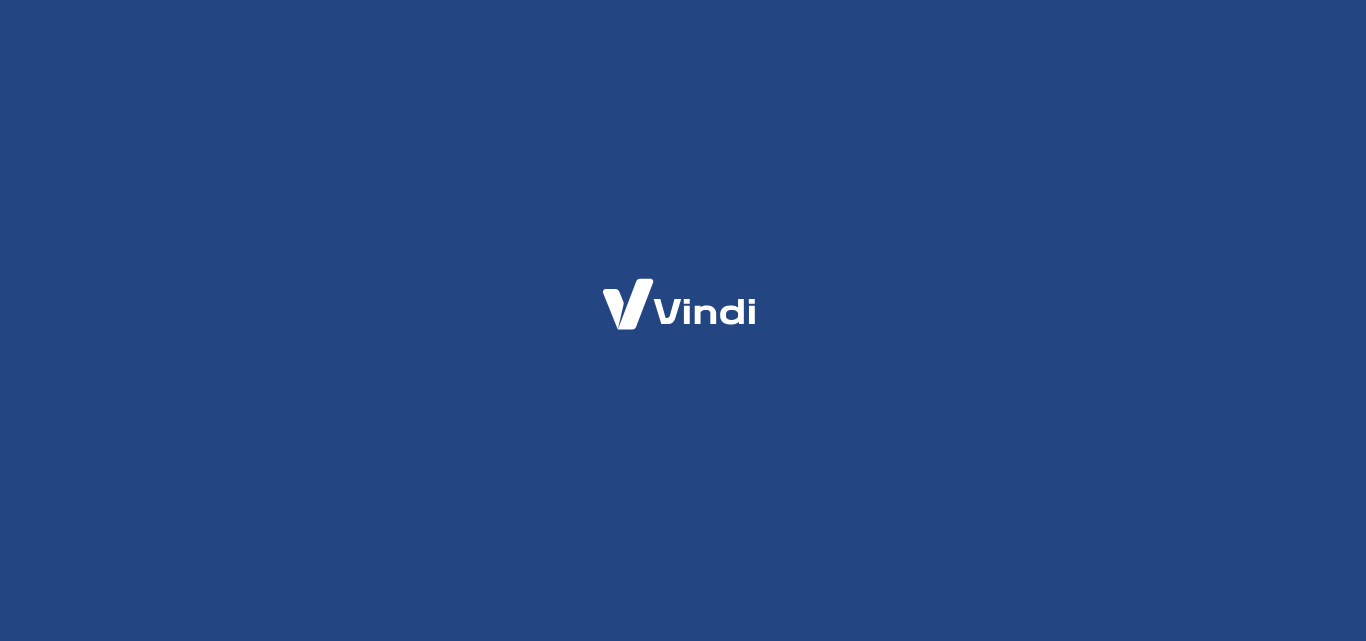 scroll, scrollTop: 0, scrollLeft: 0, axis: both 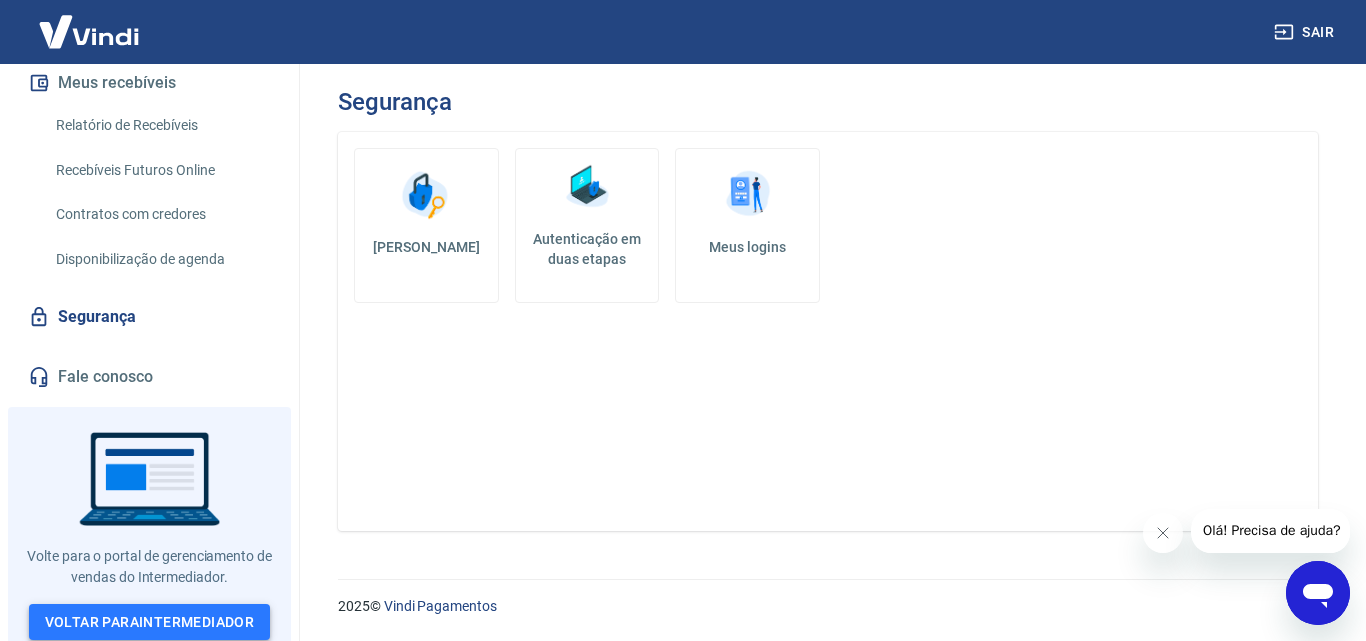 click on "Voltar para  Intermediador" at bounding box center [150, 622] 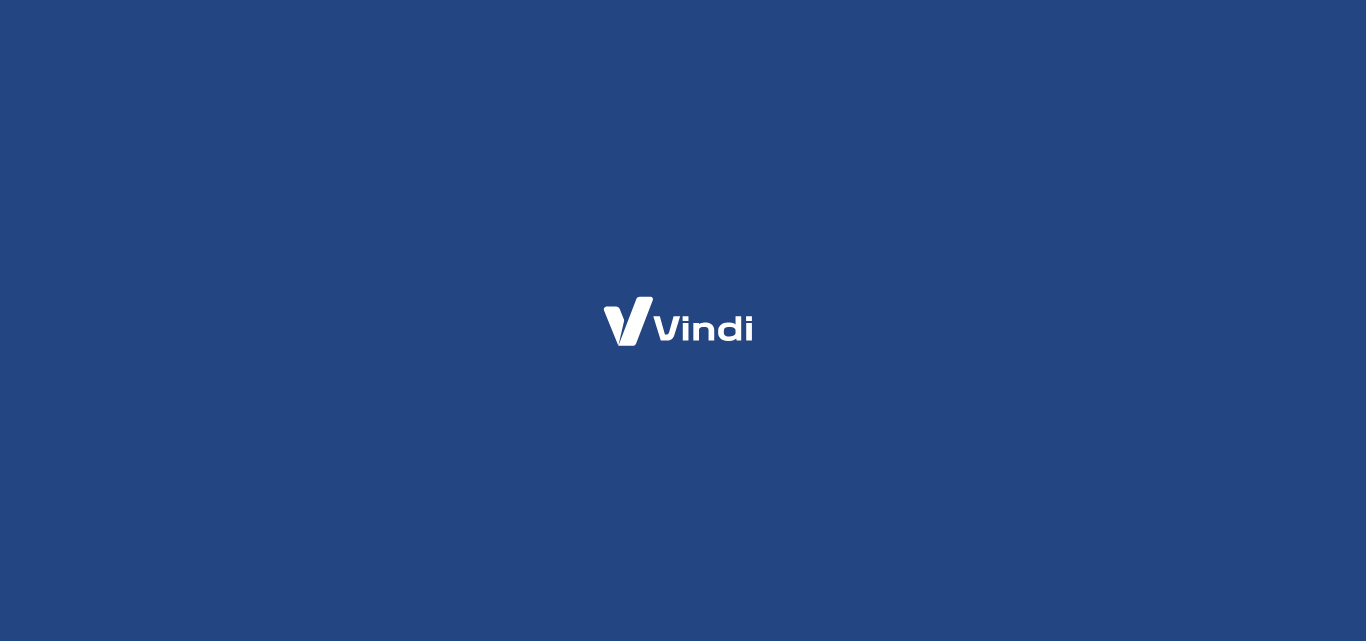 scroll, scrollTop: 0, scrollLeft: 0, axis: both 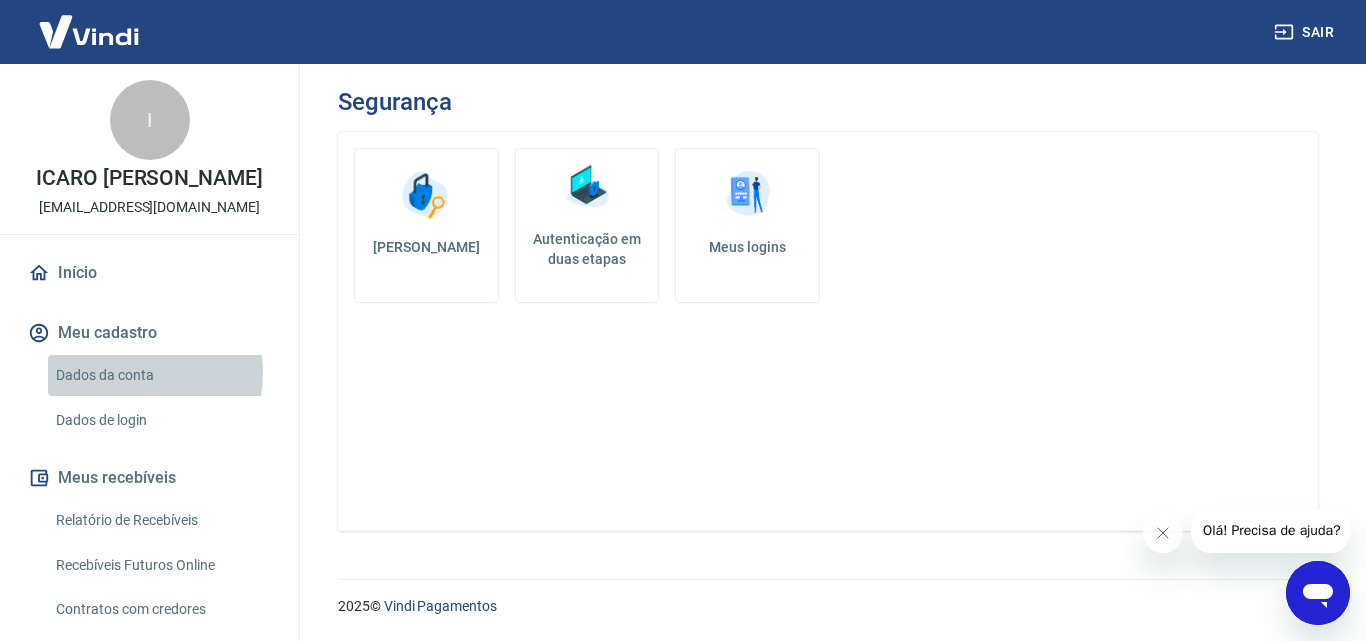 click on "Dados da conta" at bounding box center [161, 375] 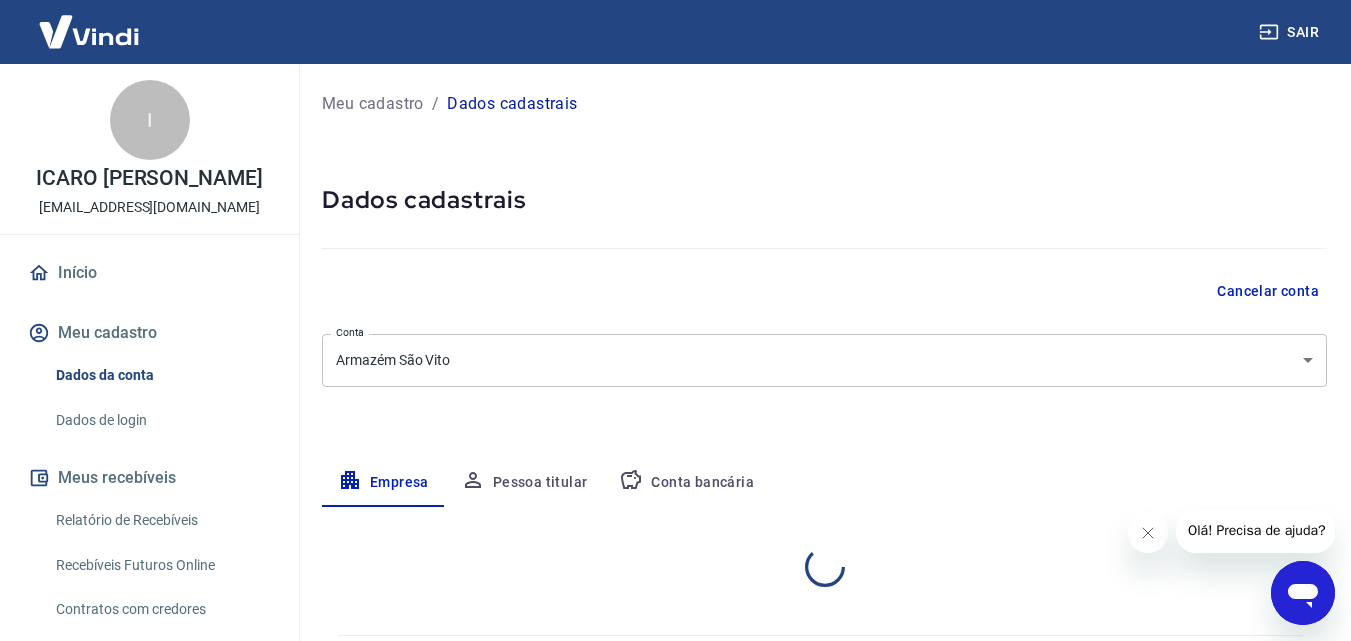 select on "SP" 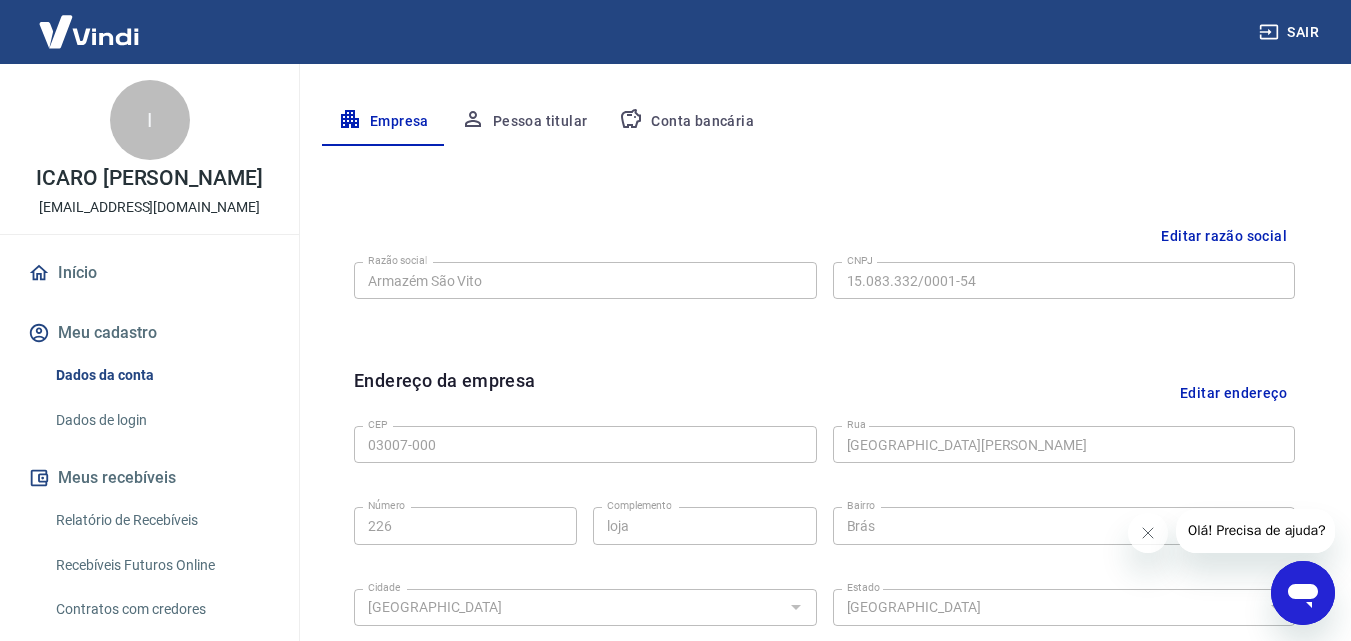 scroll, scrollTop: 301, scrollLeft: 0, axis: vertical 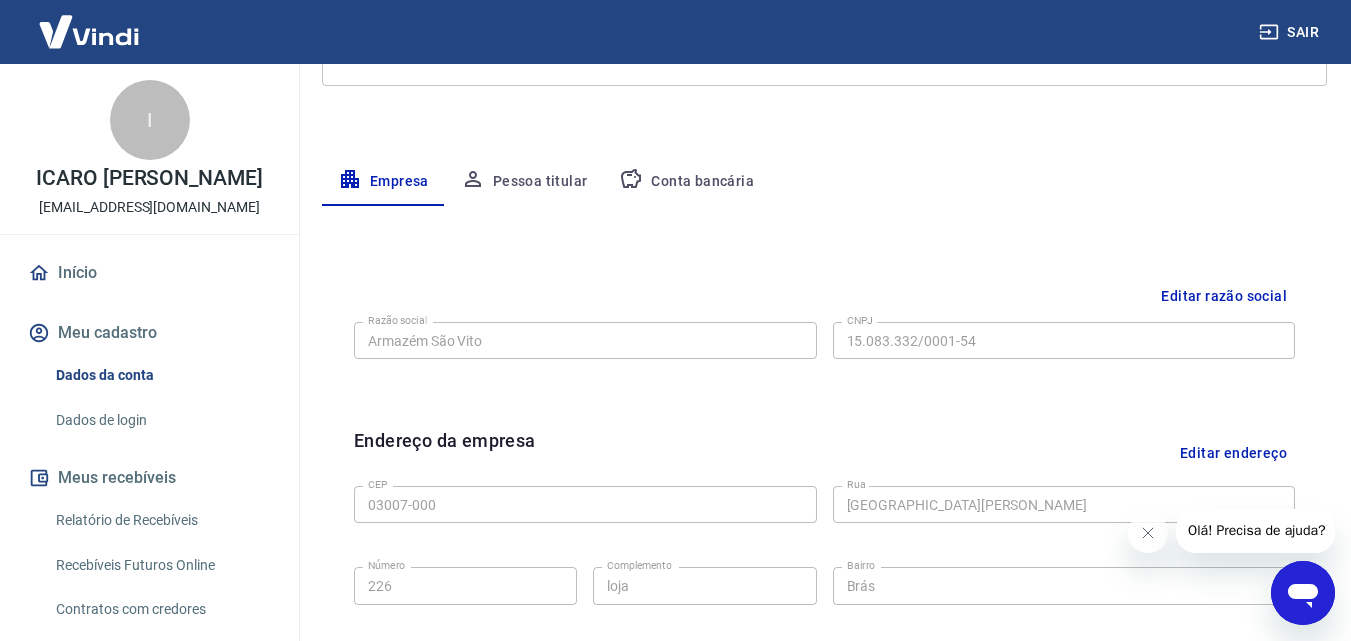 click on "Dados de login" at bounding box center [161, 420] 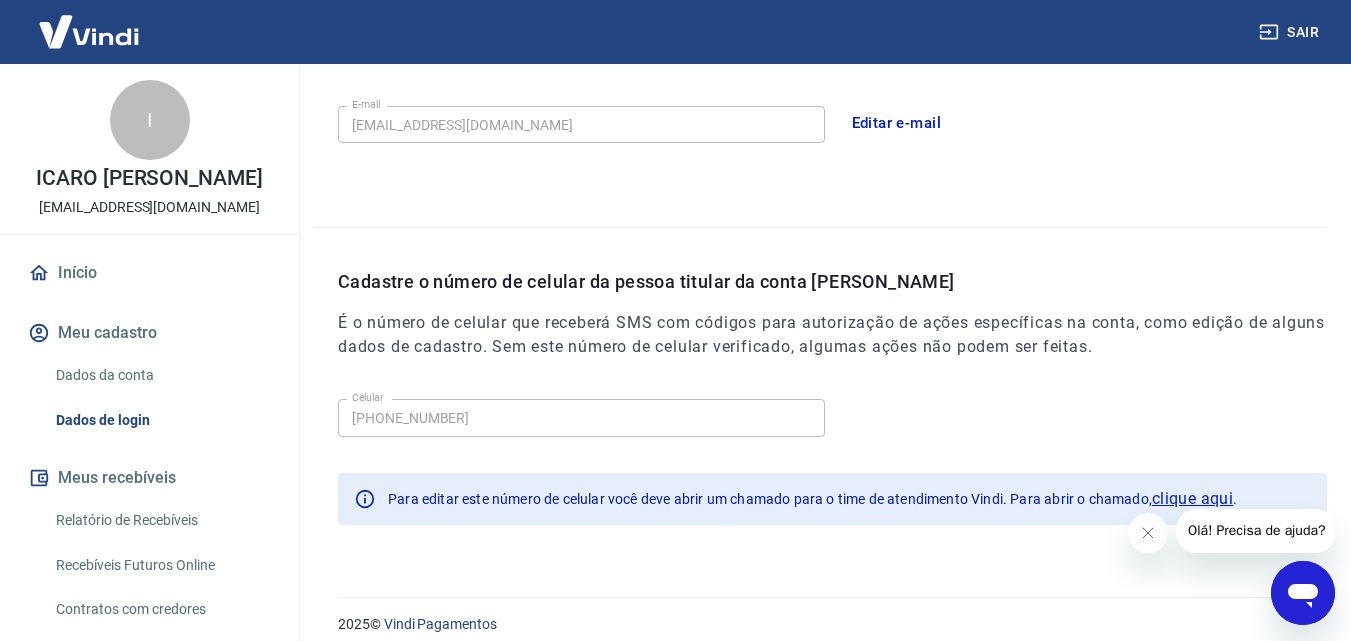 scroll, scrollTop: 624, scrollLeft: 0, axis: vertical 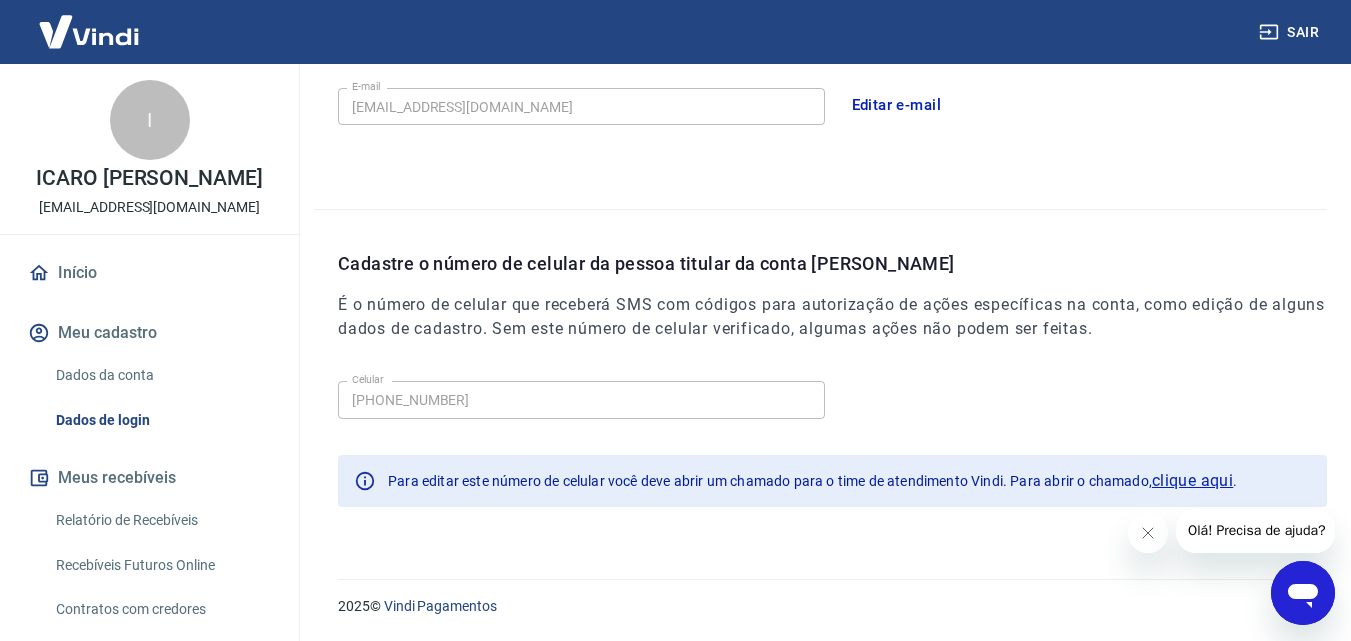 click on "Início" at bounding box center (149, 273) 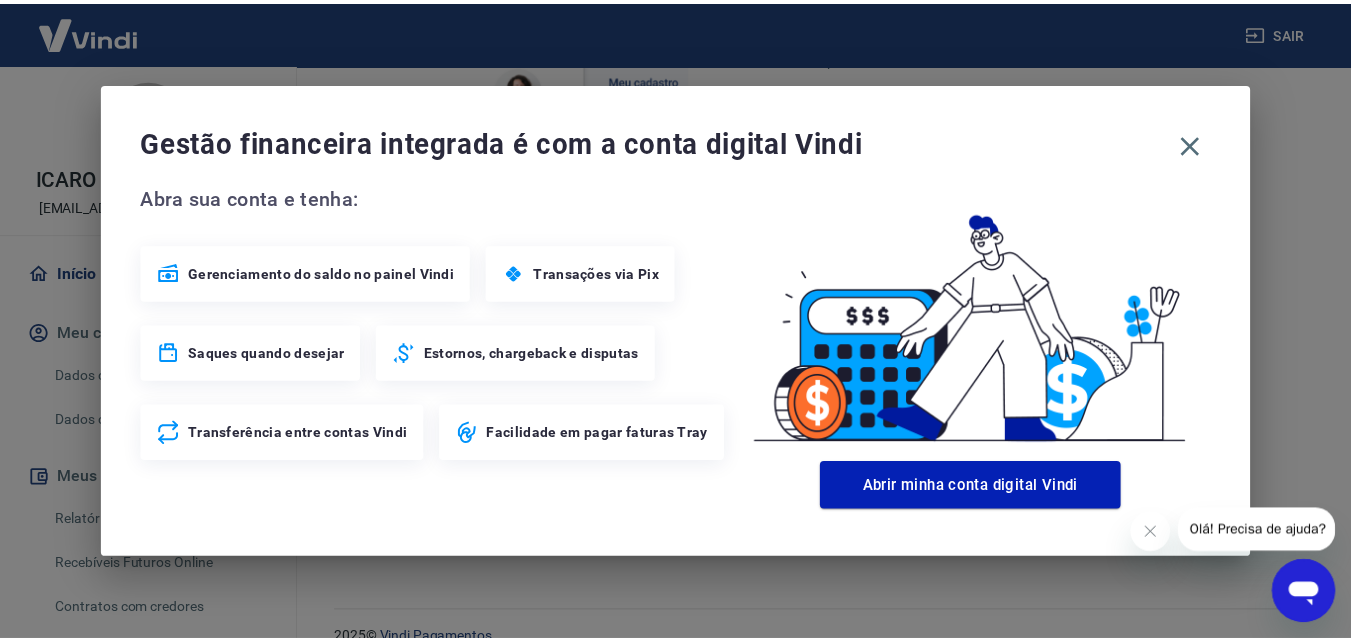 scroll, scrollTop: 1356, scrollLeft: 0, axis: vertical 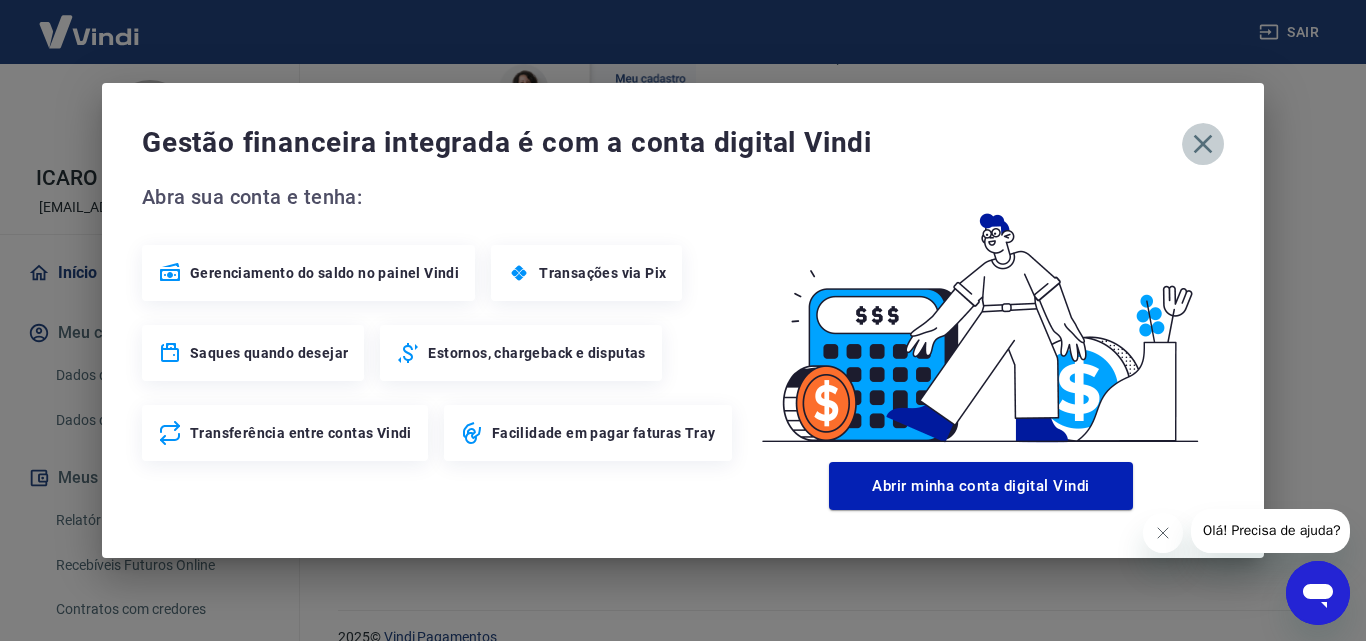click 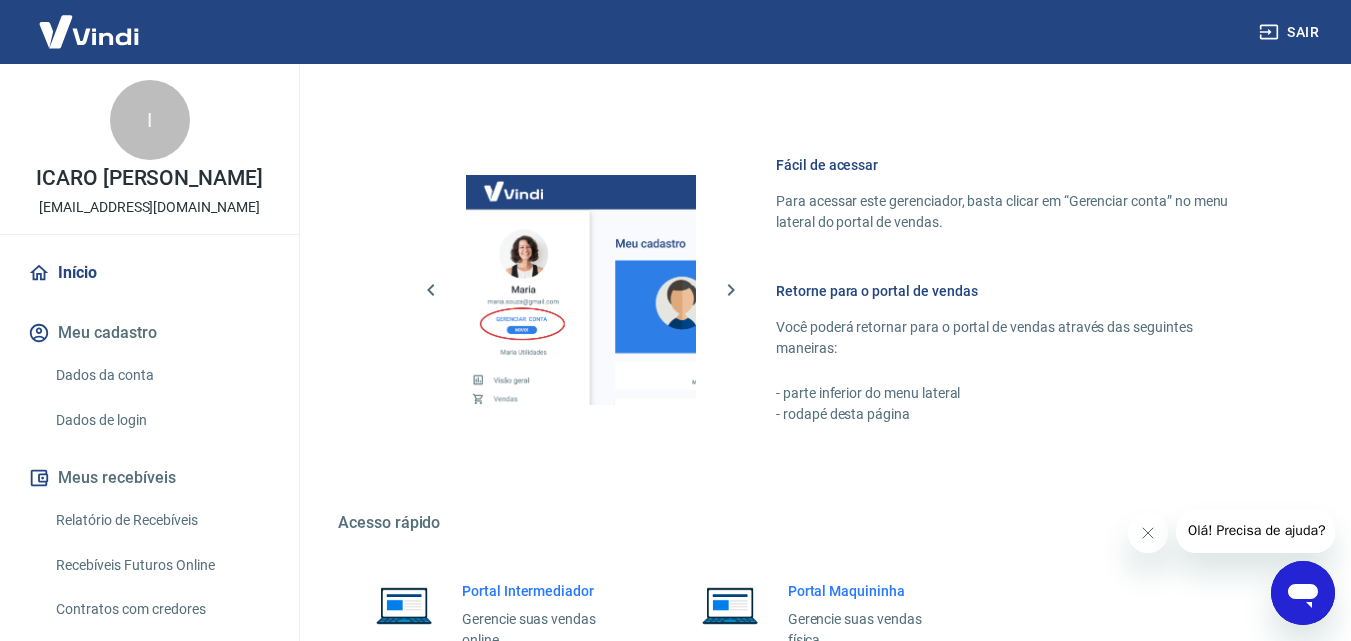 scroll, scrollTop: 1156, scrollLeft: 0, axis: vertical 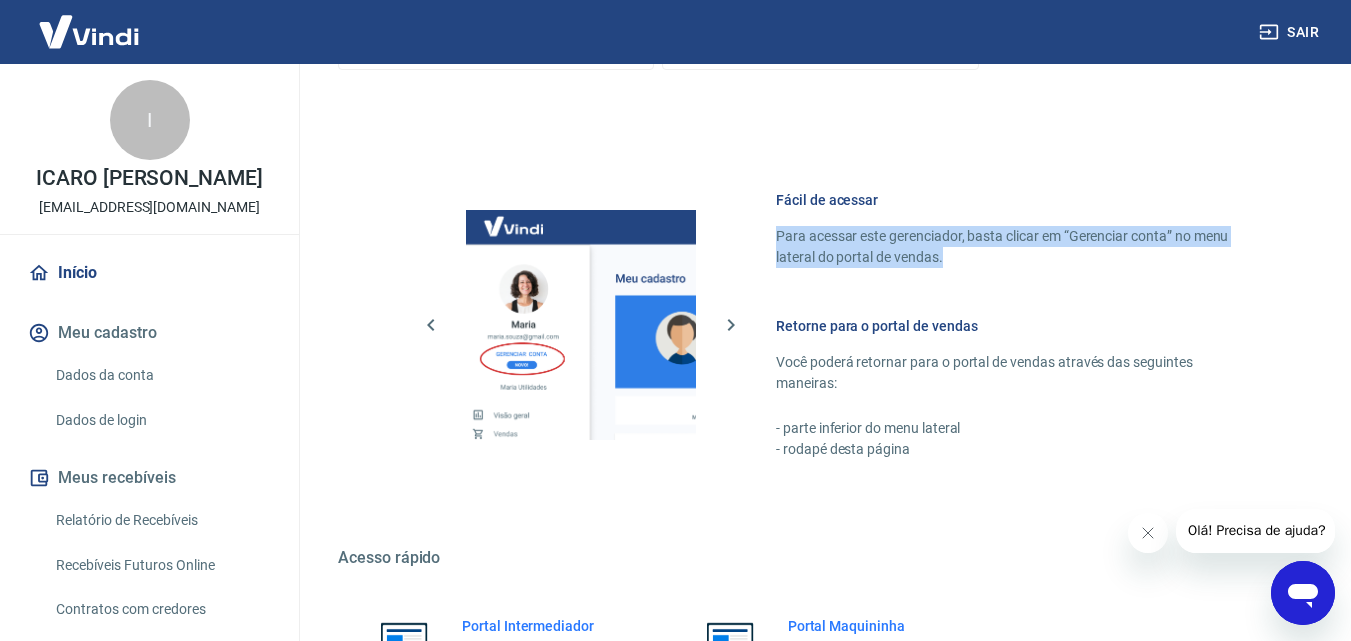 drag, startPoint x: 778, startPoint y: 236, endPoint x: 1237, endPoint y: 253, distance: 459.3147 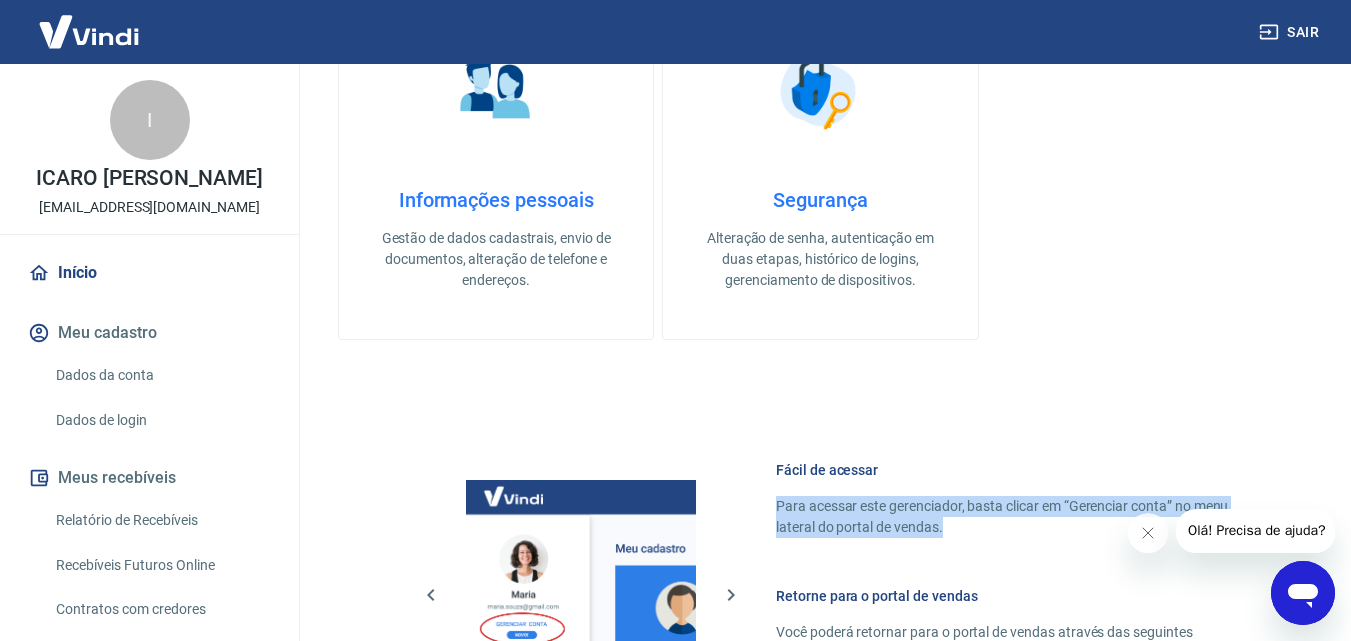 scroll, scrollTop: 900, scrollLeft: 0, axis: vertical 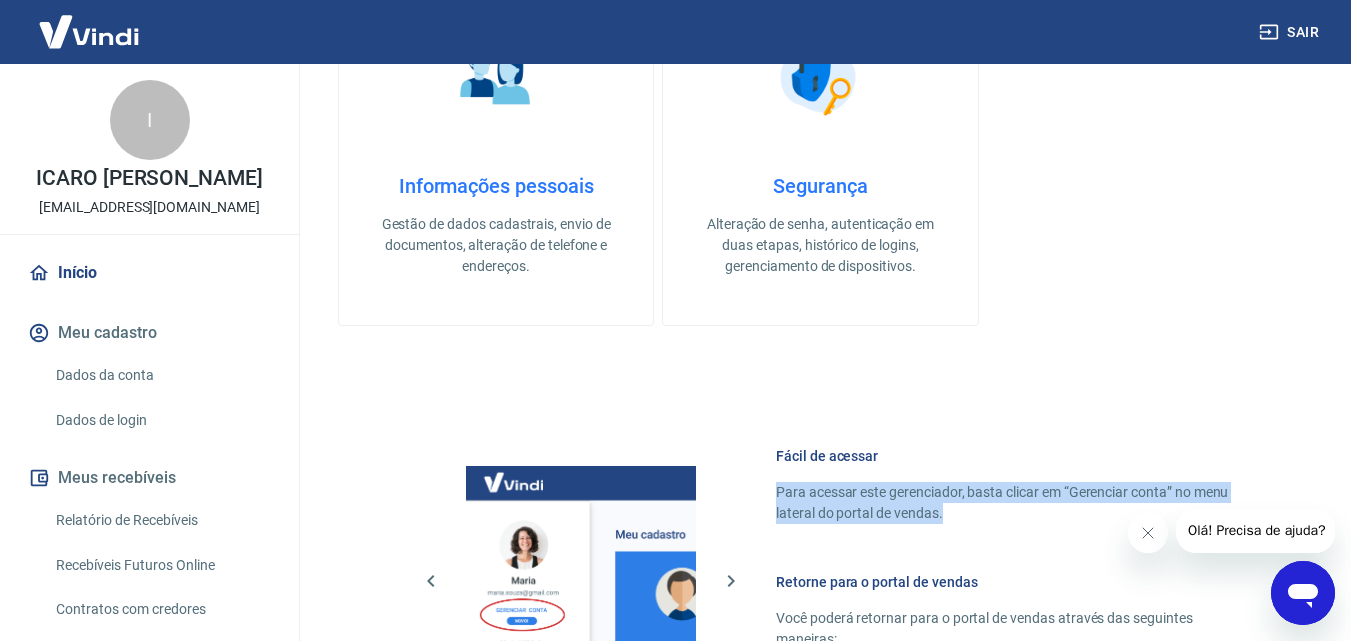 click on "Alteração de senha, autenticação em duas etapas, histórico de logins, gerenciamento de dispositivos." at bounding box center [820, 245] 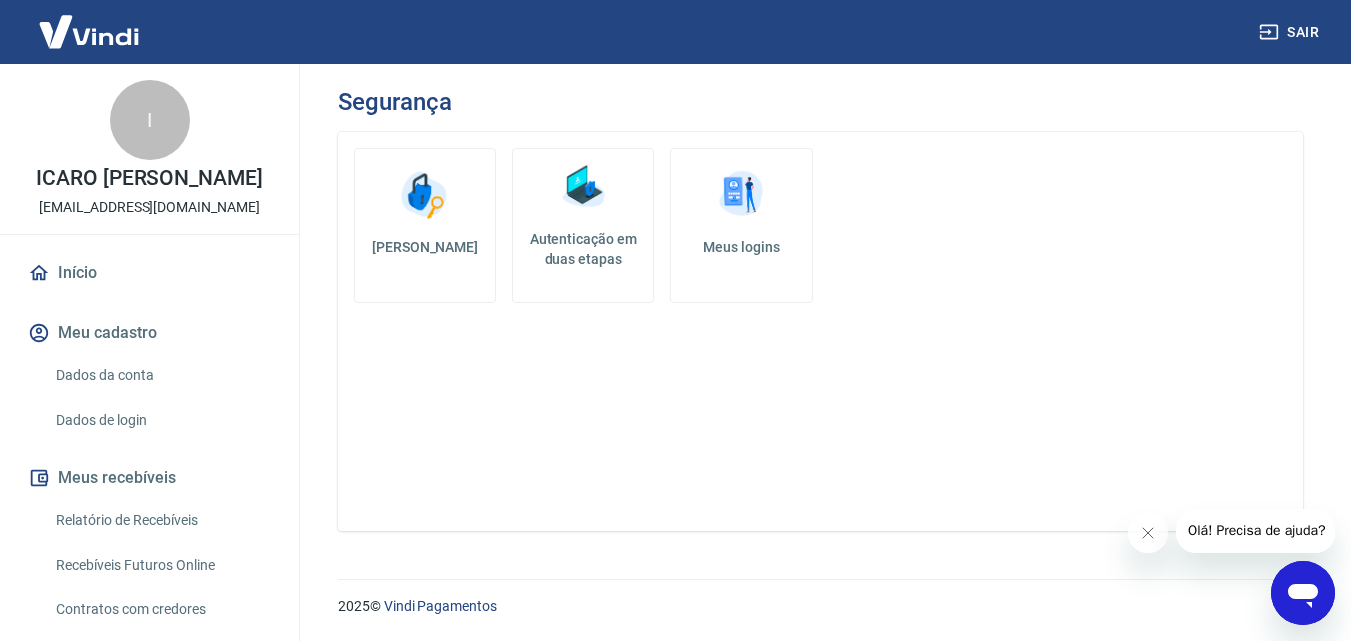 scroll, scrollTop: 0, scrollLeft: 0, axis: both 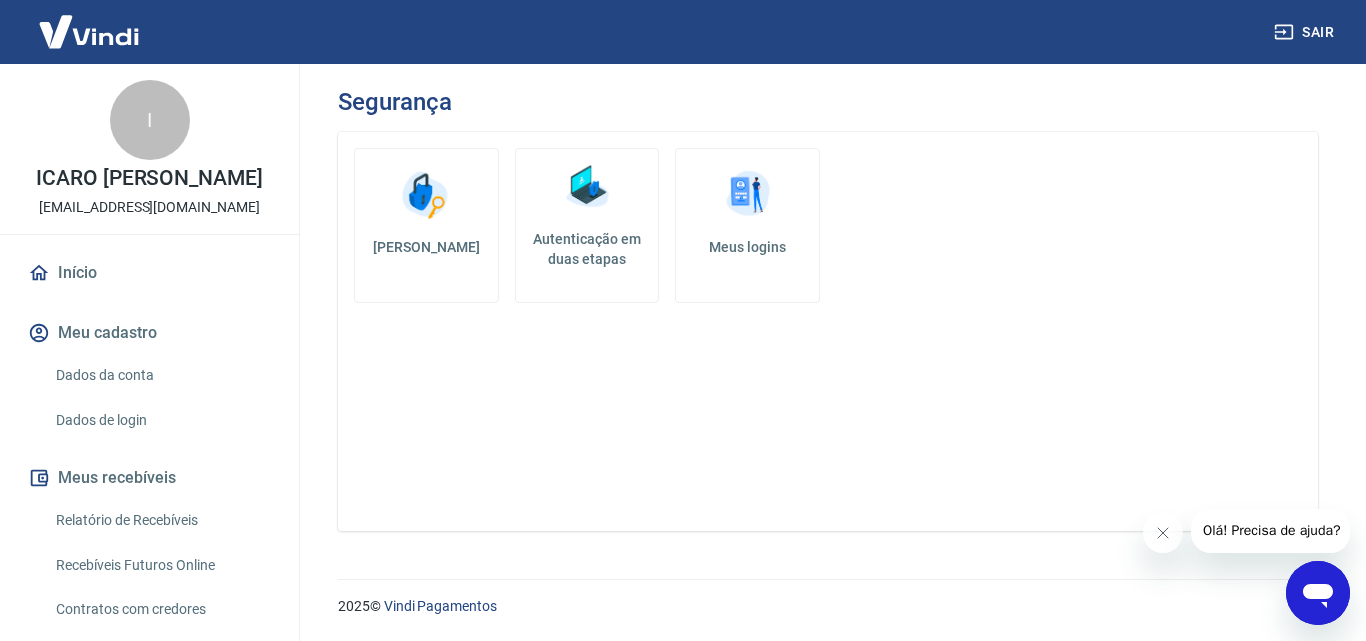 click on "Meus logins" at bounding box center [747, 247] 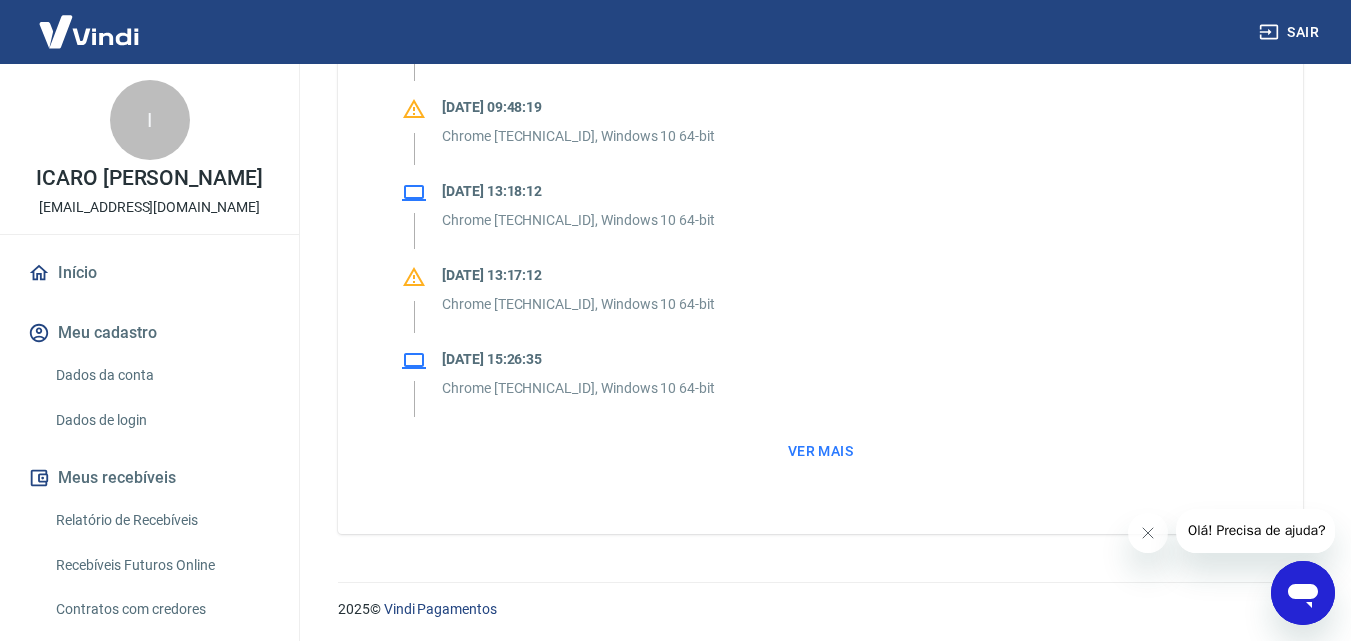 scroll, scrollTop: 1825, scrollLeft: 0, axis: vertical 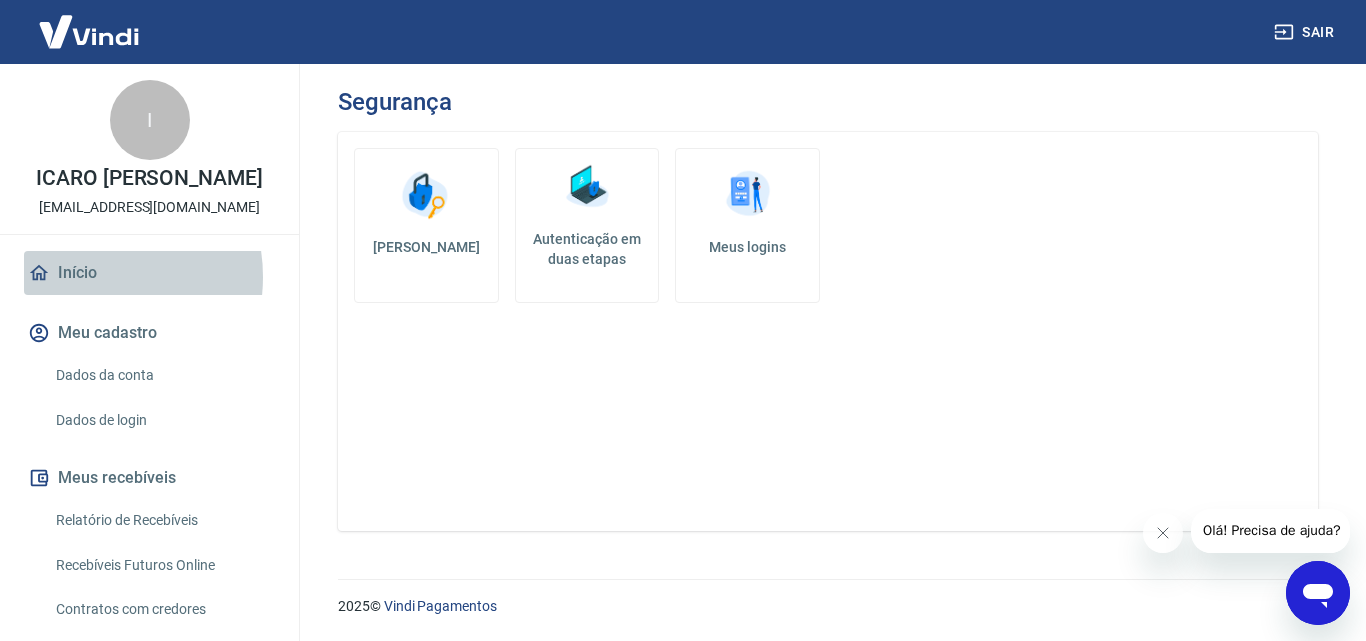 click on "Início" at bounding box center (149, 273) 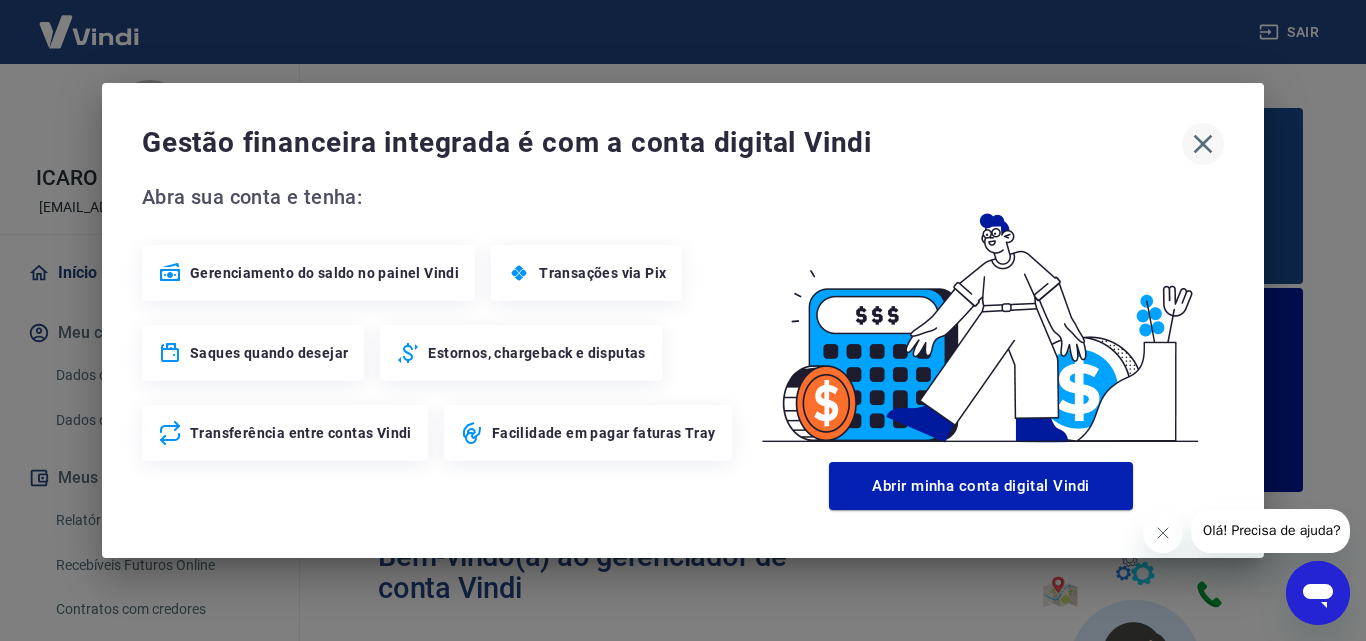 click 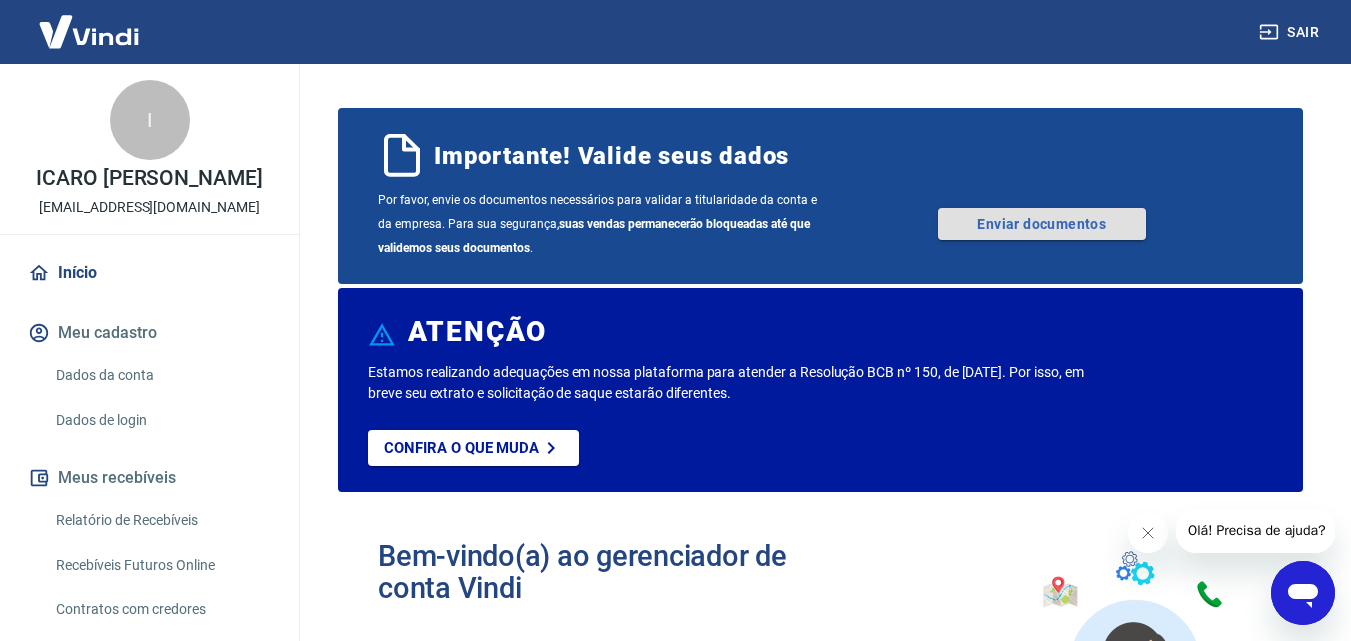 click on "Enviar documentos" at bounding box center [1042, 224] 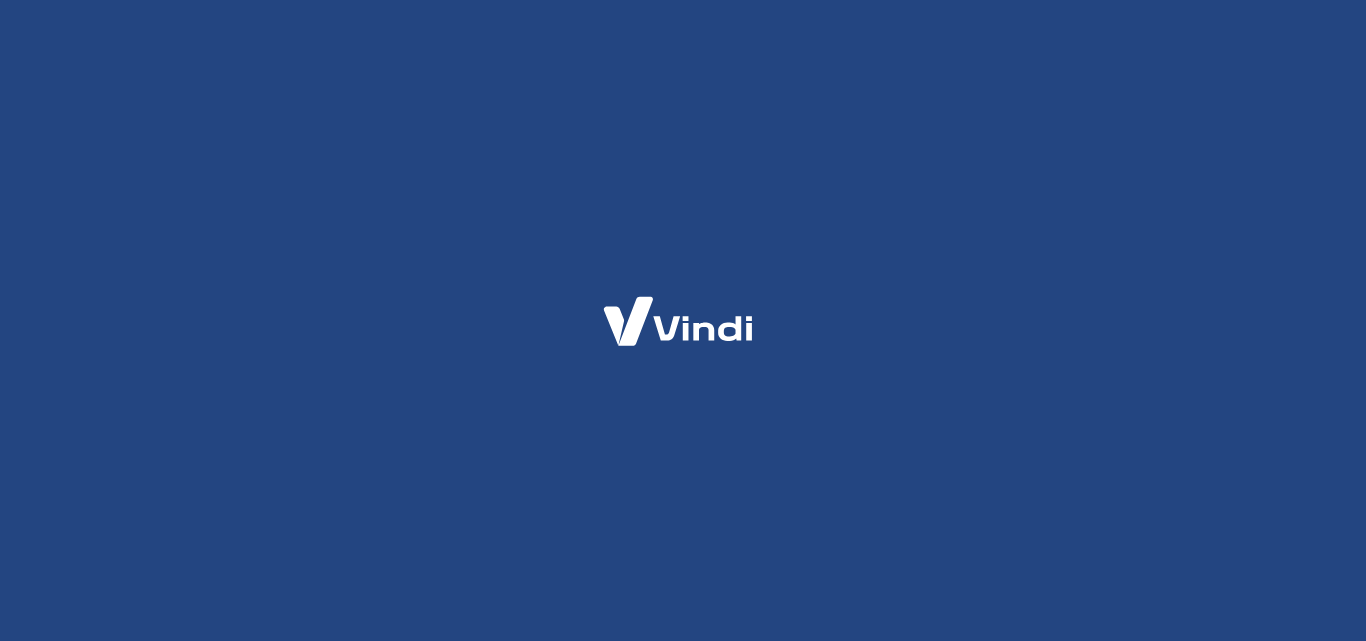 scroll, scrollTop: 0, scrollLeft: 0, axis: both 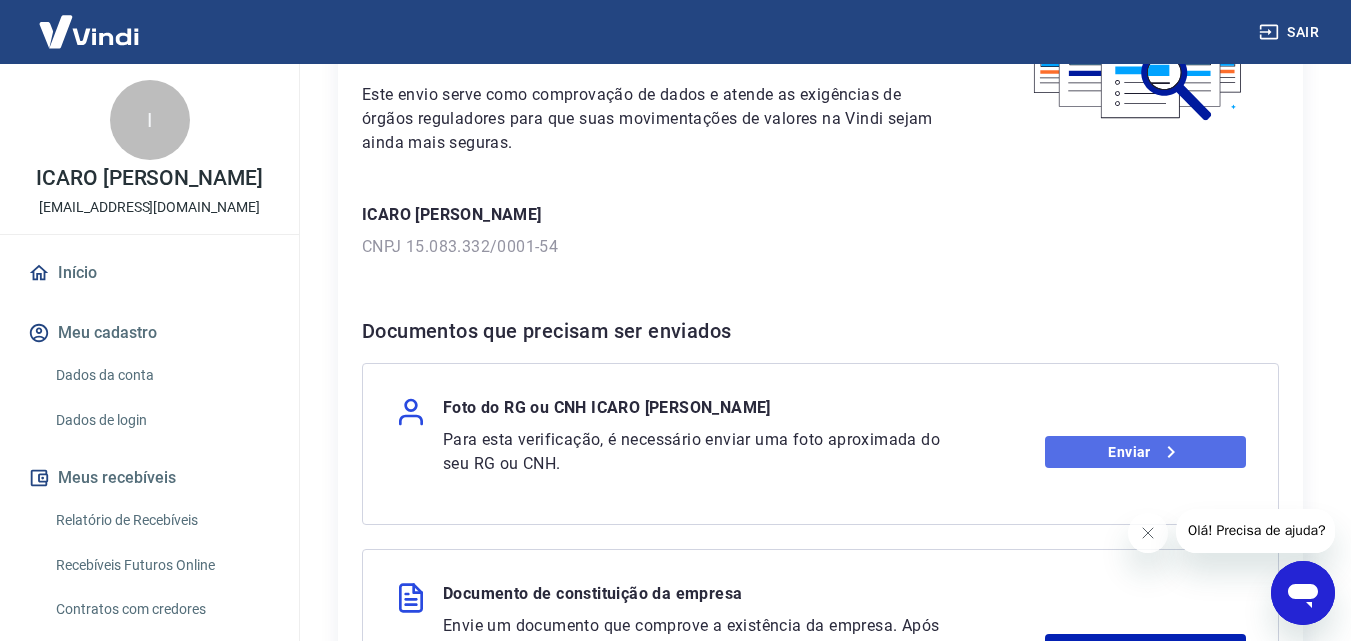 click on "Enviar" at bounding box center [1145, 452] 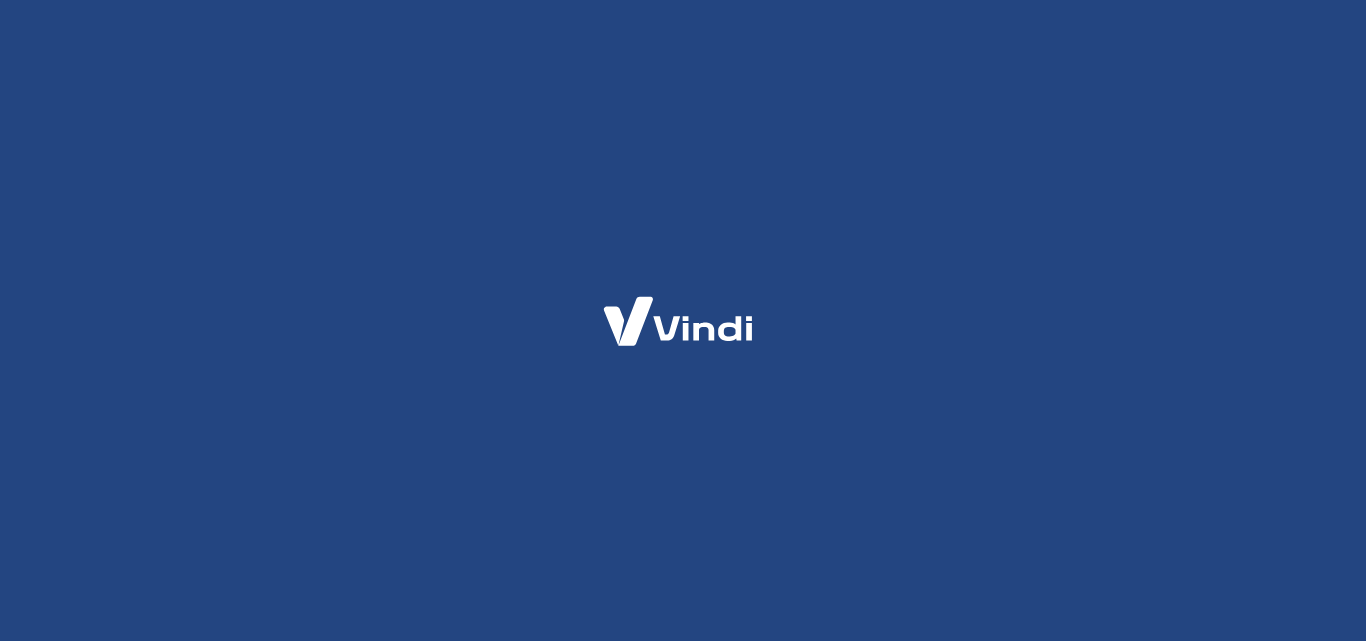 scroll, scrollTop: 0, scrollLeft: 0, axis: both 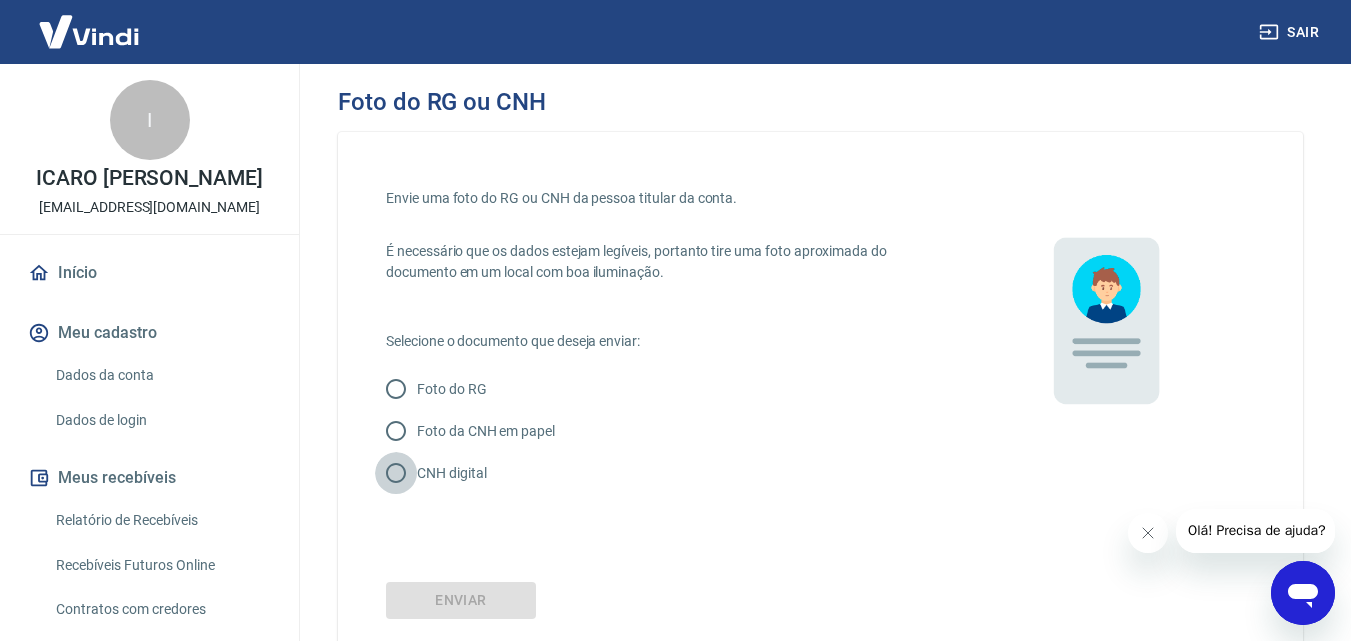 click on "CNH digital" at bounding box center (396, 473) 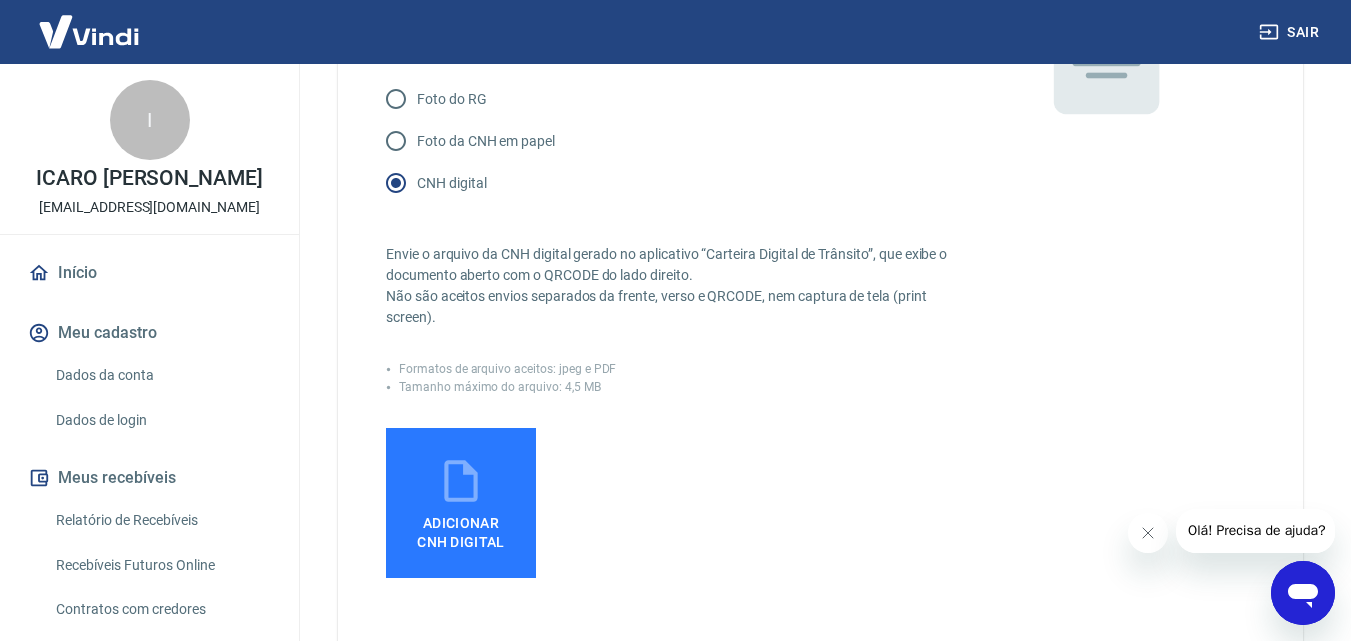 scroll, scrollTop: 300, scrollLeft: 0, axis: vertical 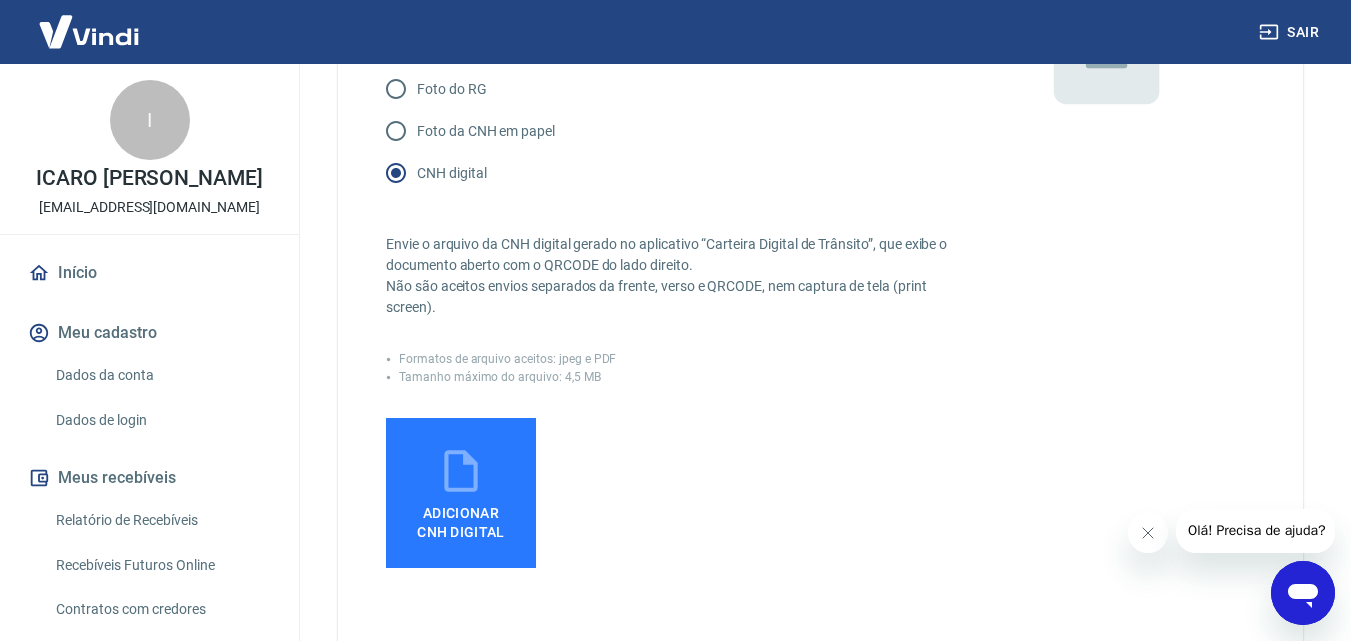 click on "Adicionar   CNH Digital" at bounding box center [461, 523] 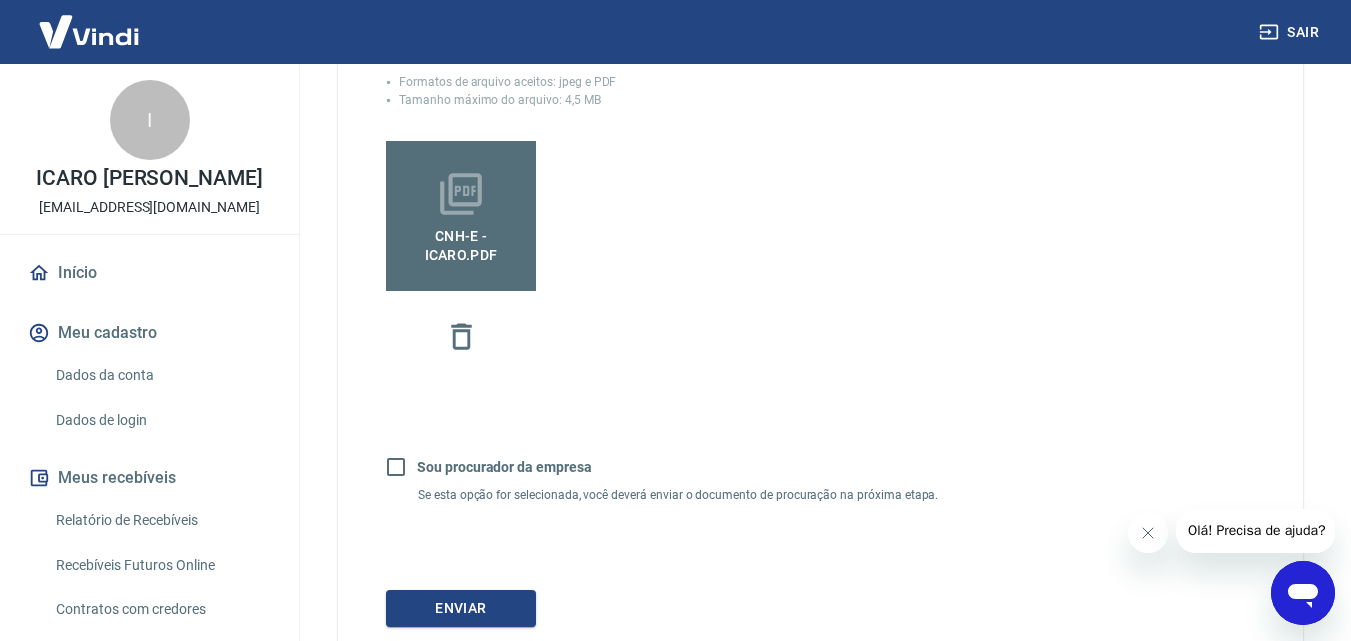 scroll, scrollTop: 600, scrollLeft: 0, axis: vertical 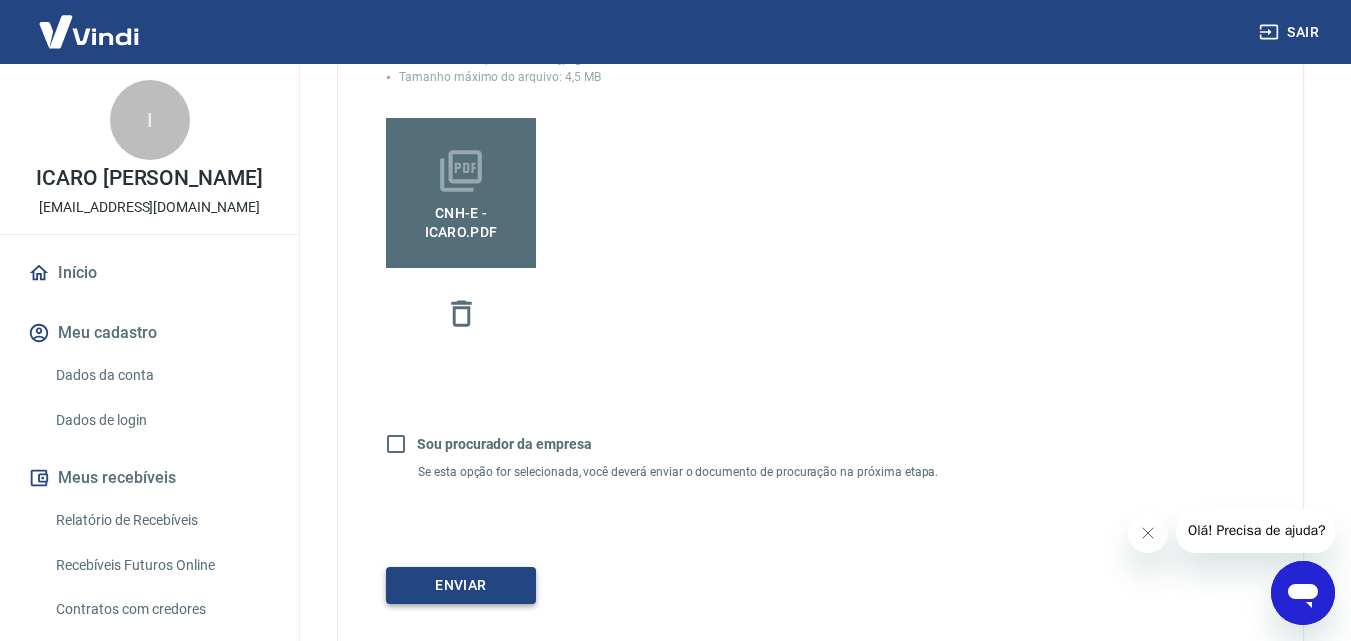 click on "Enviar" at bounding box center (461, 585) 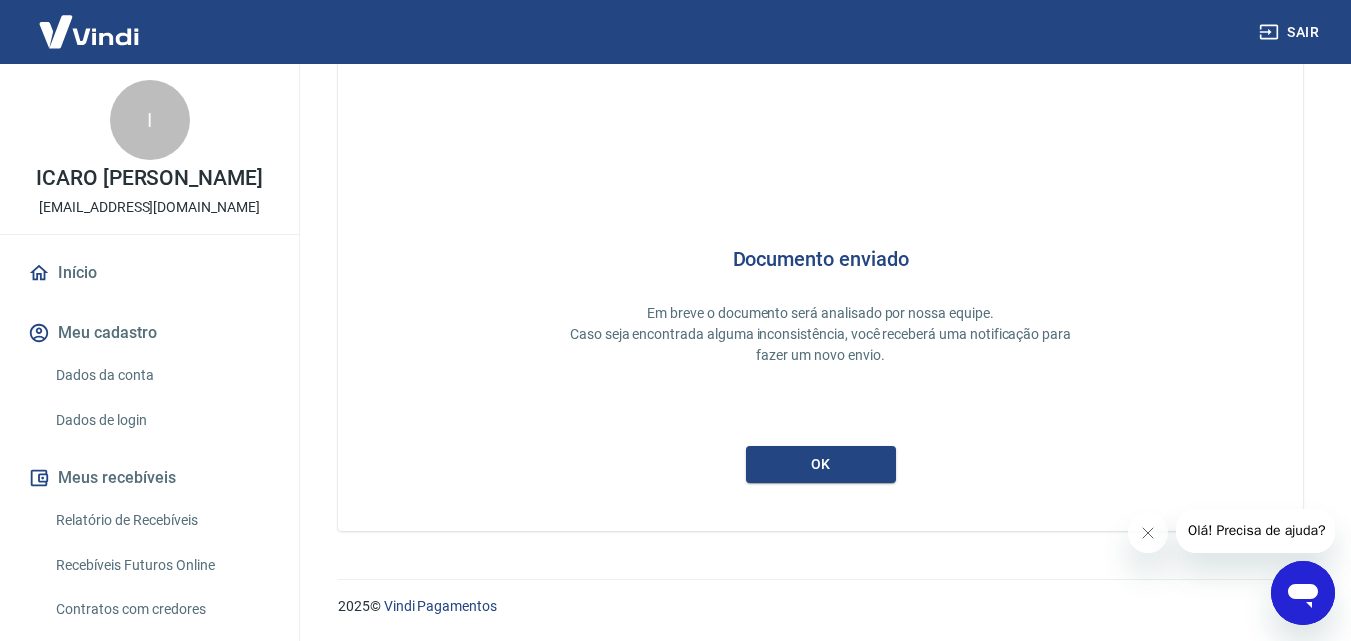 scroll, scrollTop: 53, scrollLeft: 0, axis: vertical 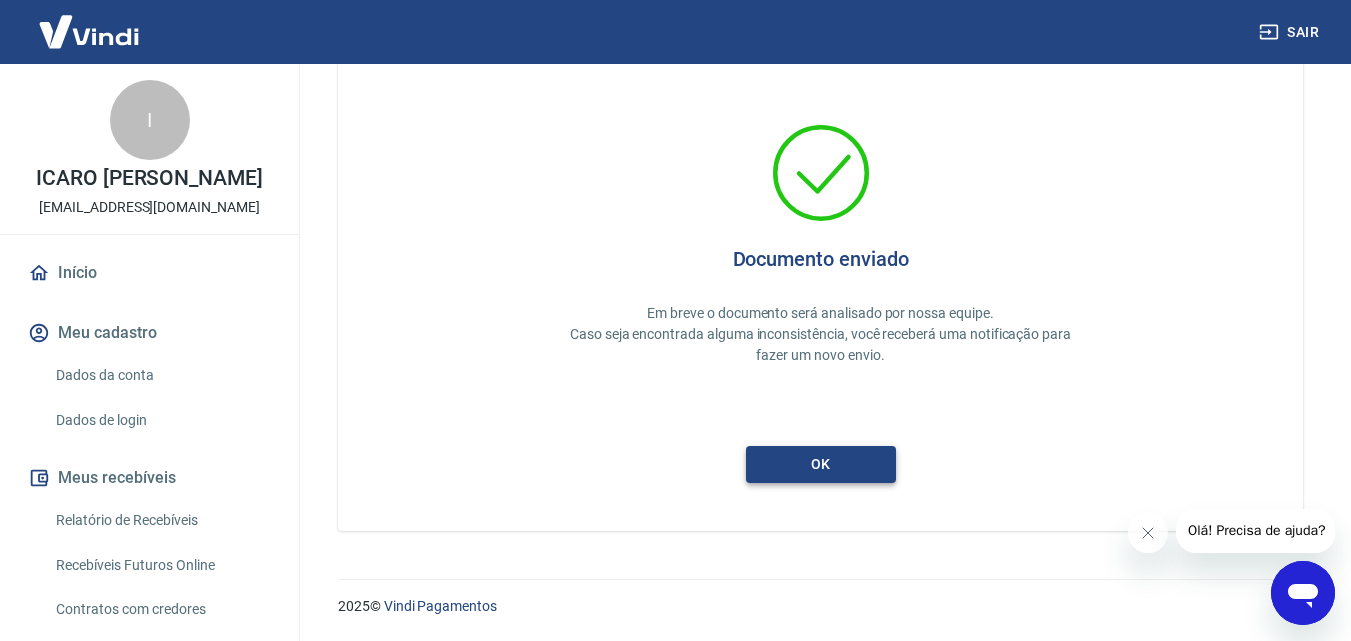 click on "ok" at bounding box center [821, 464] 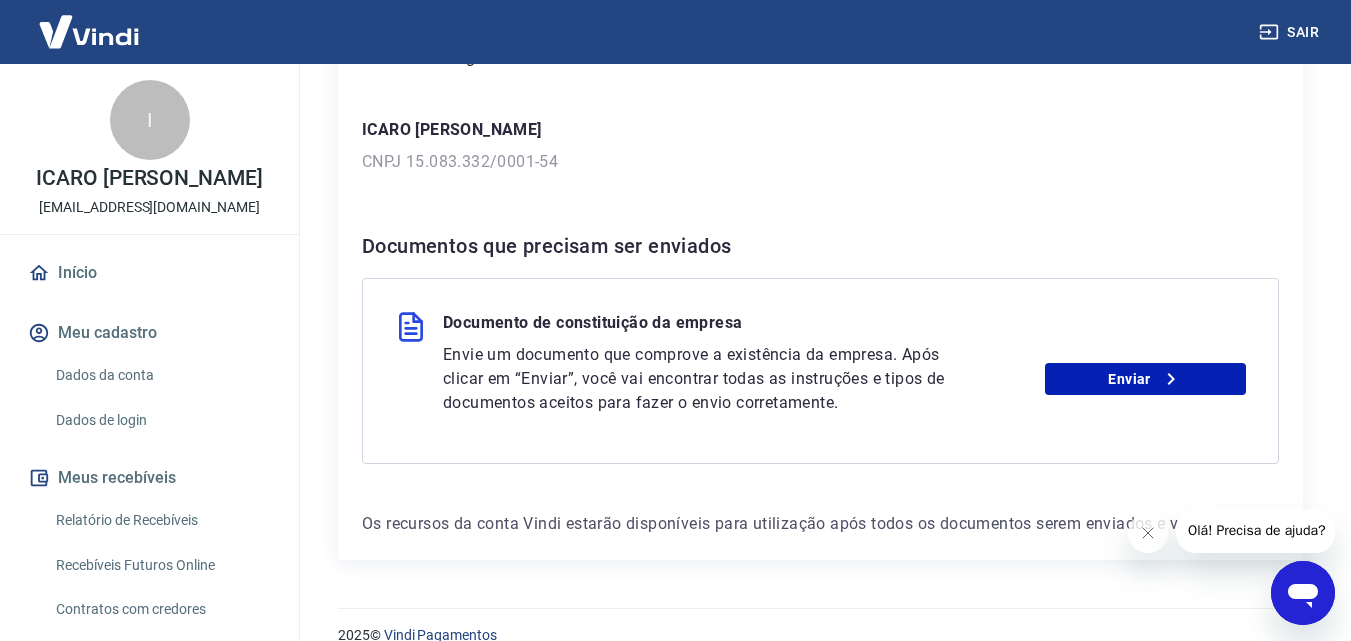 scroll, scrollTop: 300, scrollLeft: 0, axis: vertical 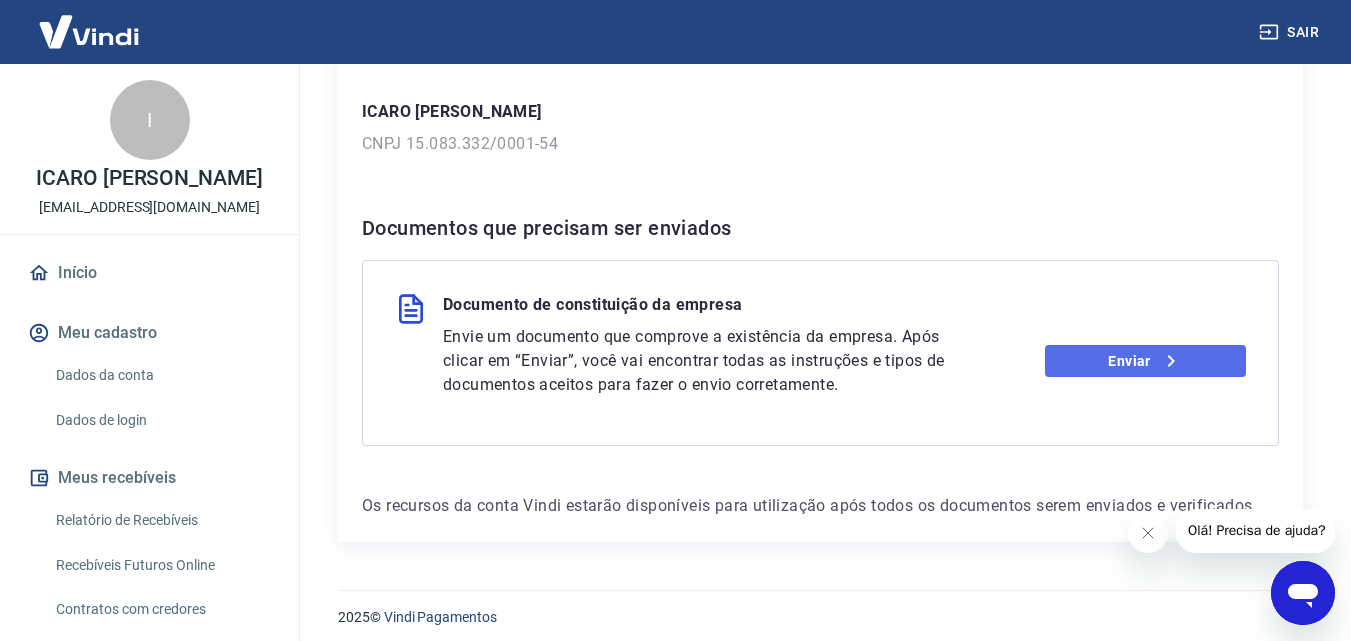 click on "Enviar" at bounding box center [1145, 361] 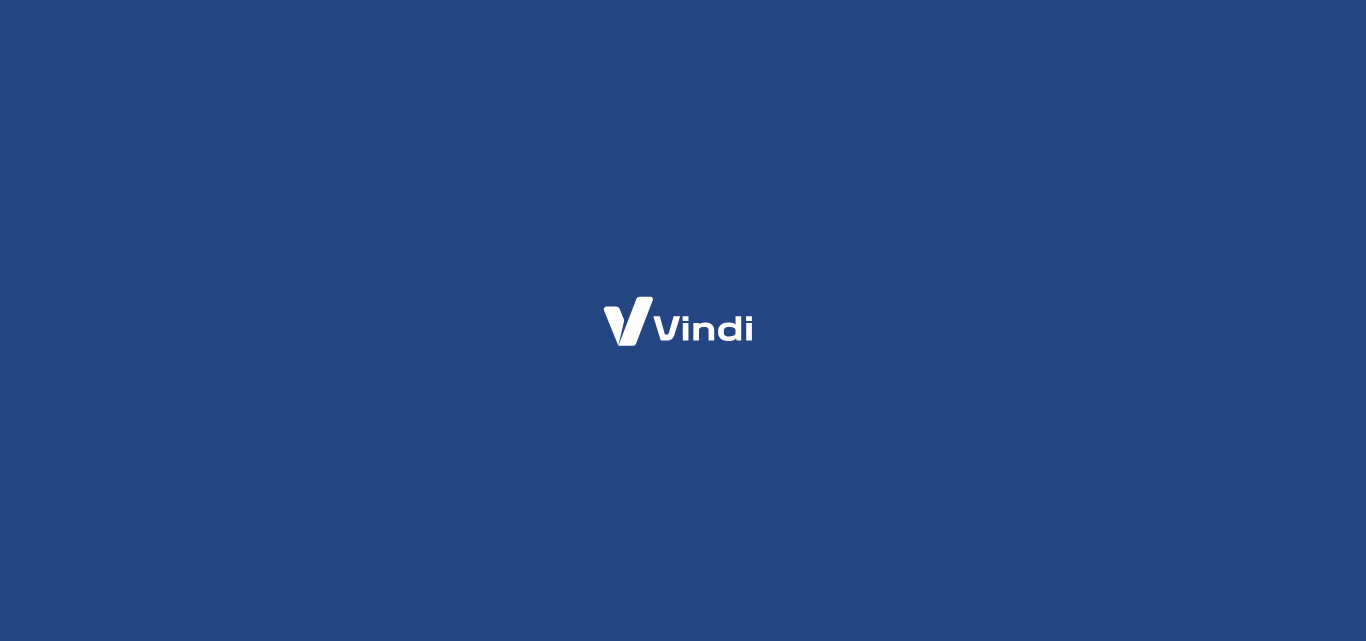 scroll, scrollTop: 0, scrollLeft: 0, axis: both 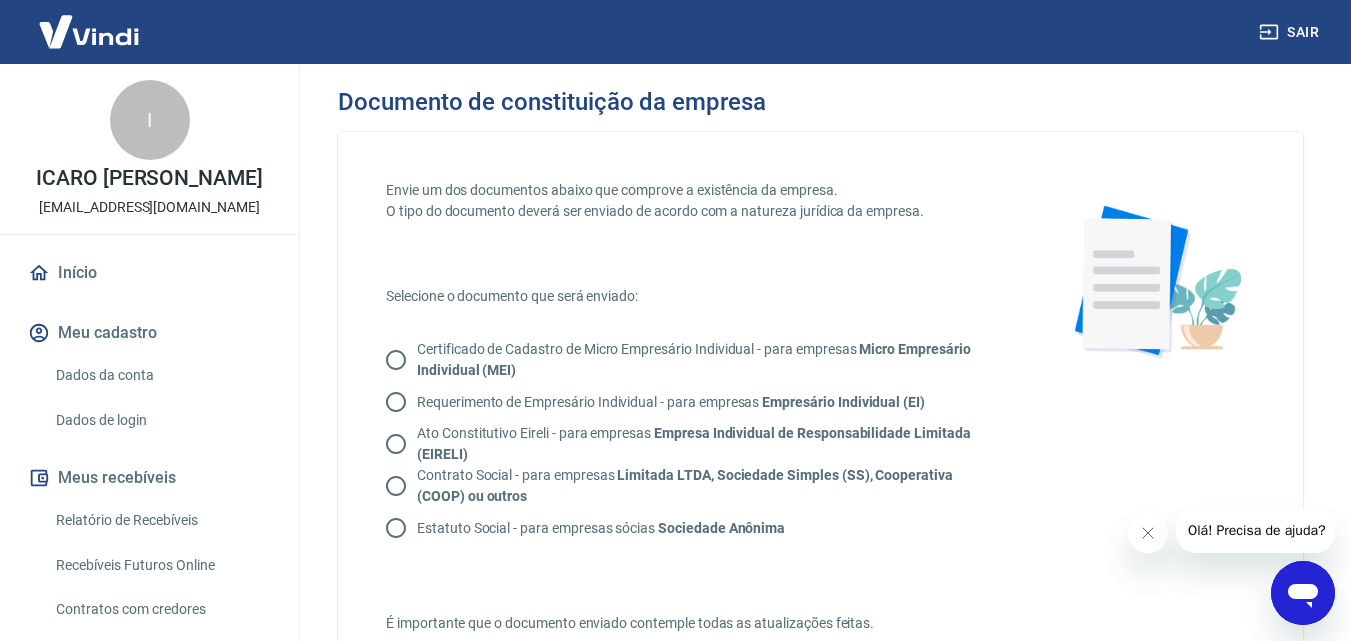click on "Contrato Social - para empresas   Limitada LTDA, Sociedade Simples (SS), Cooperativa (COOP) ou outros" at bounding box center (704, 486) 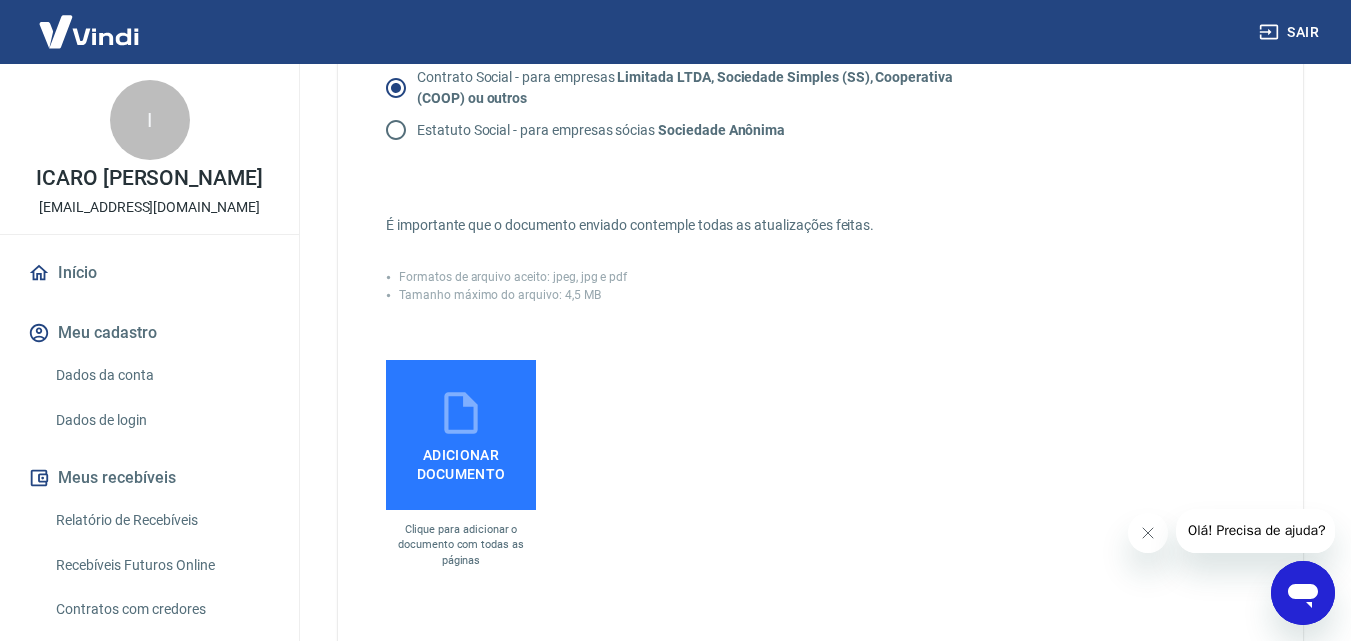 scroll, scrollTop: 400, scrollLeft: 0, axis: vertical 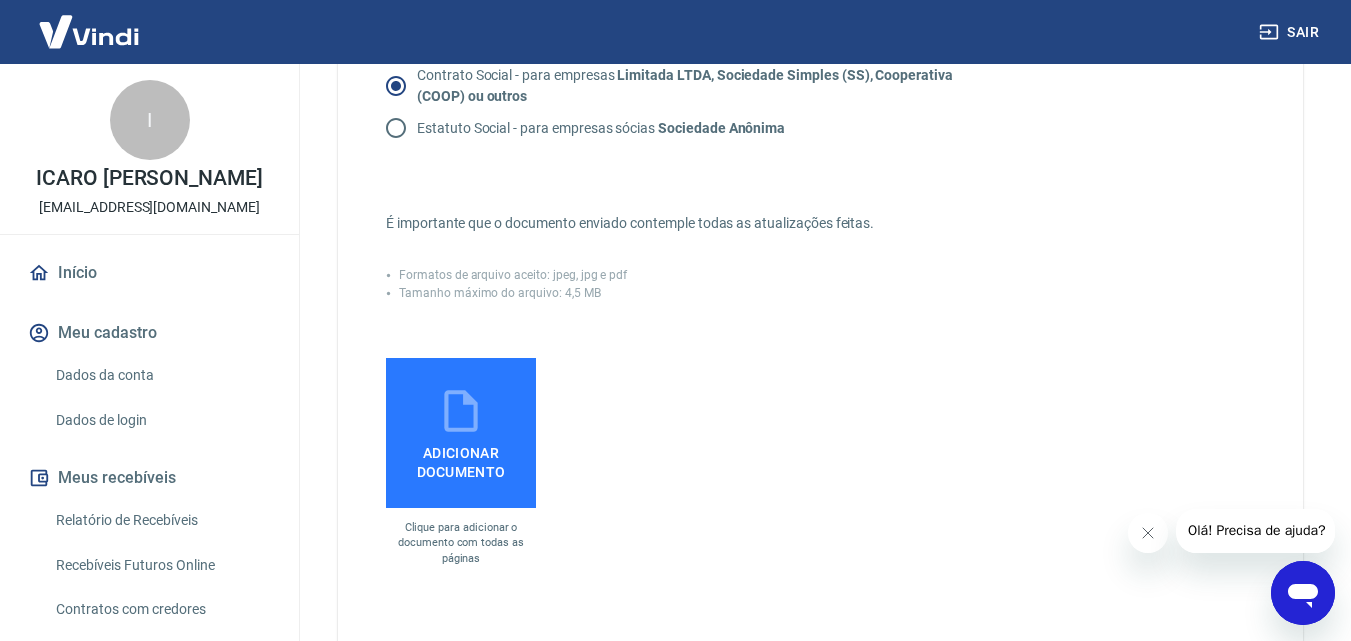 click on "Adicionar documento" at bounding box center [461, 458] 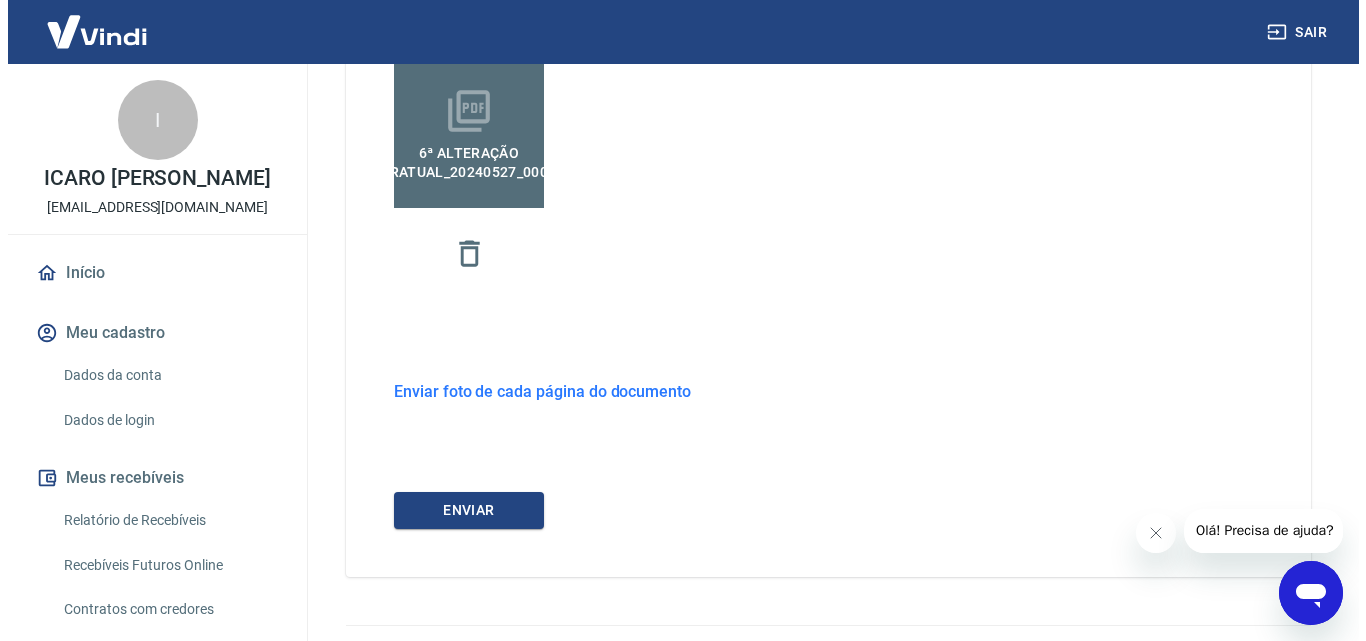 scroll, scrollTop: 746, scrollLeft: 0, axis: vertical 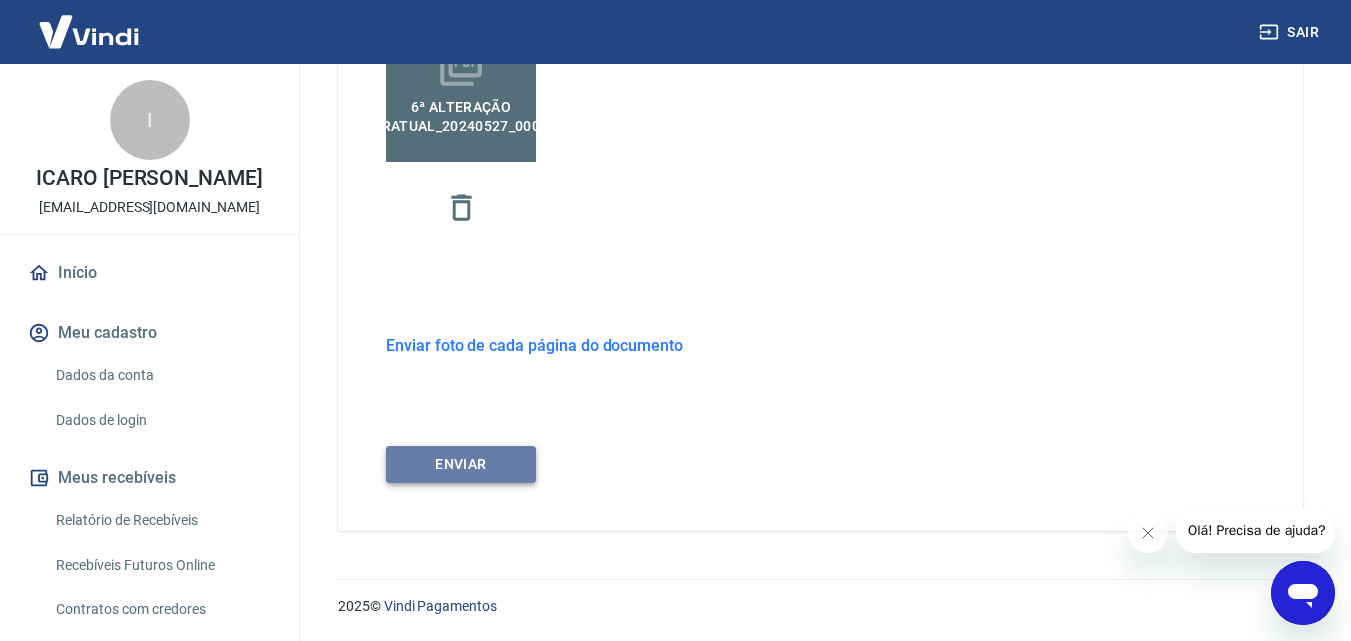 click on "ENVIAR" at bounding box center [461, 464] 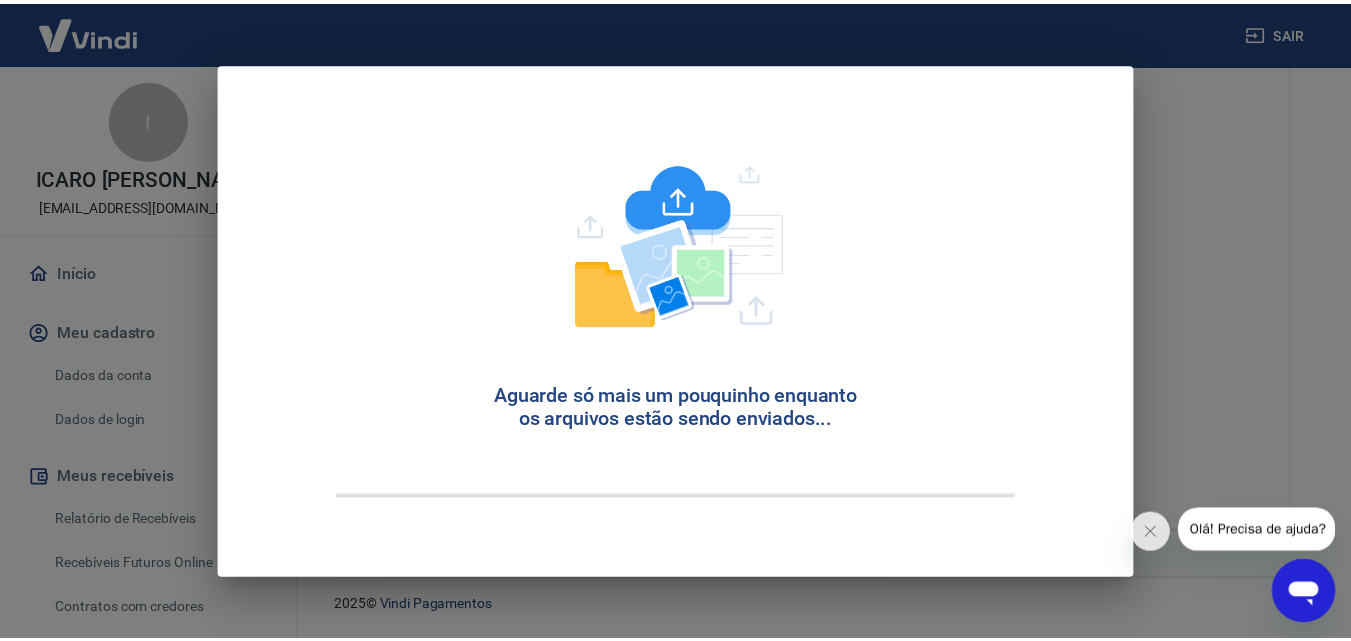 scroll, scrollTop: 713, scrollLeft: 0, axis: vertical 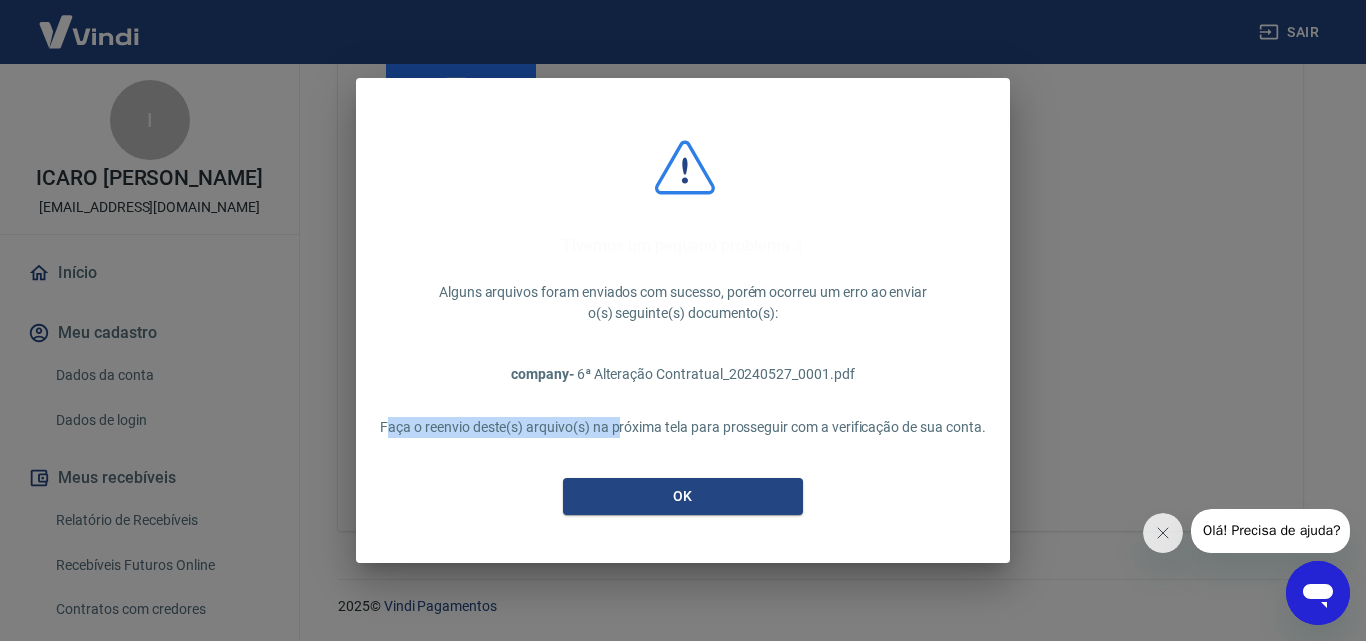 drag, startPoint x: 387, startPoint y: 427, endPoint x: 680, endPoint y: 458, distance: 294.63538 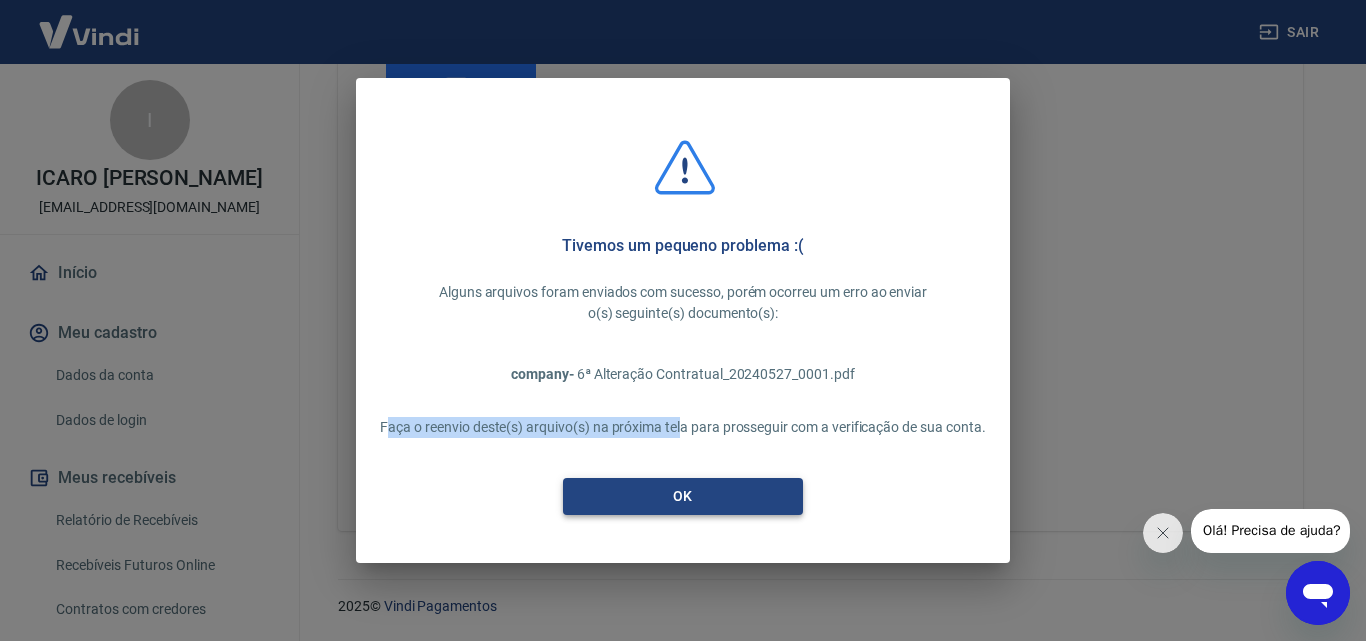 click on "OK" at bounding box center [683, 496] 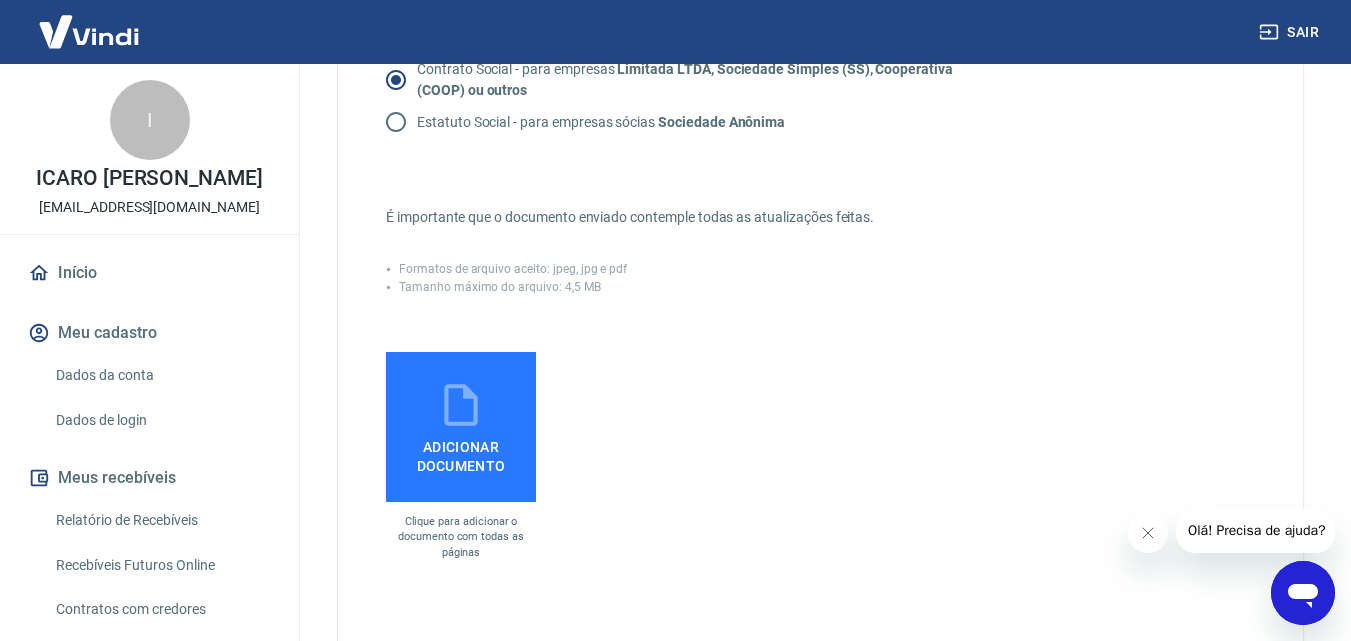 scroll, scrollTop: 413, scrollLeft: 0, axis: vertical 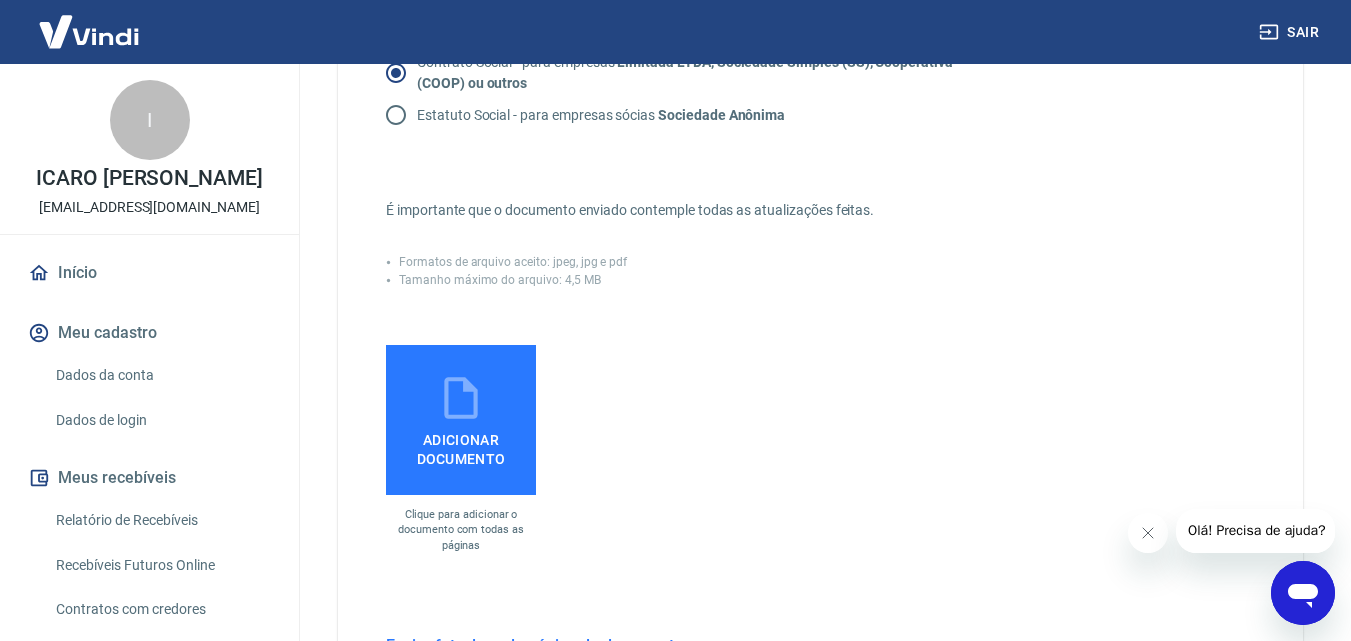 click on "Adicionar documento" at bounding box center (461, 420) 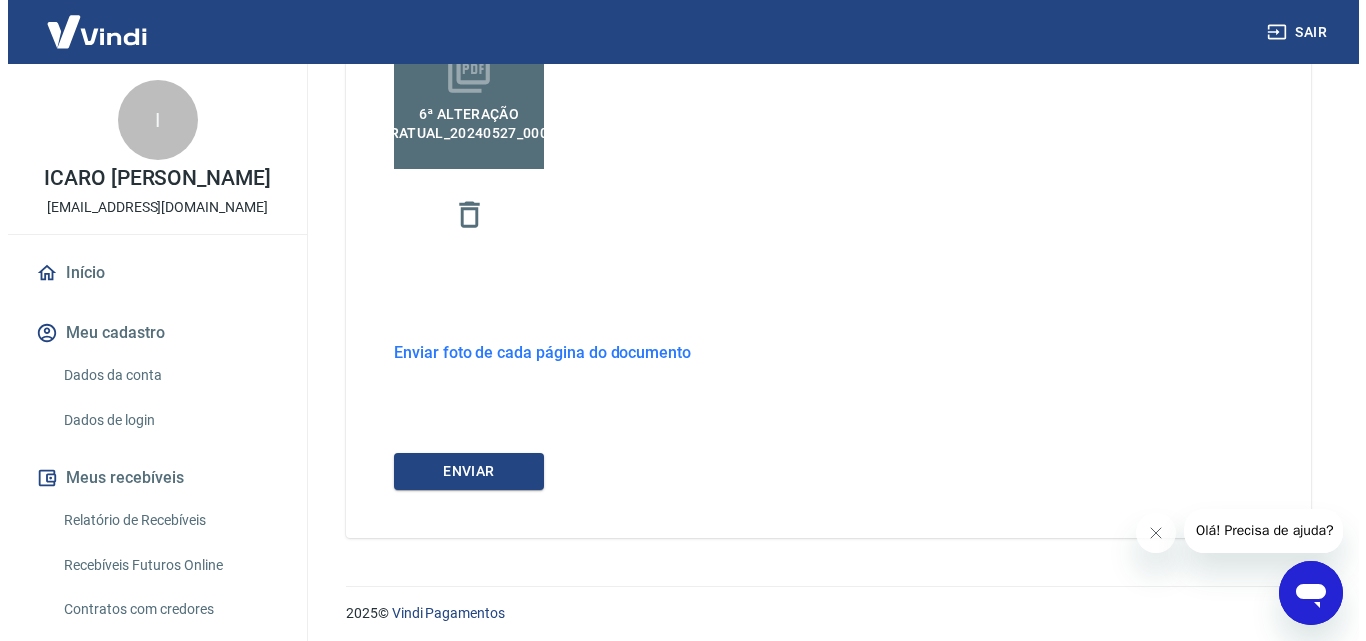 scroll, scrollTop: 746, scrollLeft: 0, axis: vertical 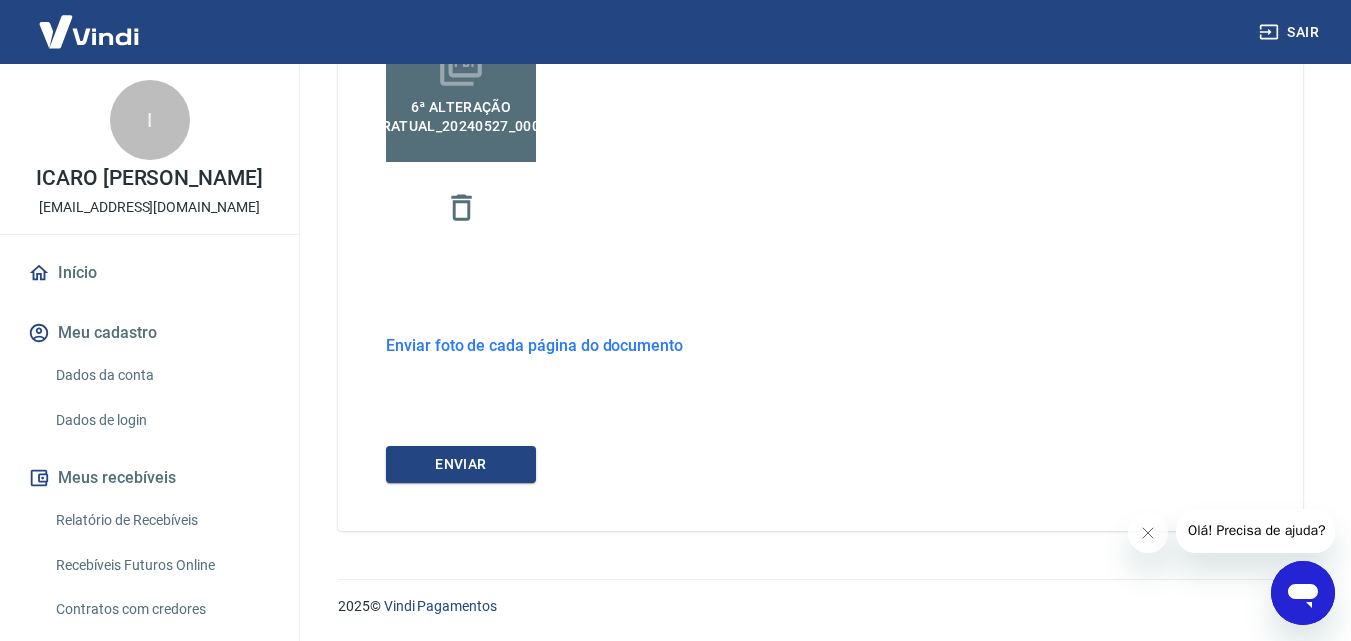click on "Envie um dos documentos abaixo que comprove a existência da empresa. O tipo do documento deverá ser enviado de acordo com a natureza jurídica da empresa. Selecione o documento que será enviado: Certificado de Cadastro de Micro Empresário Individual - para empresas   Micro Empresário Individual (MEI) Requerimento de Empresário Individual - para empresas   Empresário Individual (EI) Ato Constitutivo Eireli - para empresas   Empresa Individual de Responsabilidade Limitada (EIRELI) Contrato Social - para empresas   Limitada LTDA, Sociedade Simples (SS), Cooperativa (COOP) ou outros Estatuto Social - para empresas sócias   Sociedade Anônima É importante que o documento enviado contemple todas as atualizações feitas. Formatos de arquivo aceito: jpeg, jpg e pdf Tamanho máximo do arquivo: 4,5 MB 6ª Alteração Contratual_20240527_0001.pdf Enviar foto de cada página do documento ENVIAR" at bounding box center (820, -42) 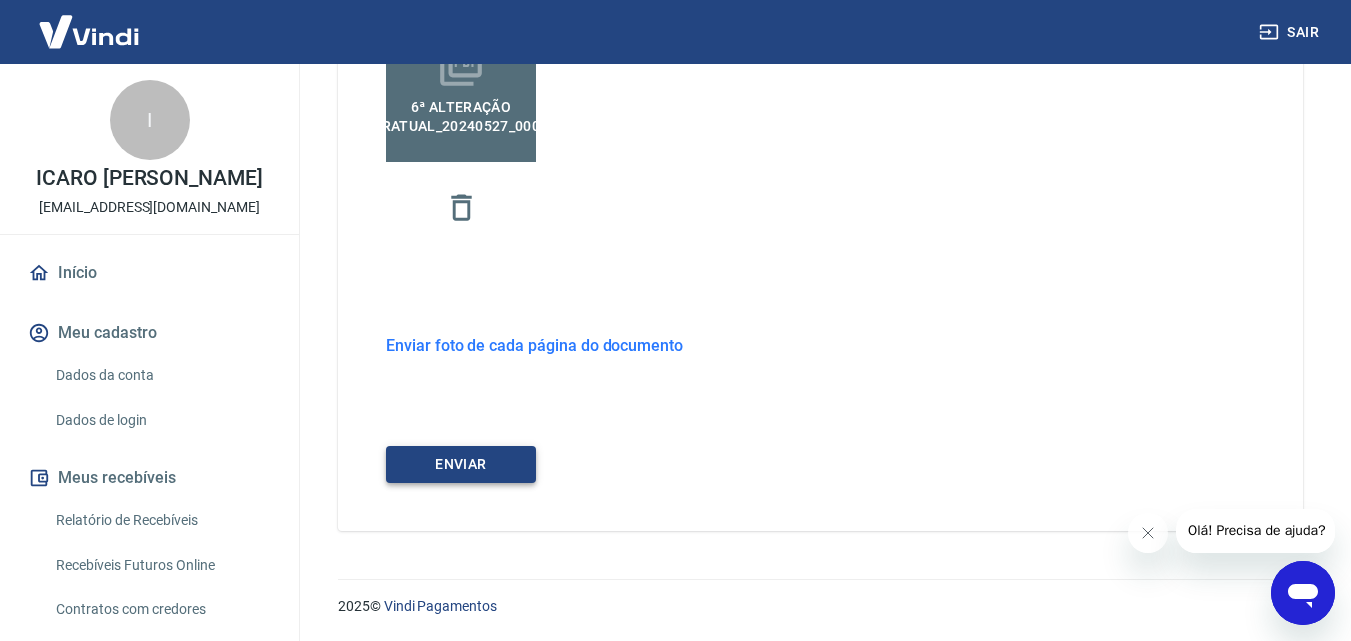click on "ENVIAR" at bounding box center (461, 464) 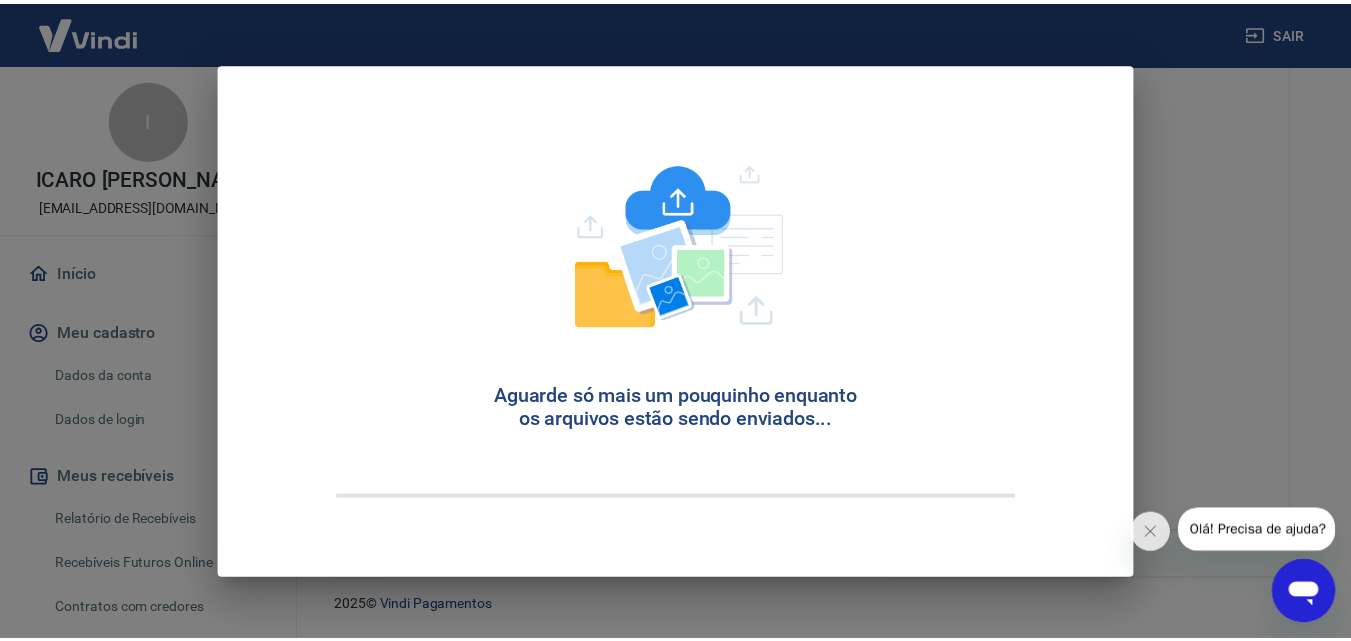 scroll, scrollTop: 713, scrollLeft: 0, axis: vertical 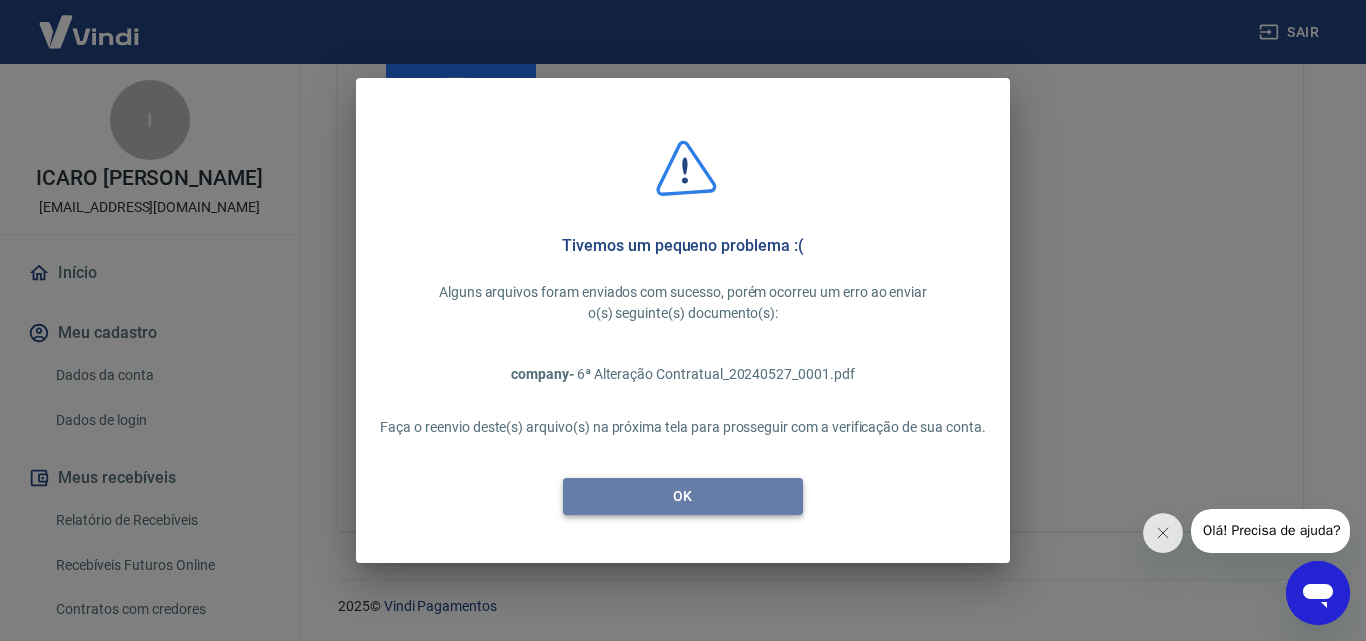 click on "OK" at bounding box center [683, 496] 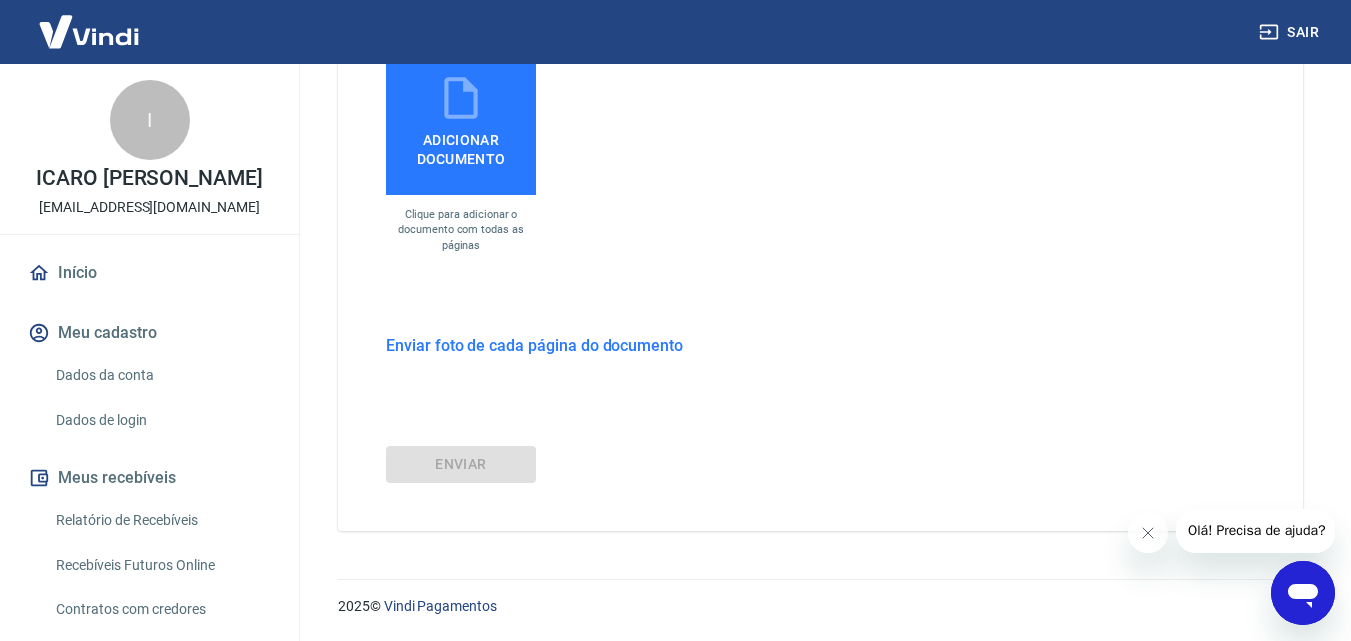click on "Enviar foto de cada página do documento" at bounding box center [534, 345] 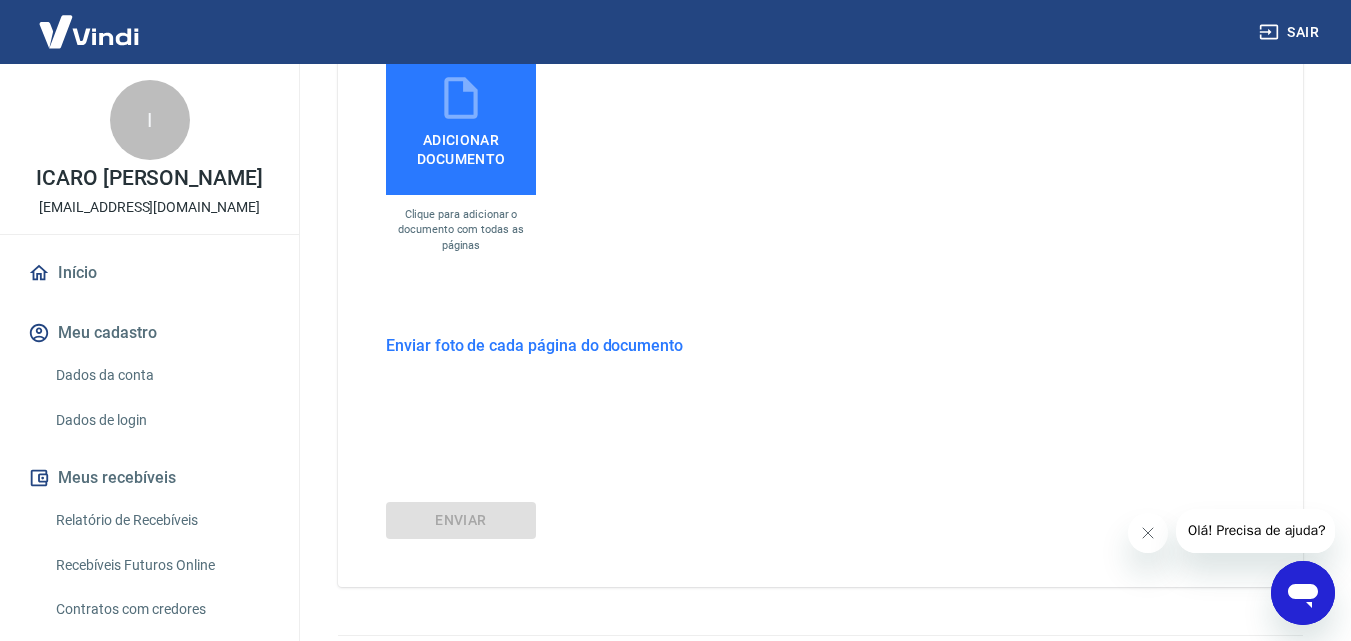 click on "Envie um dos documentos abaixo que comprove a existência da empresa. O tipo do documento deverá ser enviado de acordo com a natureza jurídica da empresa. Selecione o documento que será enviado: Certificado de Cadastro de Micro Empresário Individual - para empresas   Micro Empresário Individual (MEI) Requerimento de Empresário Individual - para empresas   Empresário Individual (EI) Ato Constitutivo Eireli - para empresas   Empresa Individual de Responsabilidade Limitada (EIRELI) Contrato Social - para empresas   Limitada LTDA, Sociedade Simples (SS), Cooperativa (COOP) ou outros Estatuto Social - para empresas sócias   Sociedade Anônima É importante que o documento enviado contemple todas as atualizações feitas. Formatos de arquivo aceito: jpeg, jpg e pdf Tamanho máximo do arquivo: 4,5 MB Adicionar documento Clique para adicionar o documento com todas as páginas Enviar foto de cada página do documento ENVIAR" at bounding box center (820, 3) 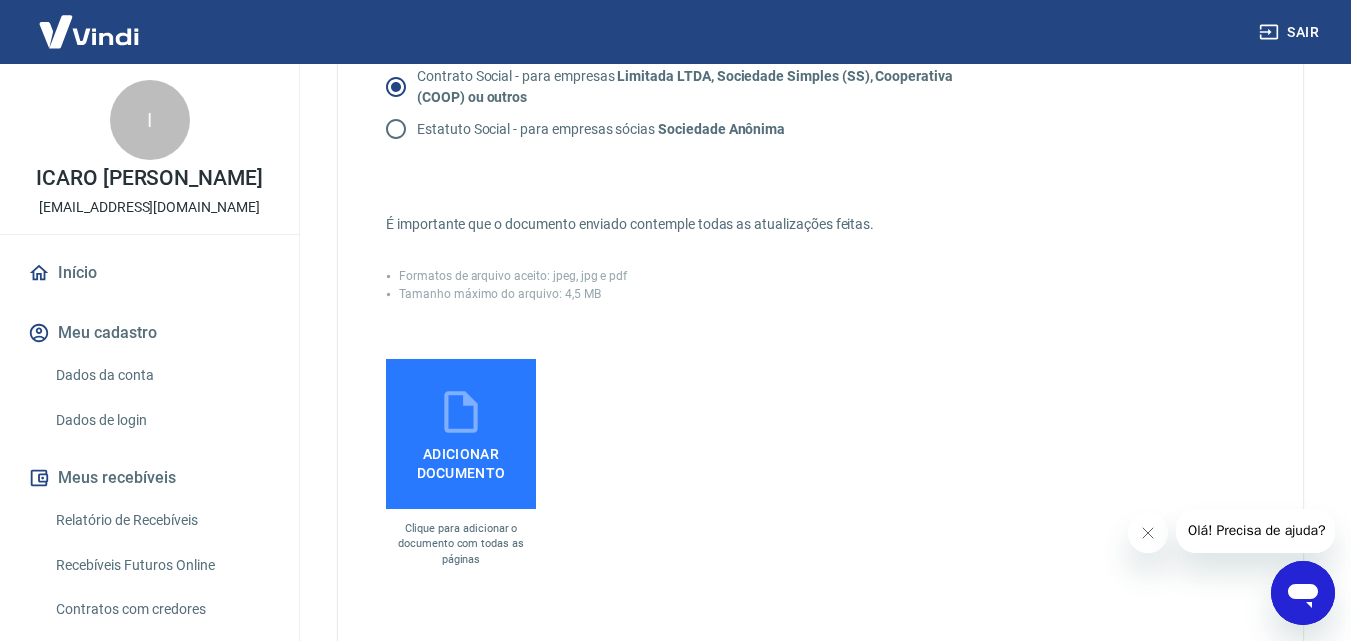 scroll, scrollTop: 413, scrollLeft: 0, axis: vertical 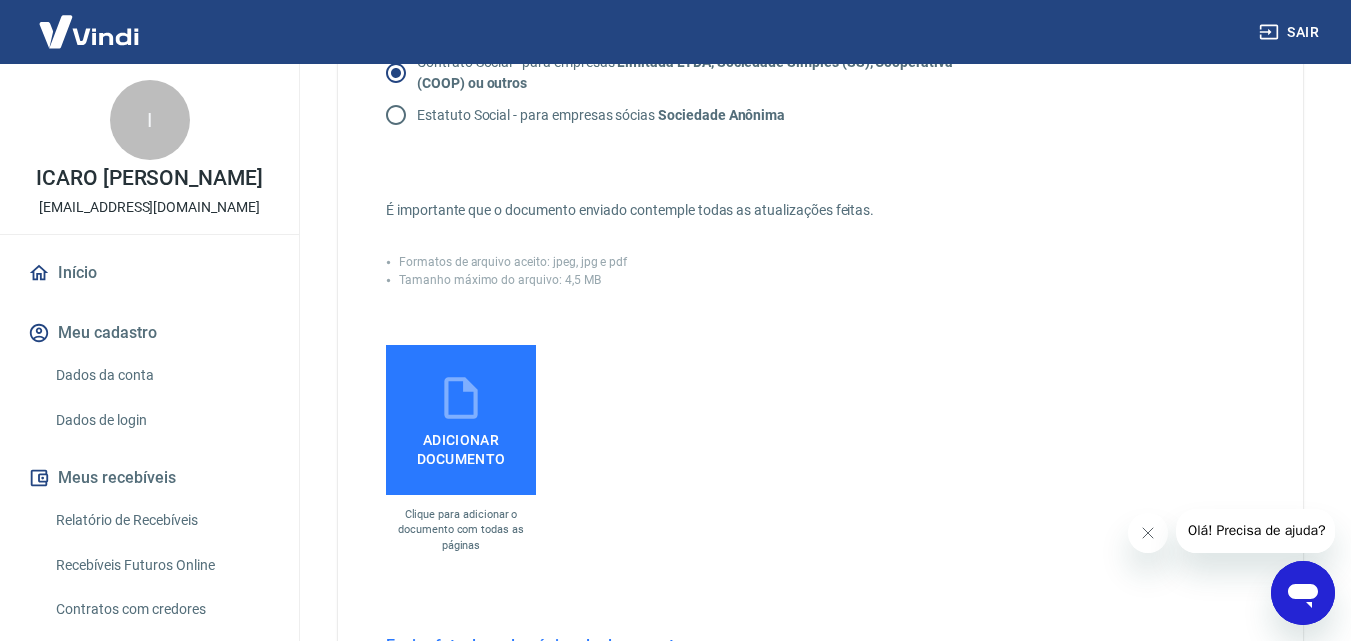 click on "Adicionar documento" at bounding box center (461, 420) 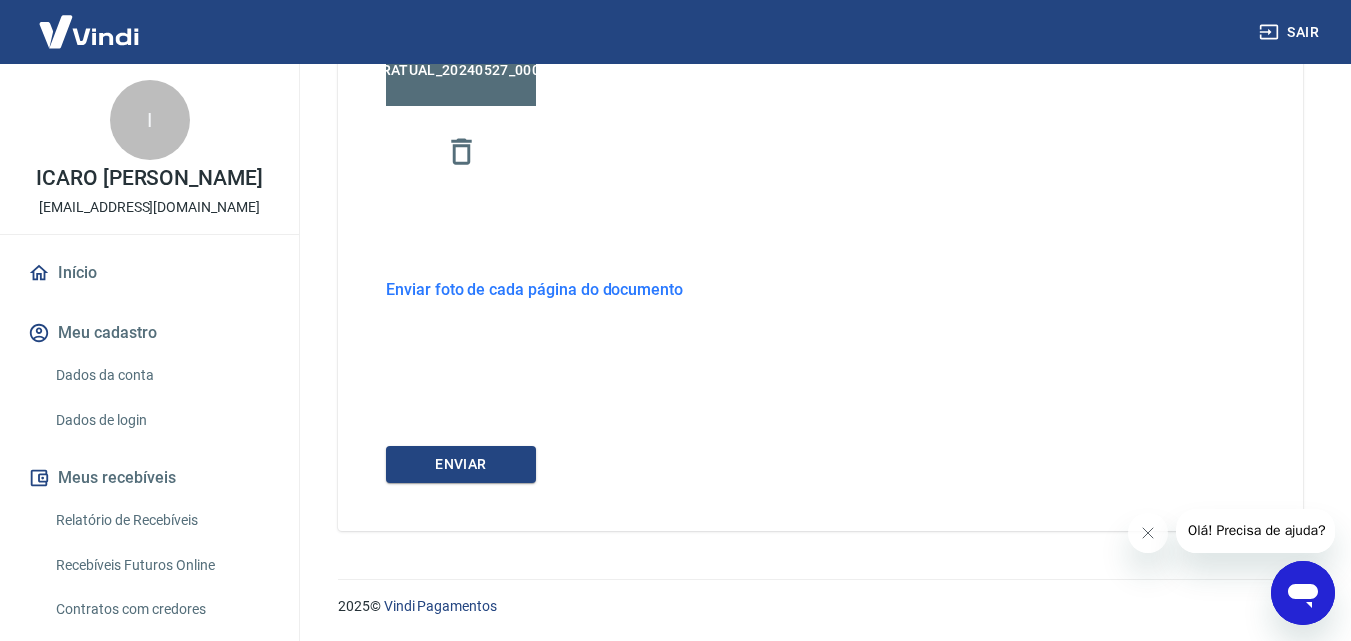 click on "Enviar foto de cada página do documento" at bounding box center (534, 289) 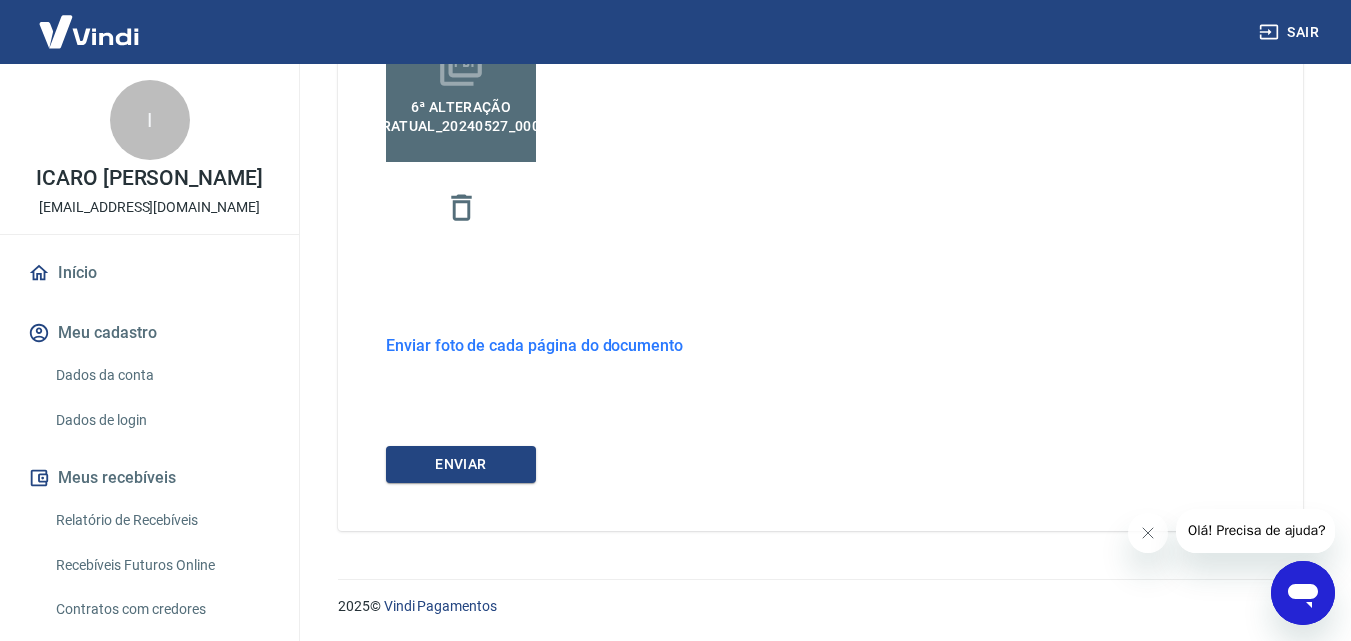 click on "Enviar foto de cada página do documento" at bounding box center (534, 345) 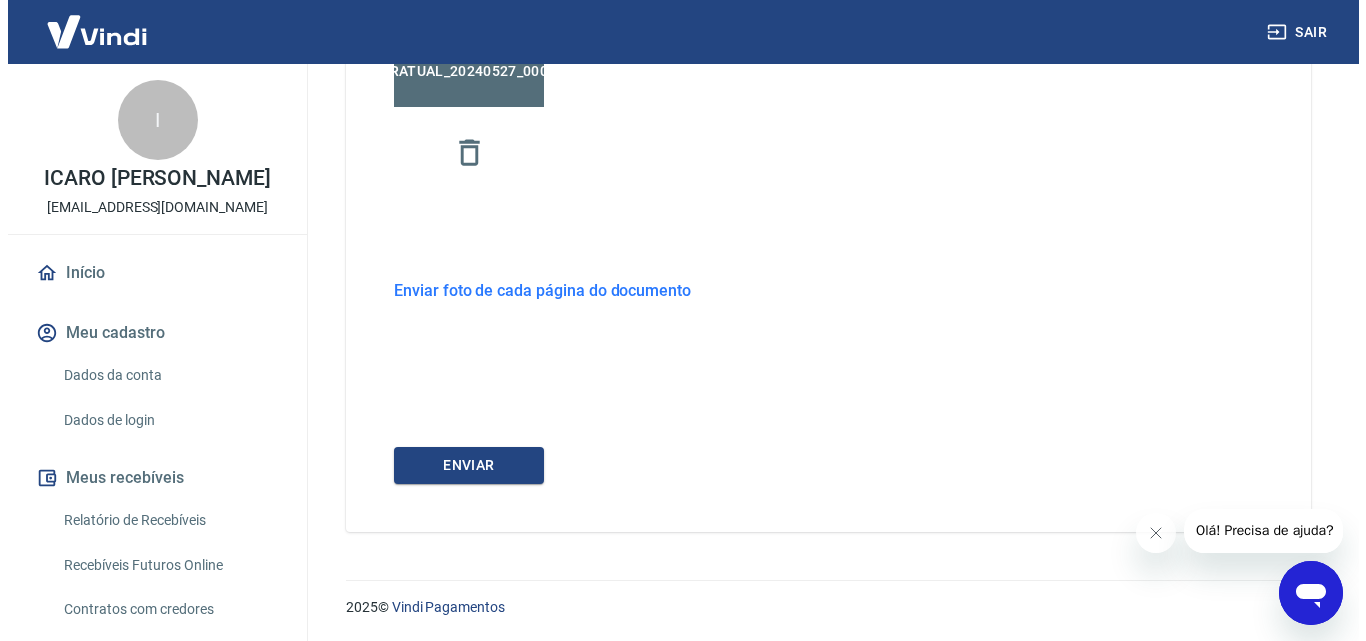 scroll, scrollTop: 802, scrollLeft: 0, axis: vertical 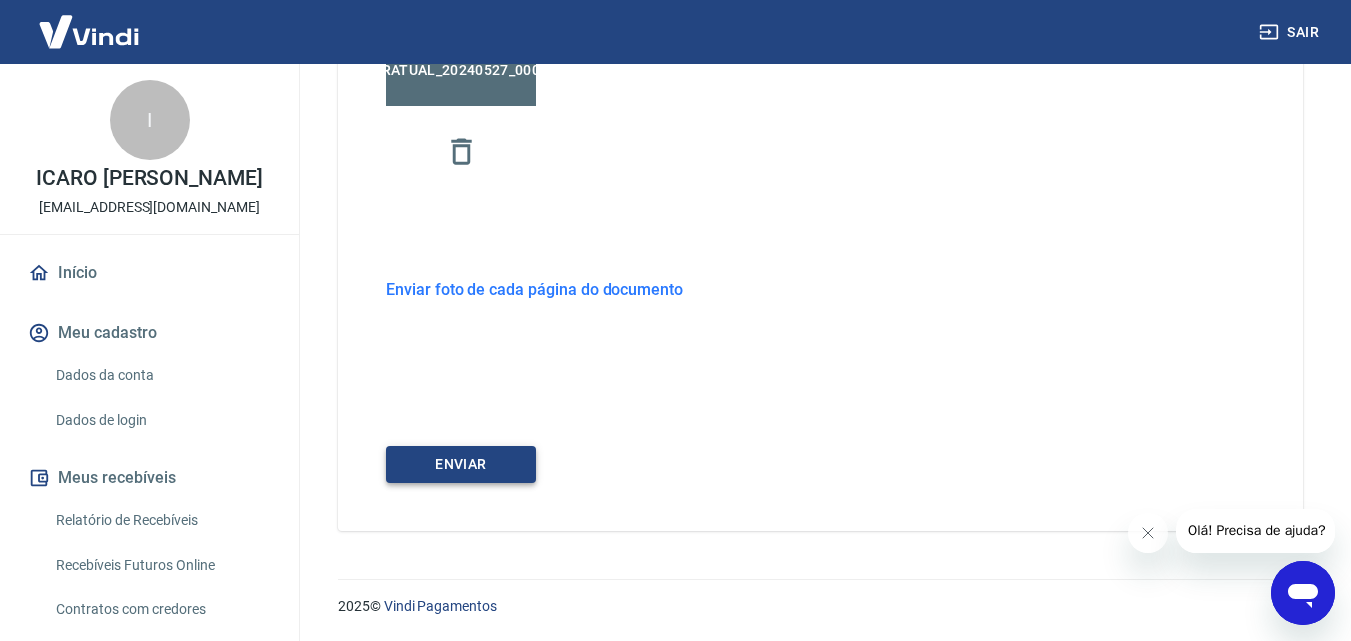 click on "ENVIAR" at bounding box center [461, 464] 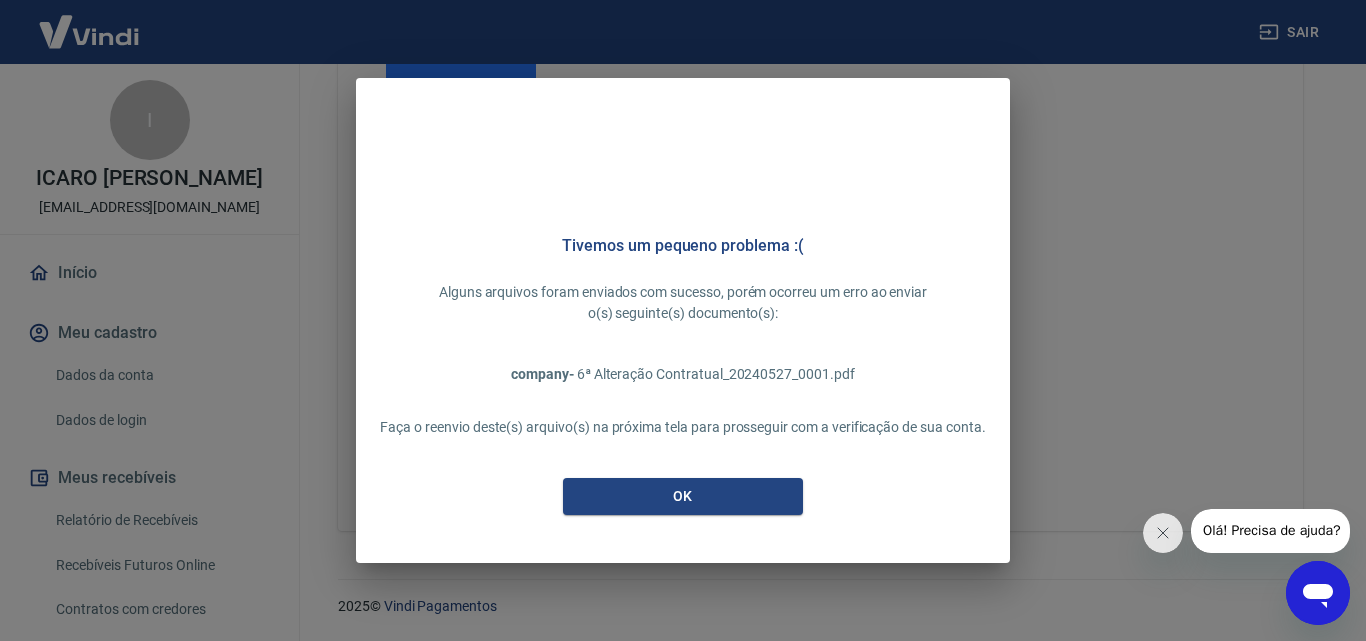 scroll, scrollTop: 769, scrollLeft: 0, axis: vertical 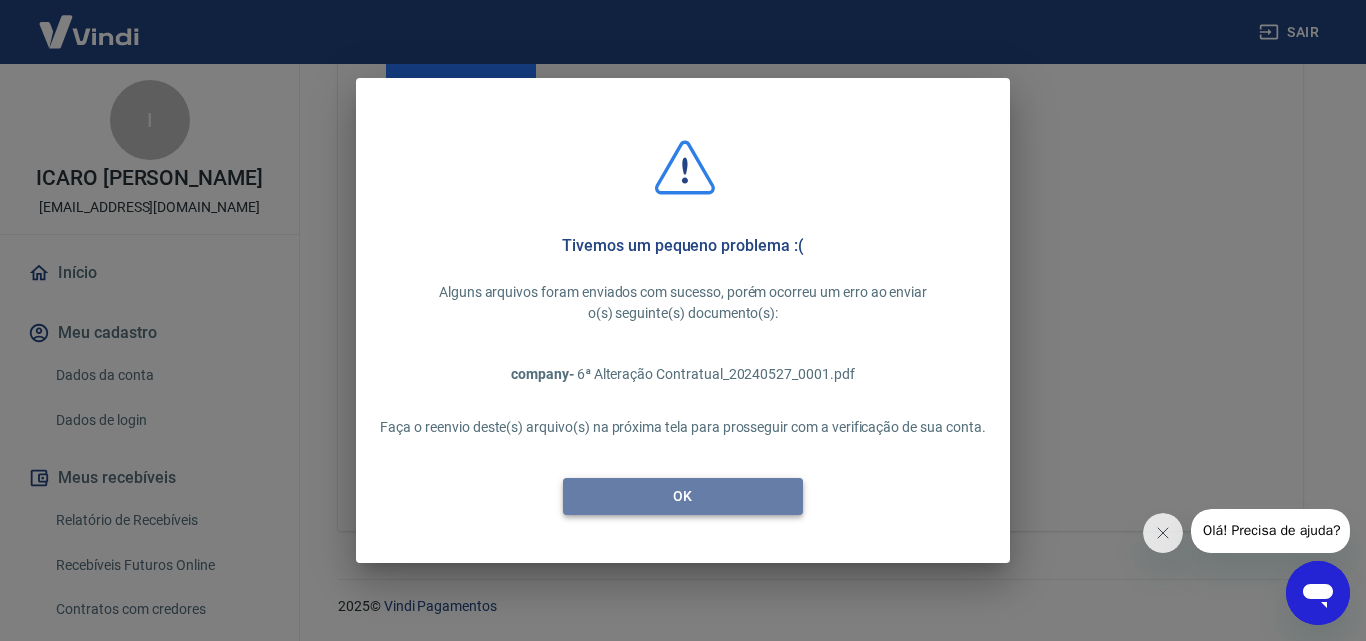 click on "OK" at bounding box center [683, 496] 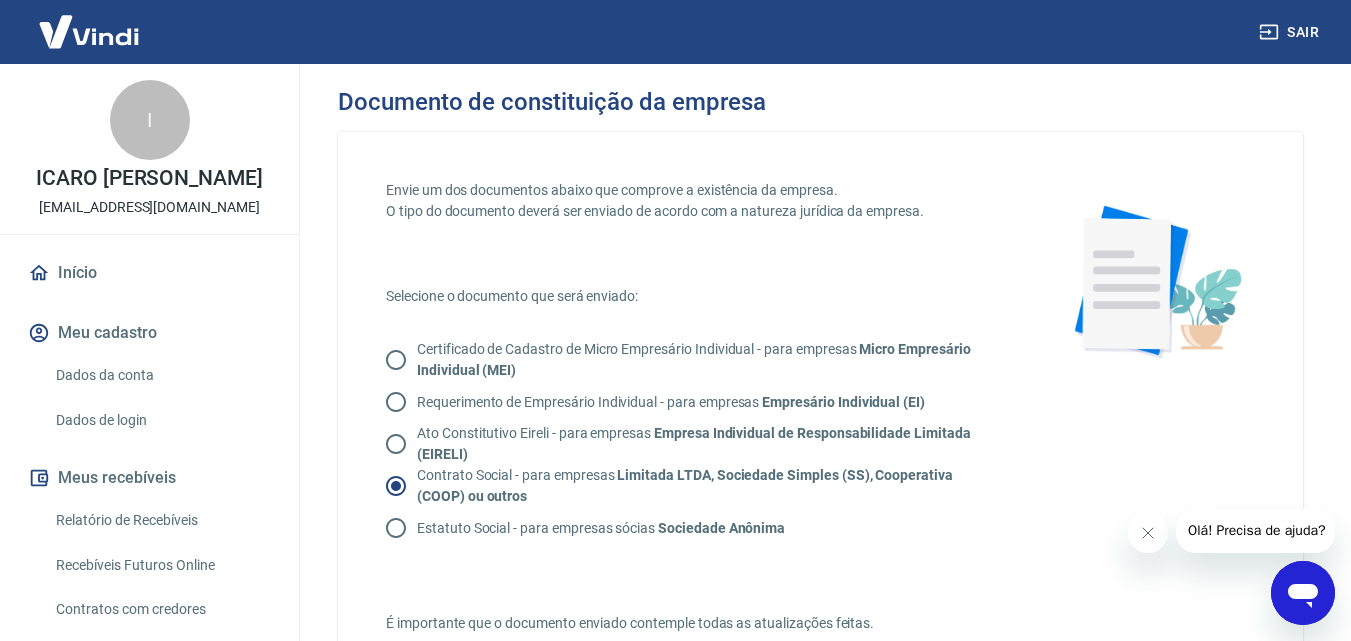 scroll, scrollTop: 769, scrollLeft: 0, axis: vertical 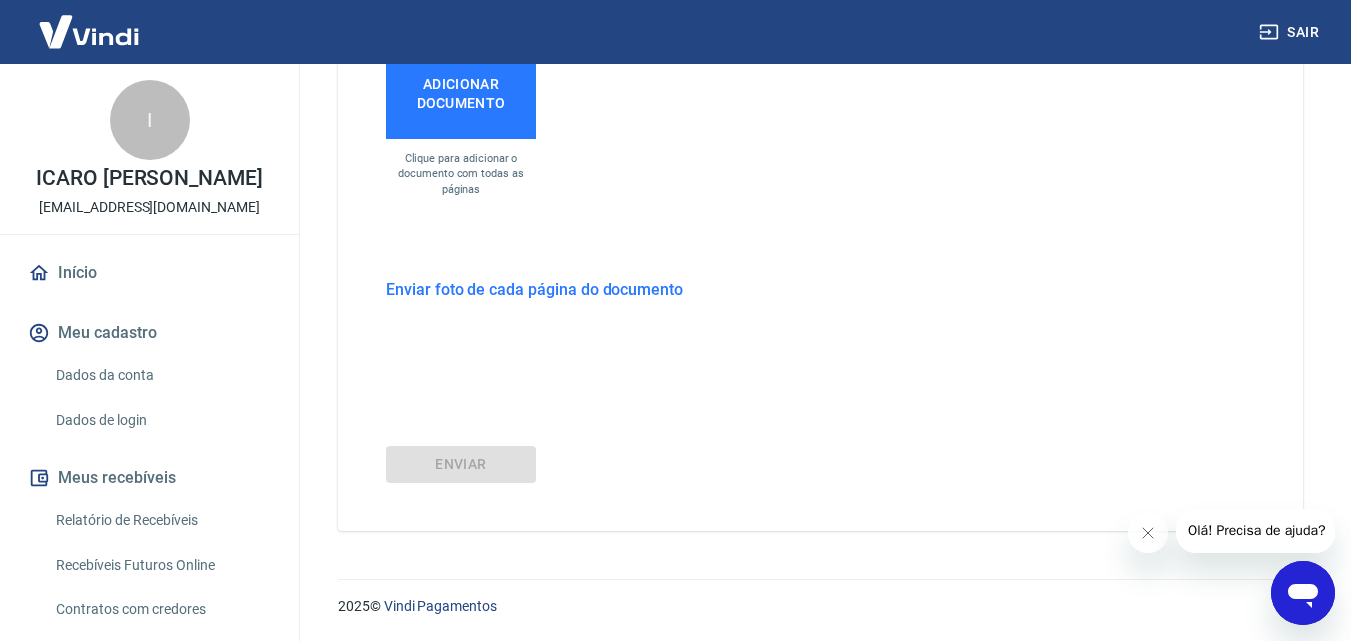 click on "Meu cadastro" at bounding box center [149, 333] 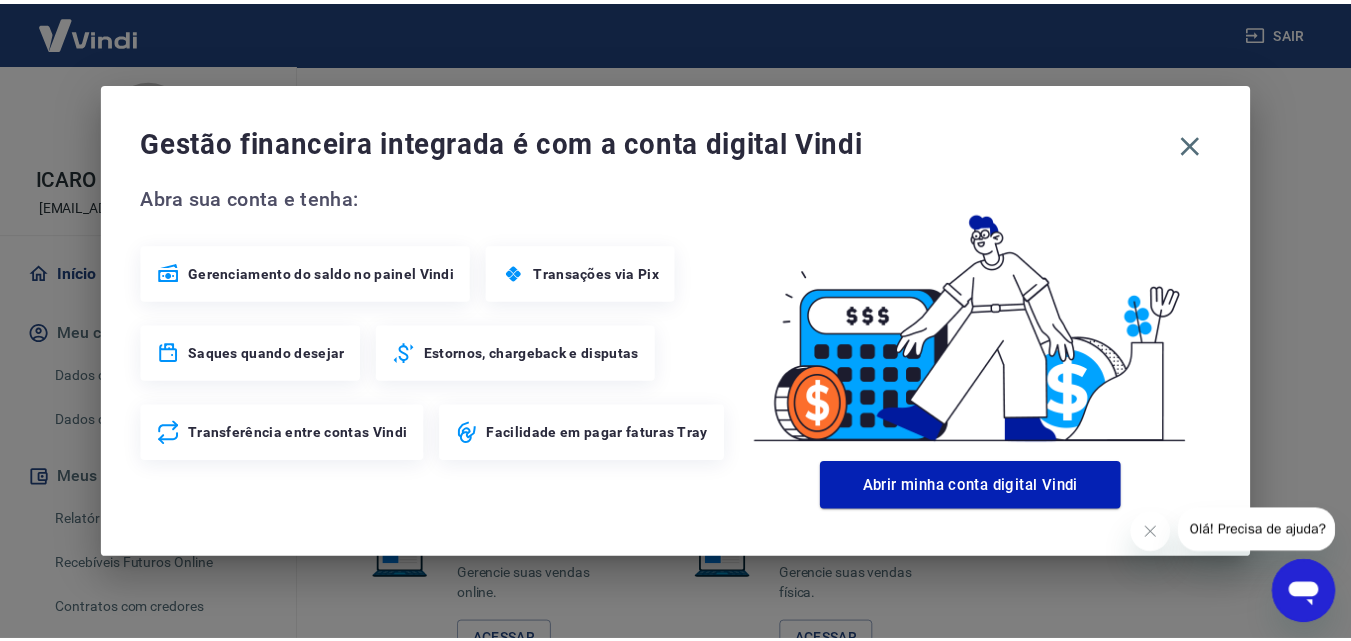 scroll, scrollTop: 1251, scrollLeft: 0, axis: vertical 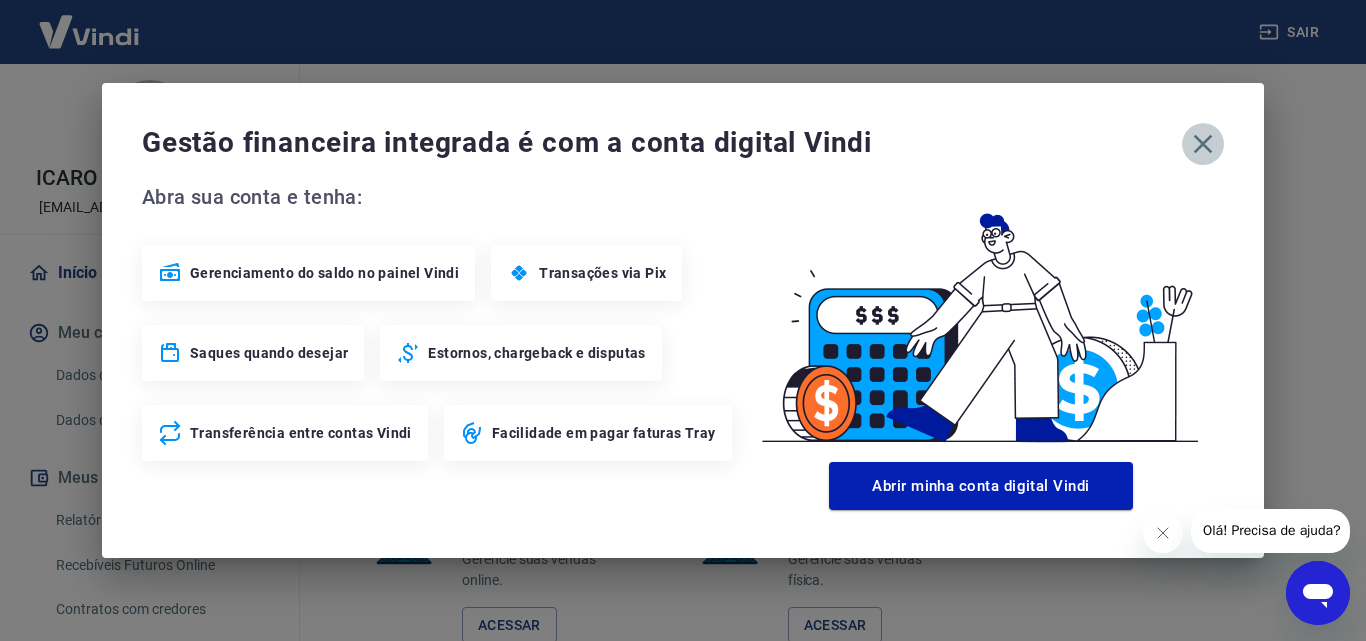 click 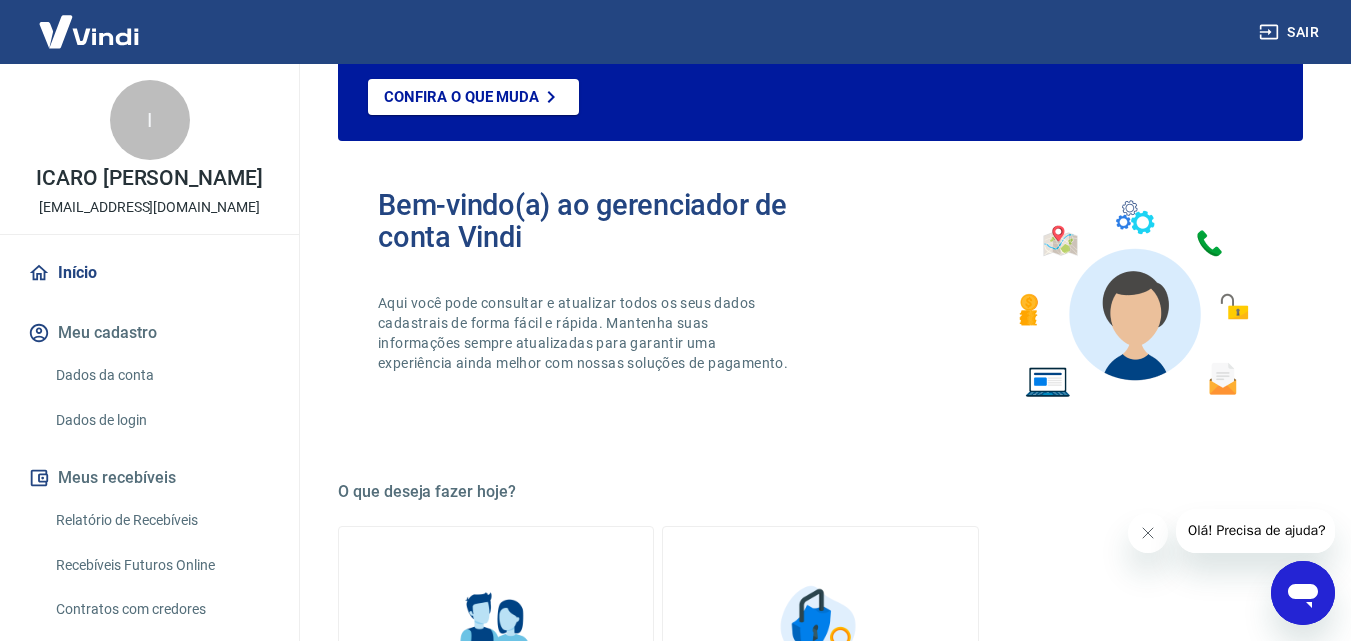 scroll, scrollTop: 0, scrollLeft: 0, axis: both 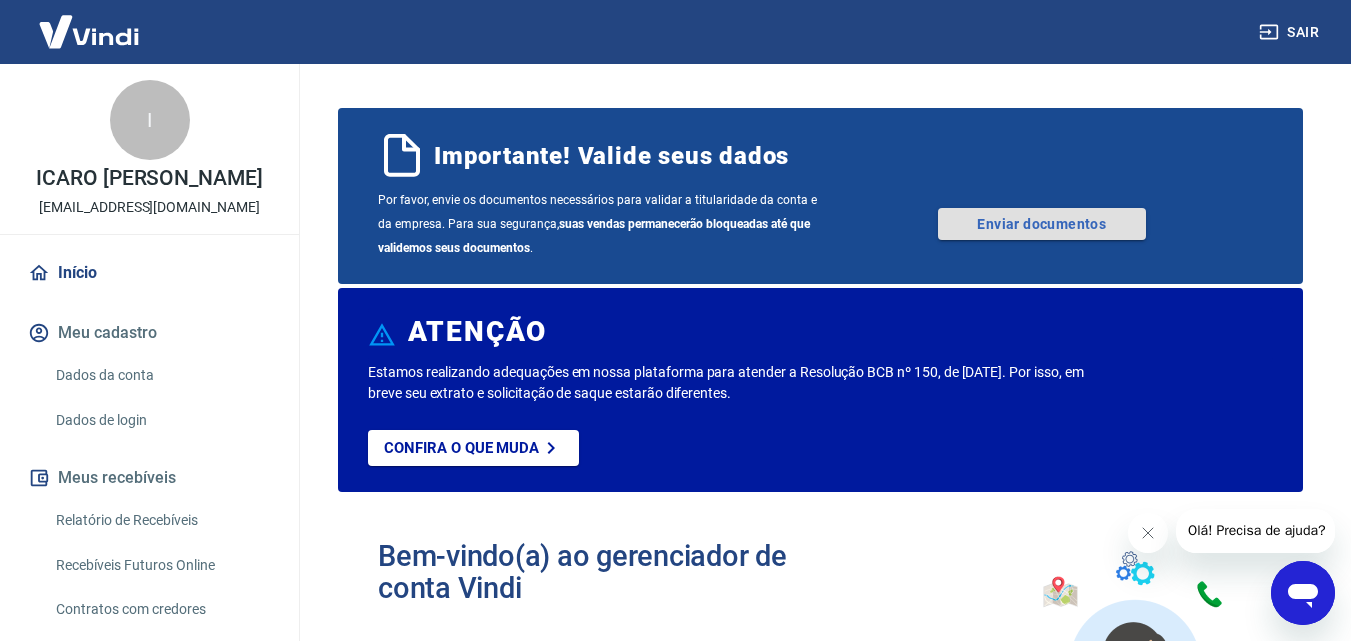 click on "Enviar documentos" at bounding box center (1042, 224) 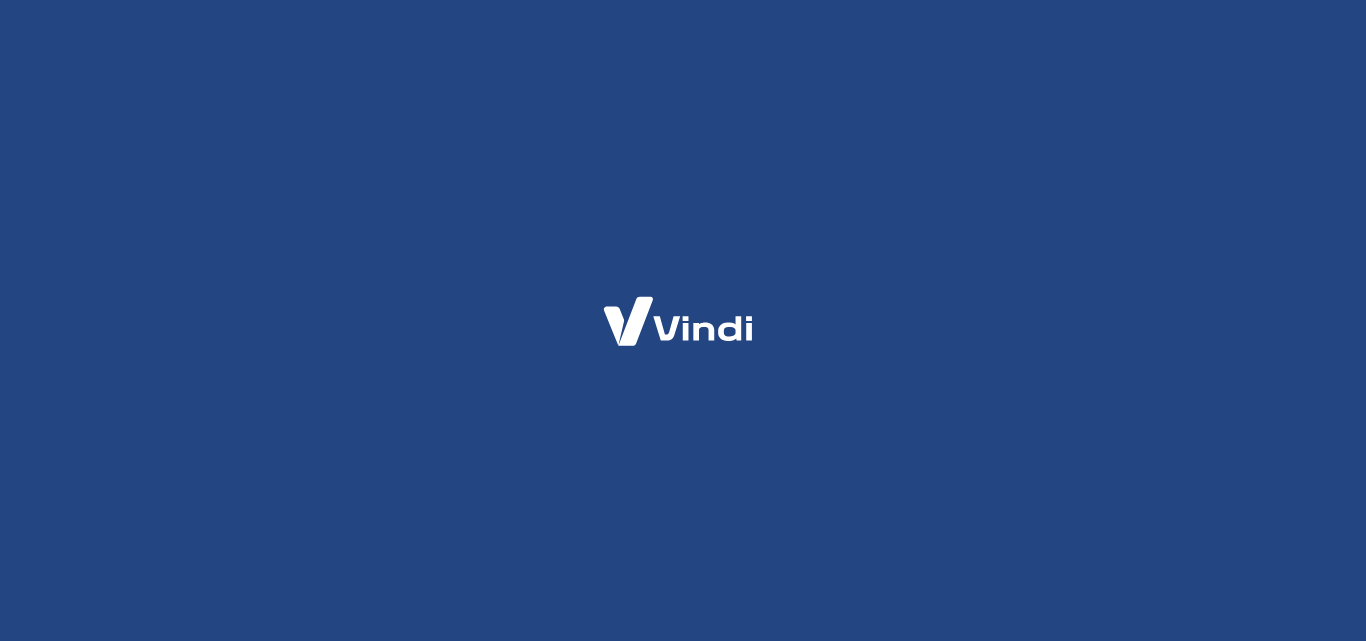scroll, scrollTop: 0, scrollLeft: 0, axis: both 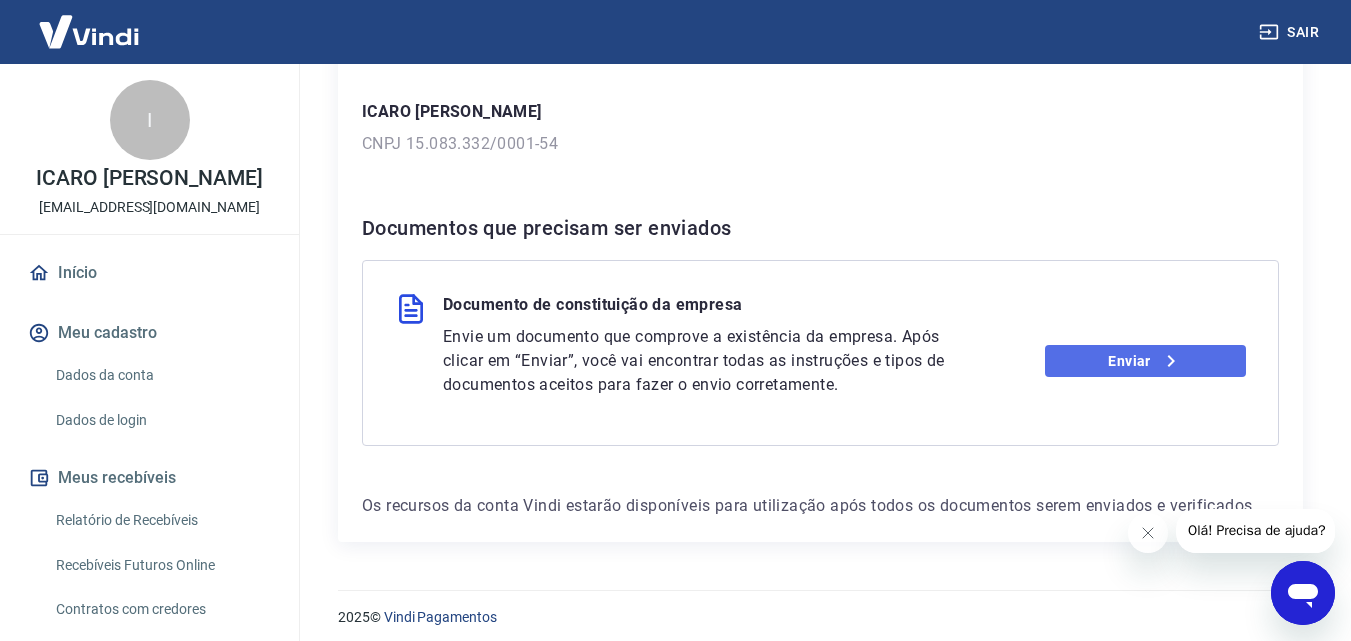 click on "Enviar" at bounding box center [1145, 361] 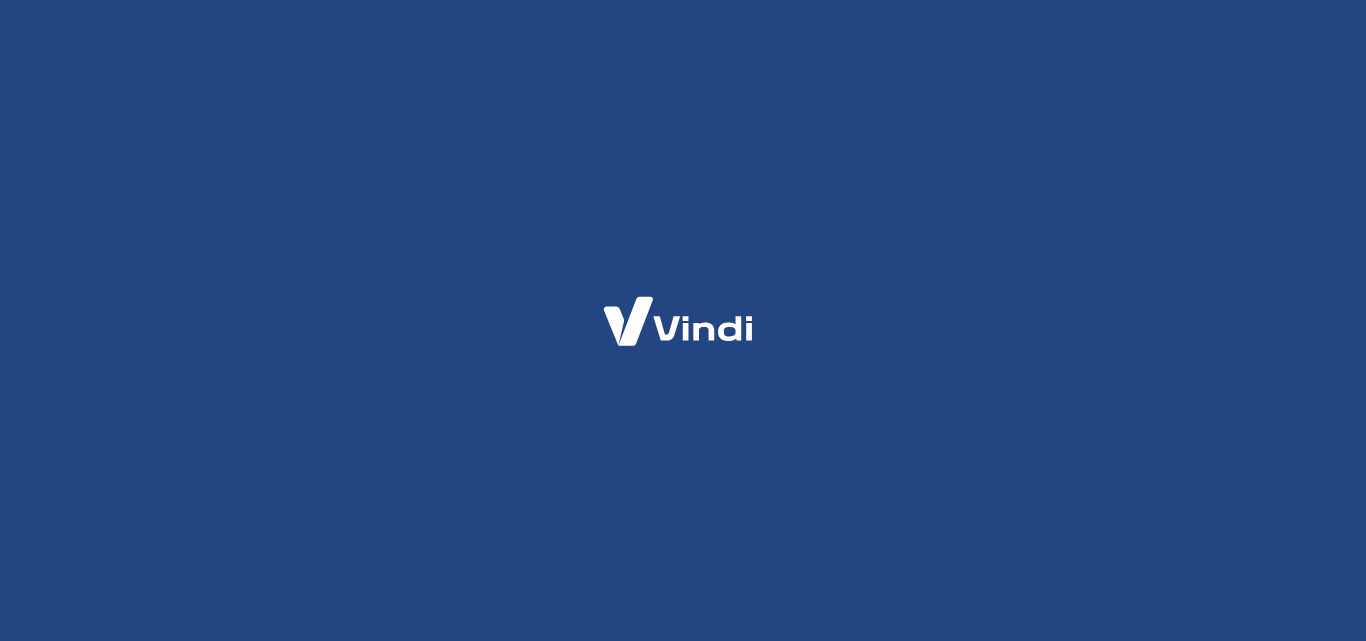scroll, scrollTop: 0, scrollLeft: 0, axis: both 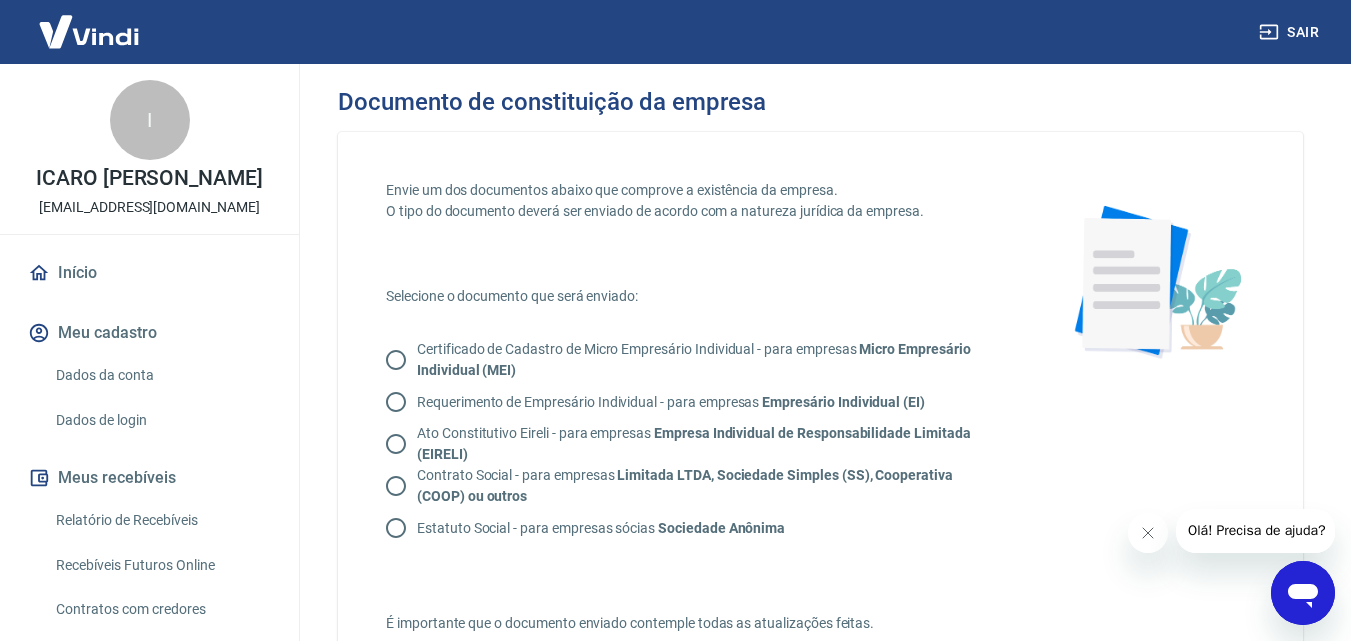 click on "Contrato Social - para empresas   Limitada LTDA, Sociedade Simples (SS), Cooperativa (COOP) ou outros" at bounding box center (396, 486) 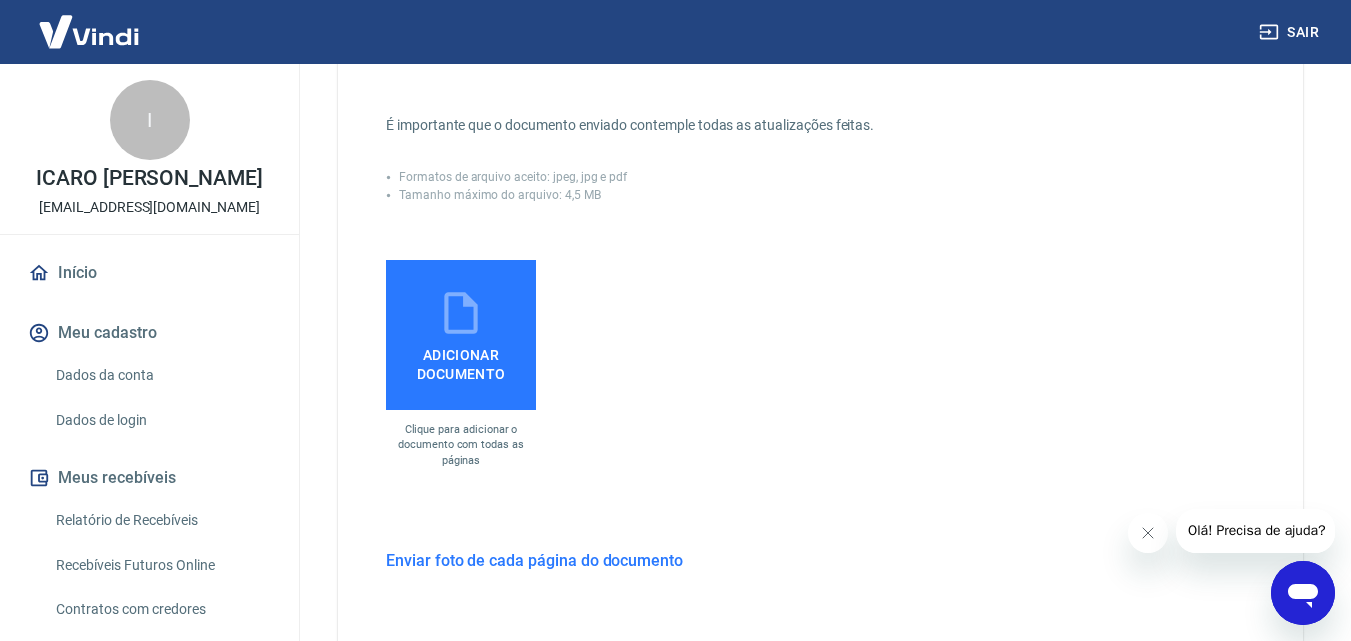 scroll, scrollTop: 500, scrollLeft: 0, axis: vertical 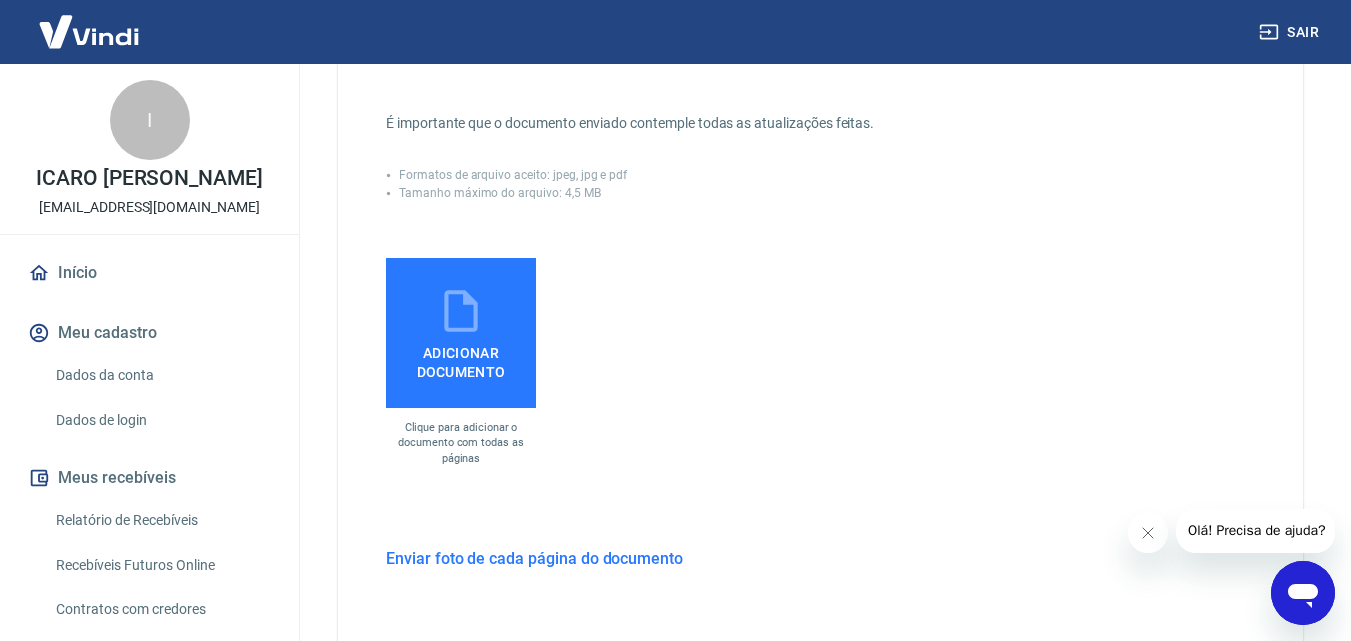 click on "Adicionar documento" at bounding box center [461, 358] 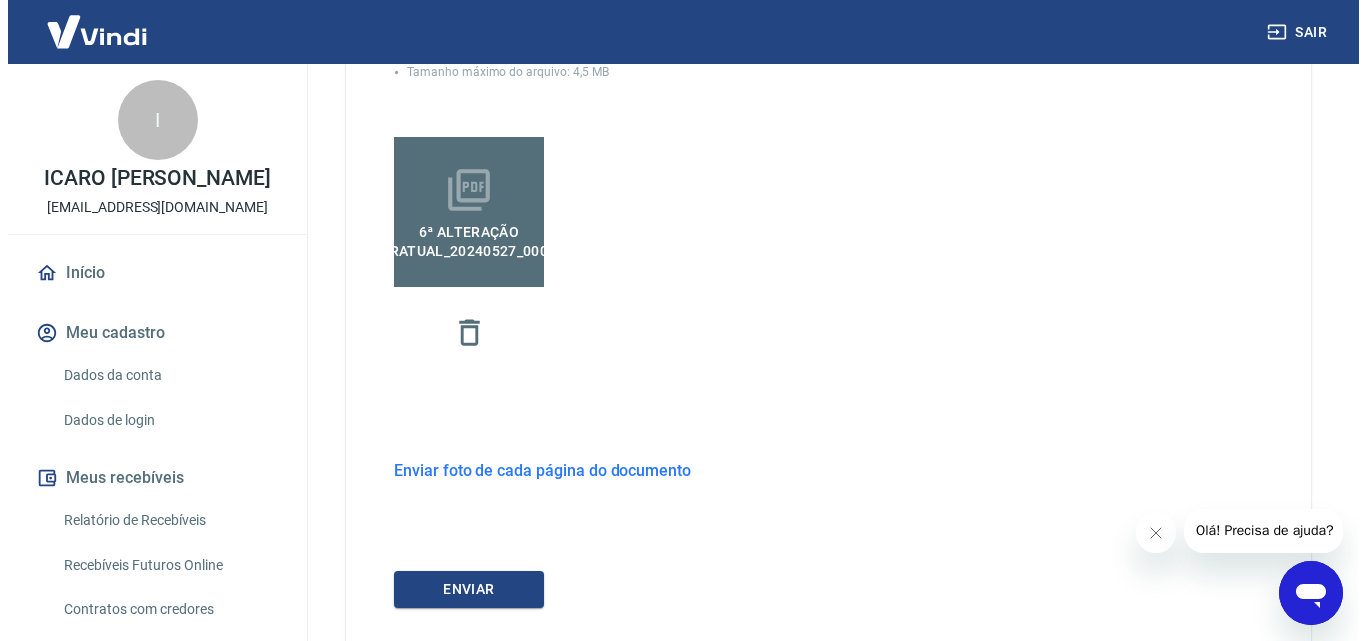 scroll, scrollTop: 746, scrollLeft: 0, axis: vertical 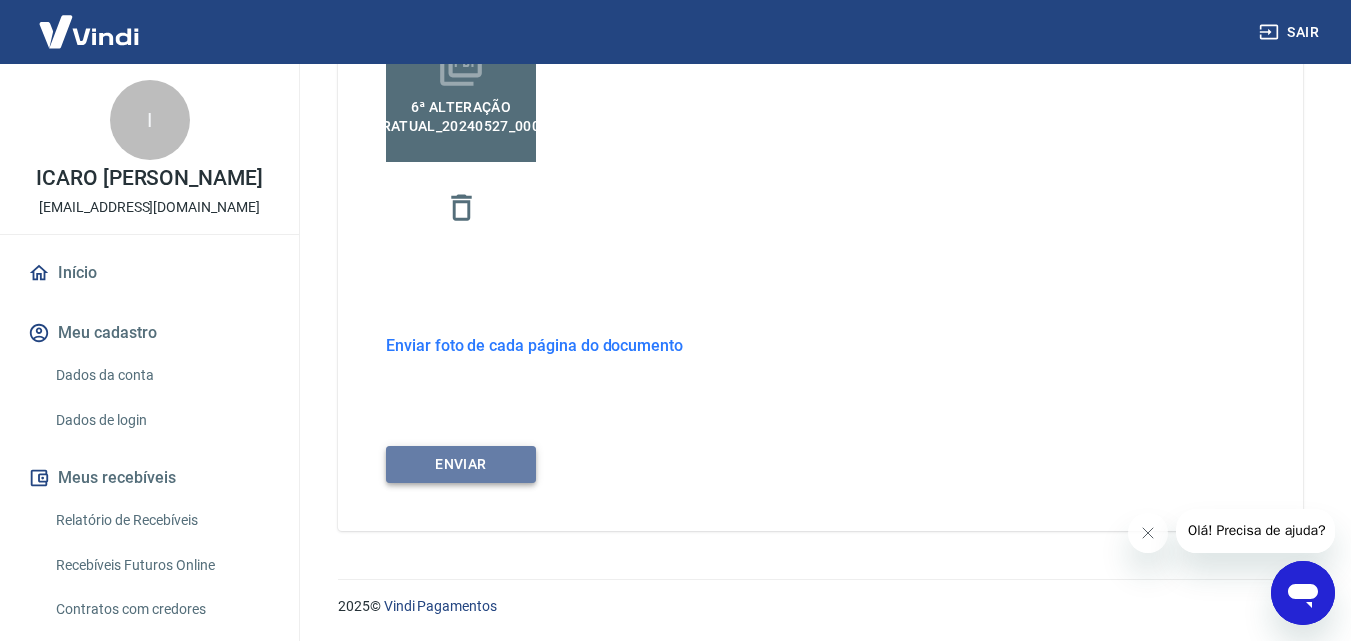click on "ENVIAR" at bounding box center [461, 464] 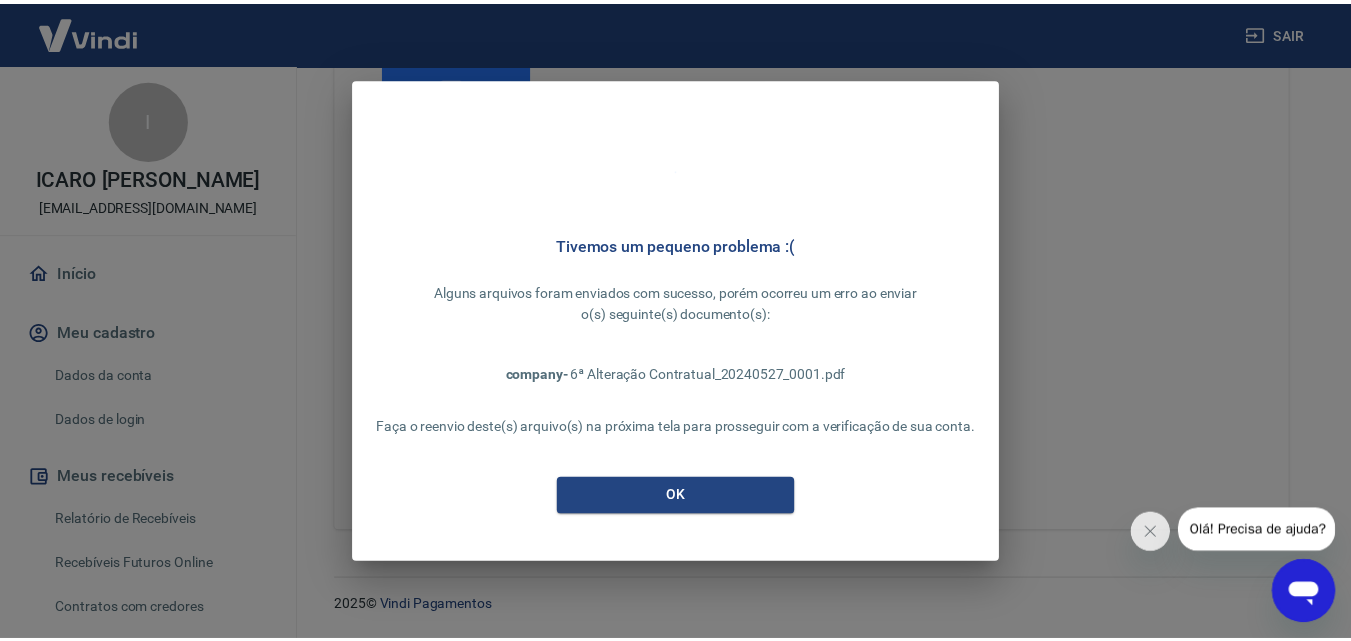 scroll, scrollTop: 713, scrollLeft: 0, axis: vertical 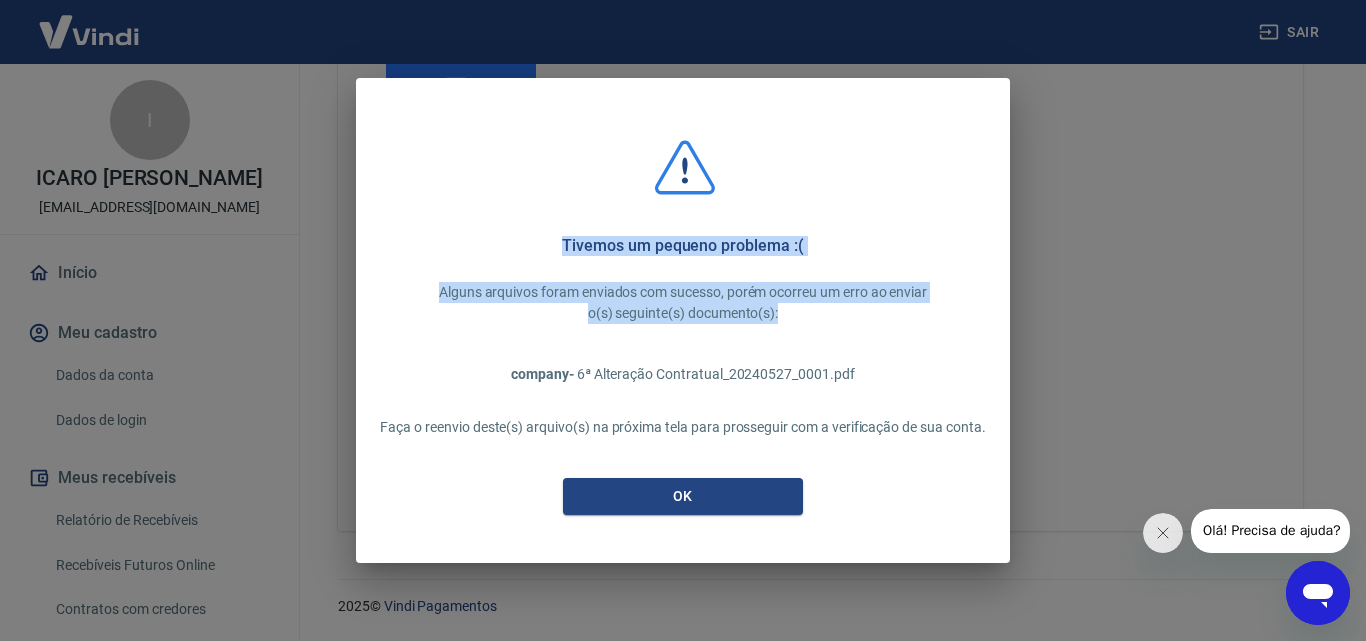 drag, startPoint x: 569, startPoint y: 258, endPoint x: 804, endPoint y: 318, distance: 242.53865 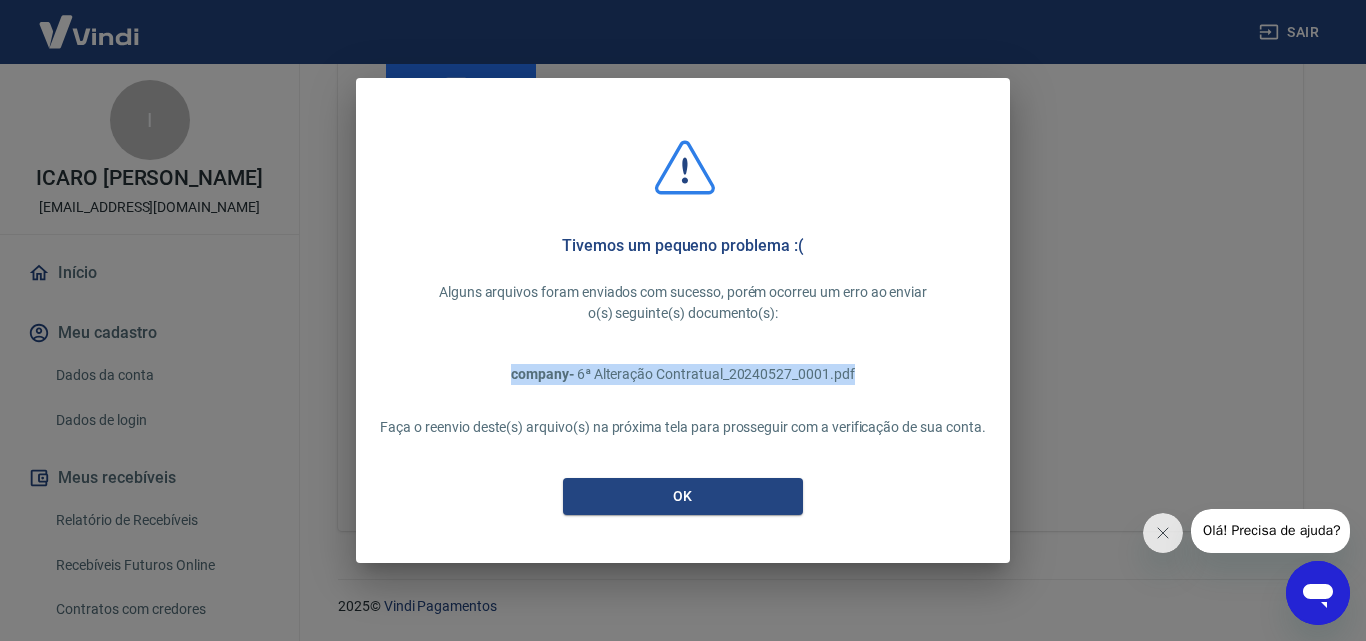 drag, startPoint x: 518, startPoint y: 379, endPoint x: 917, endPoint y: 379, distance: 399 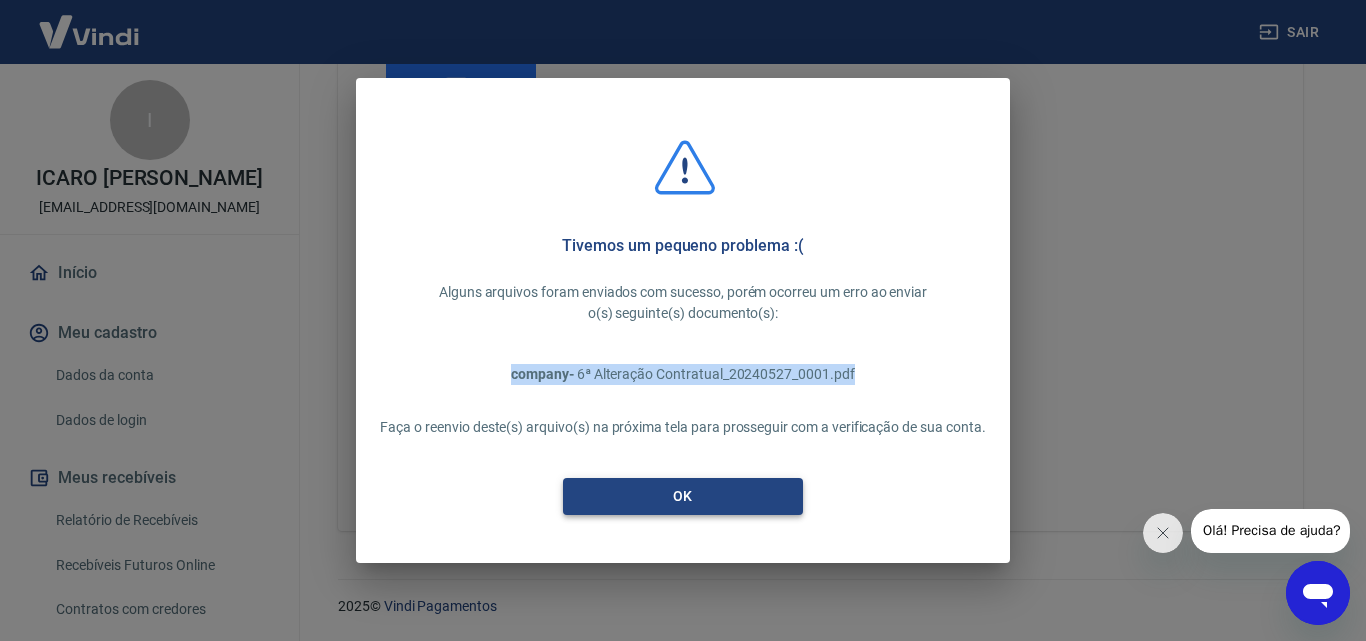 click on "OK" at bounding box center (683, 496) 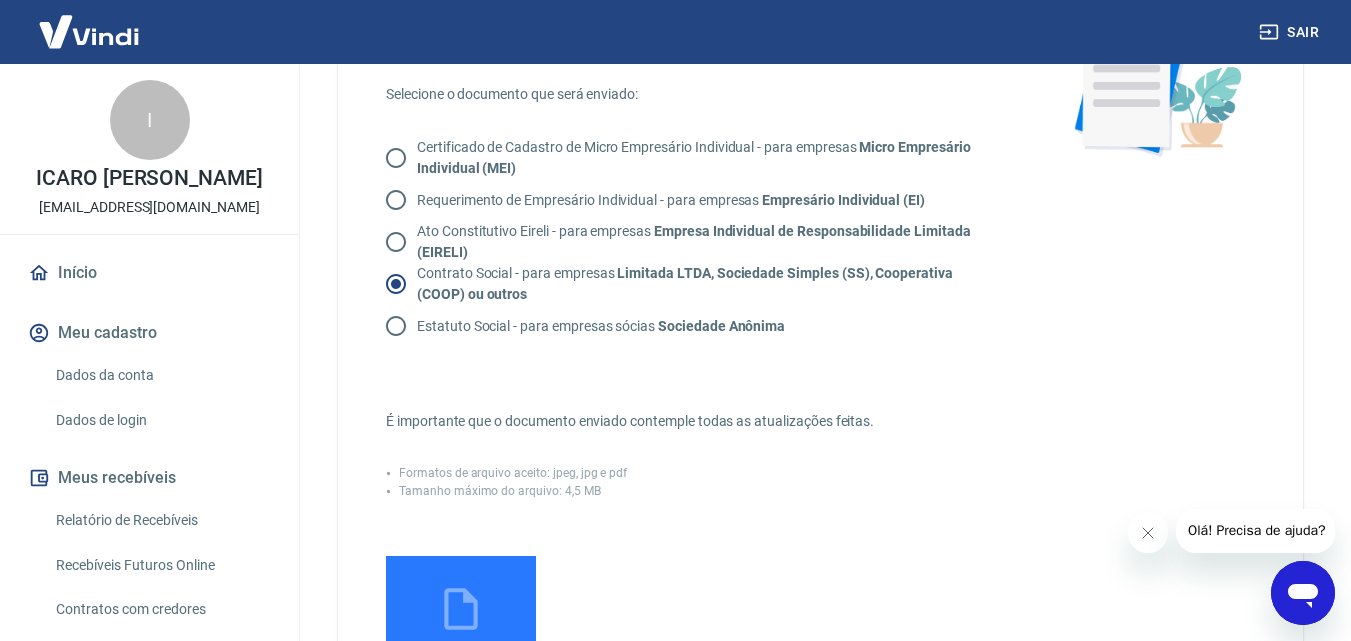 scroll, scrollTop: 600, scrollLeft: 0, axis: vertical 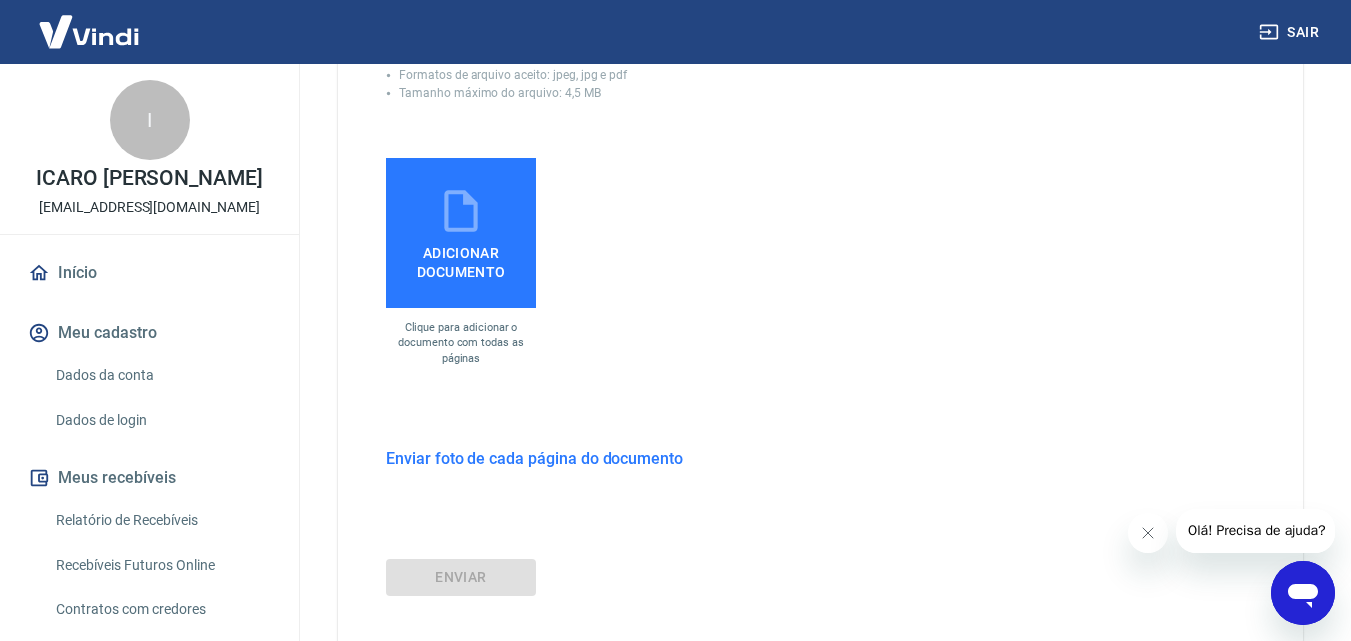 click on "ENVIAR" at bounding box center (820, 577) 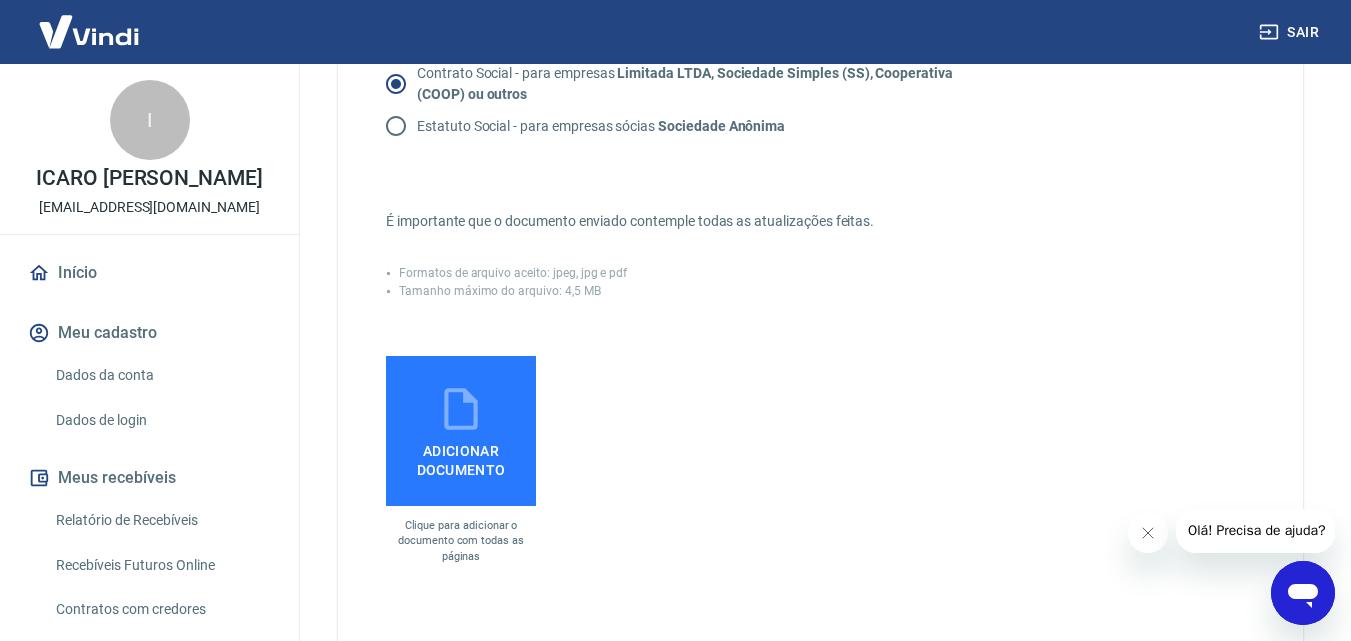scroll, scrollTop: 400, scrollLeft: 0, axis: vertical 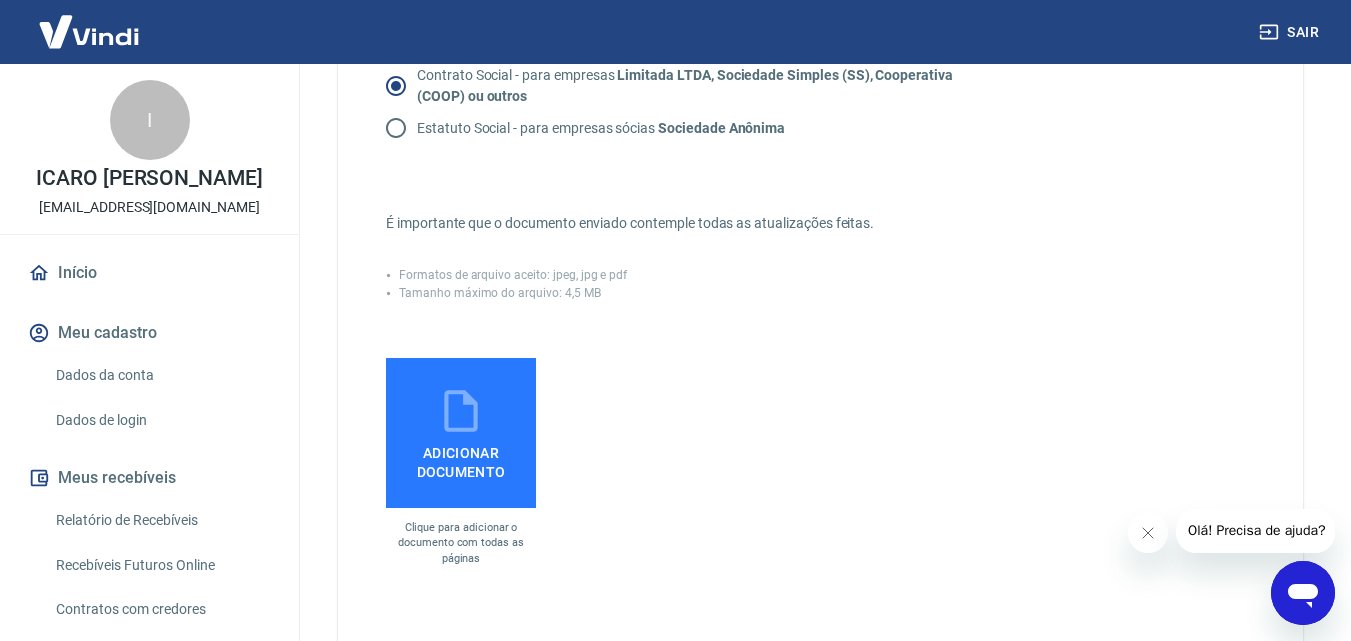 click on "Adicionar documento" at bounding box center (461, 458) 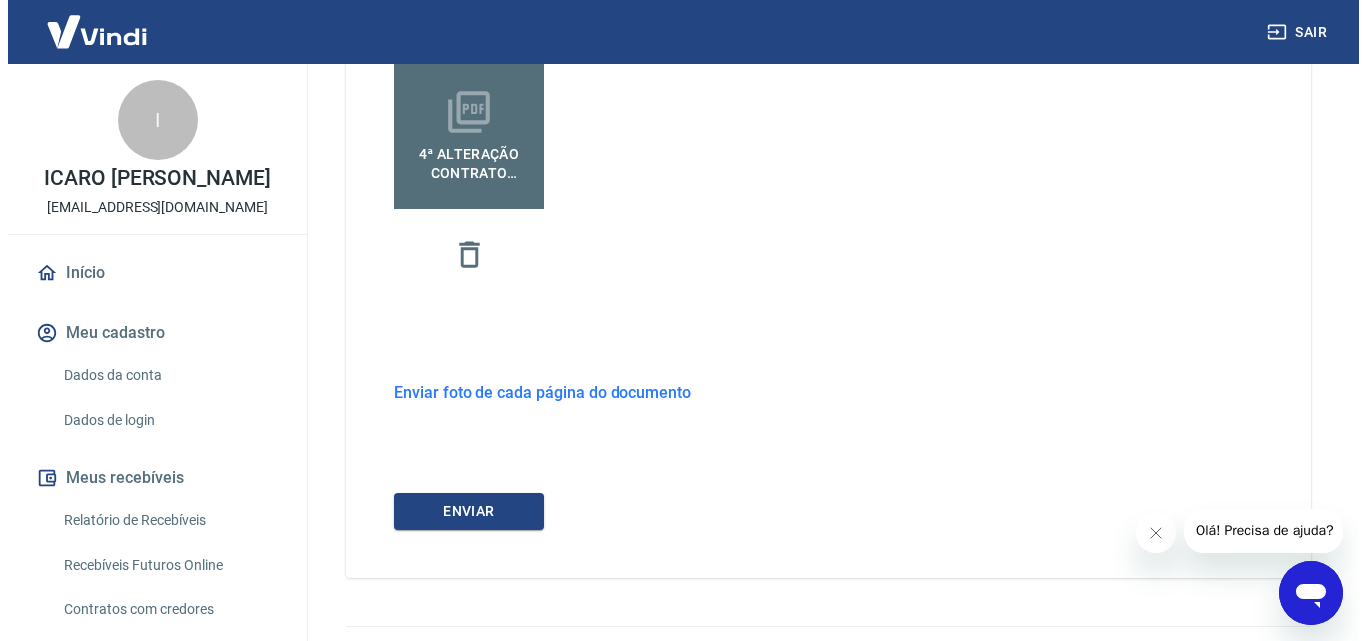 scroll, scrollTop: 746, scrollLeft: 0, axis: vertical 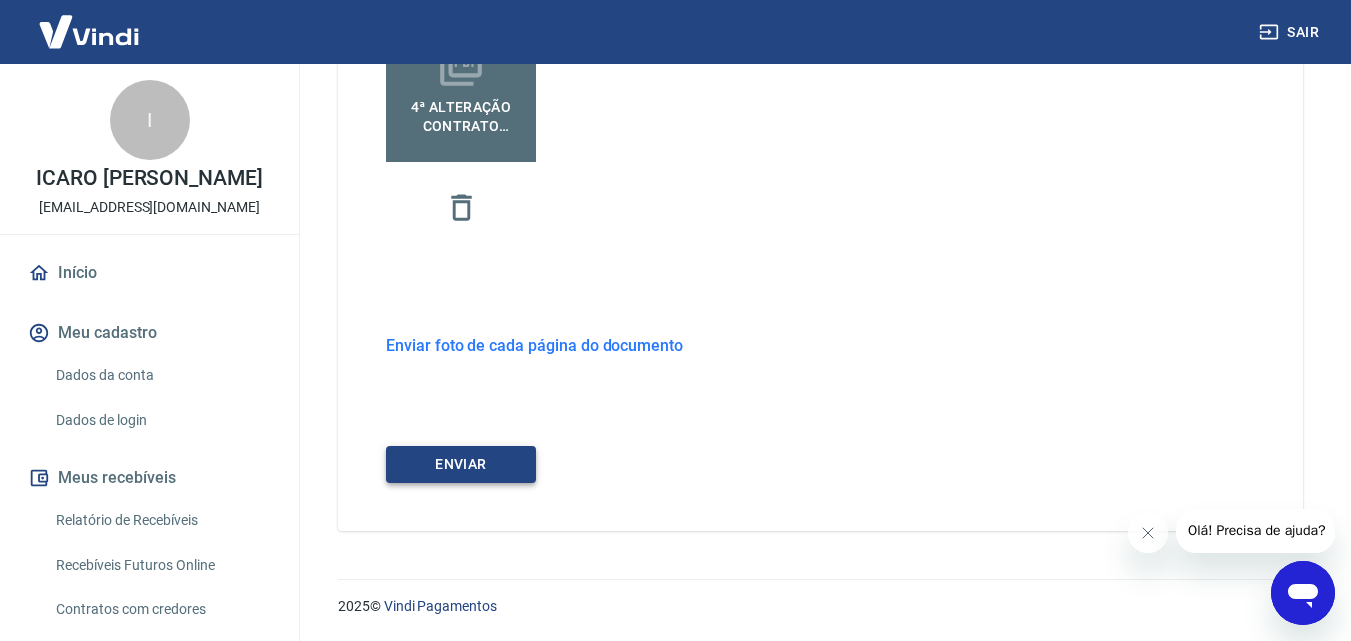 click on "ENVIAR" at bounding box center (461, 464) 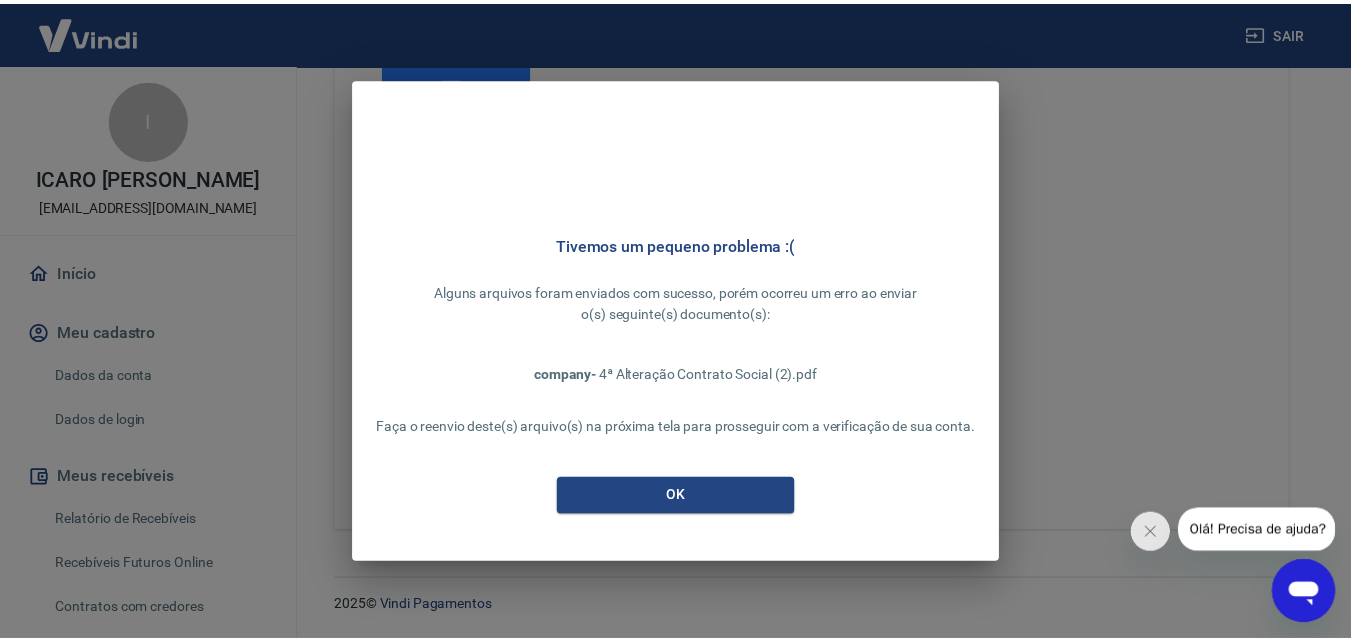 scroll, scrollTop: 713, scrollLeft: 0, axis: vertical 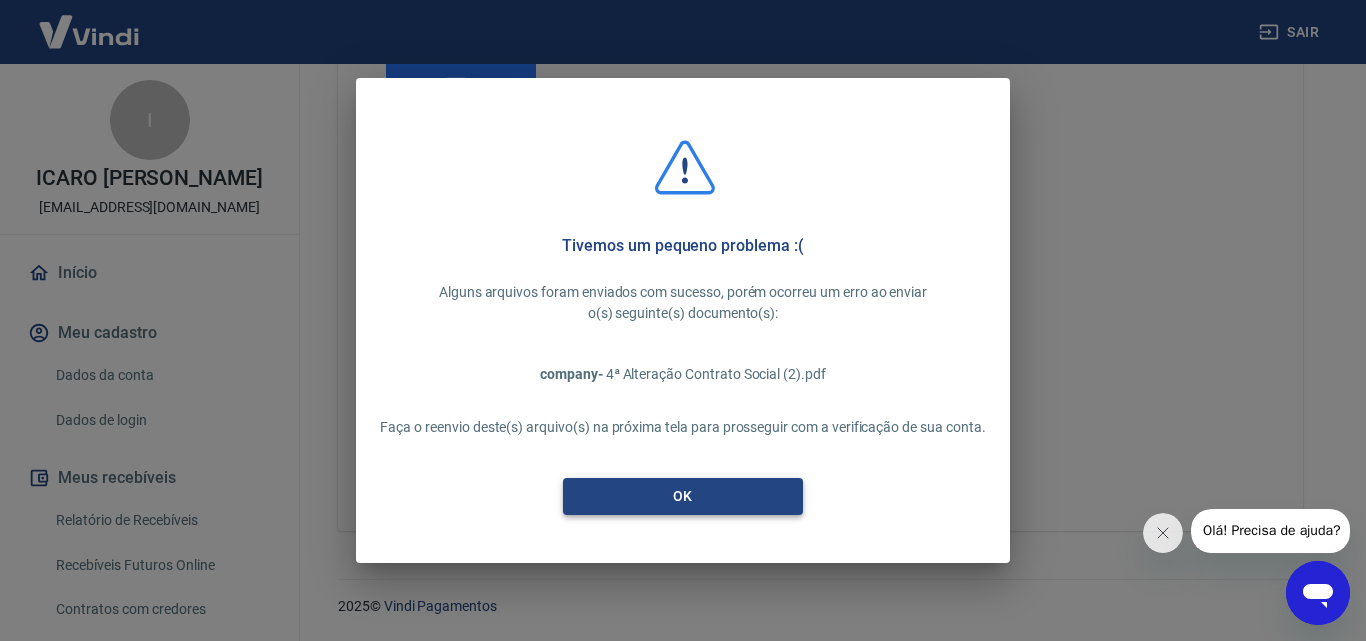 click on "OK" at bounding box center [683, 496] 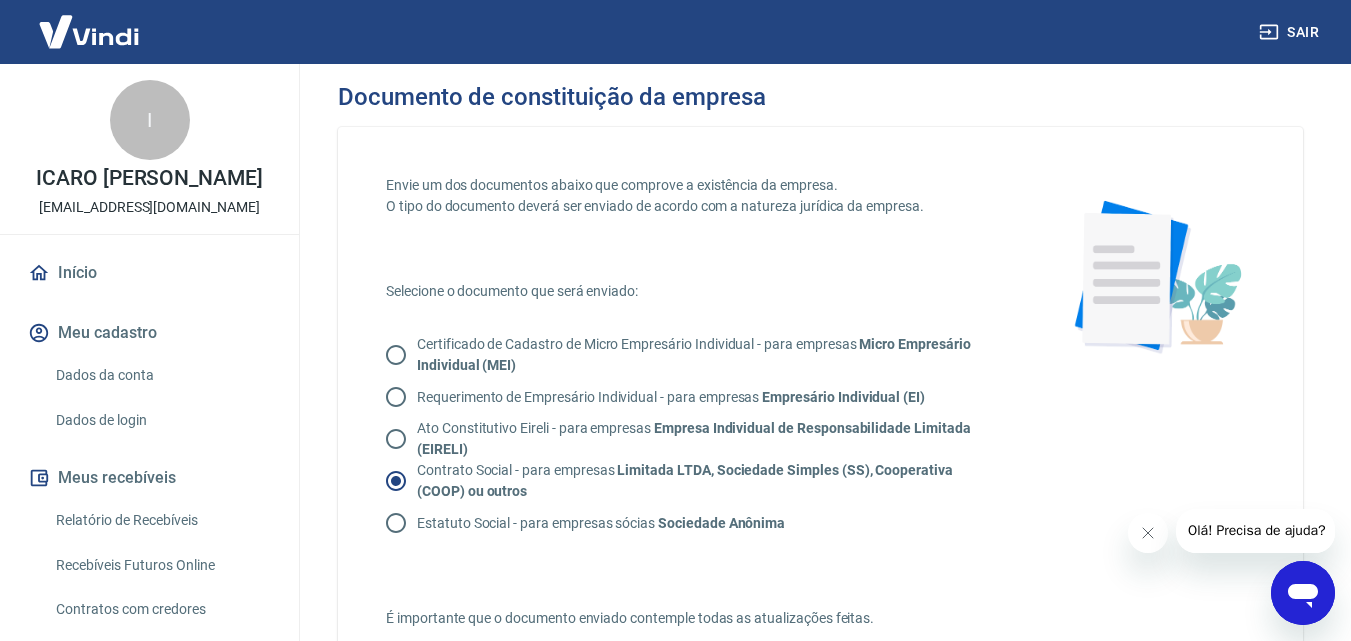 scroll, scrollTop: 0, scrollLeft: 0, axis: both 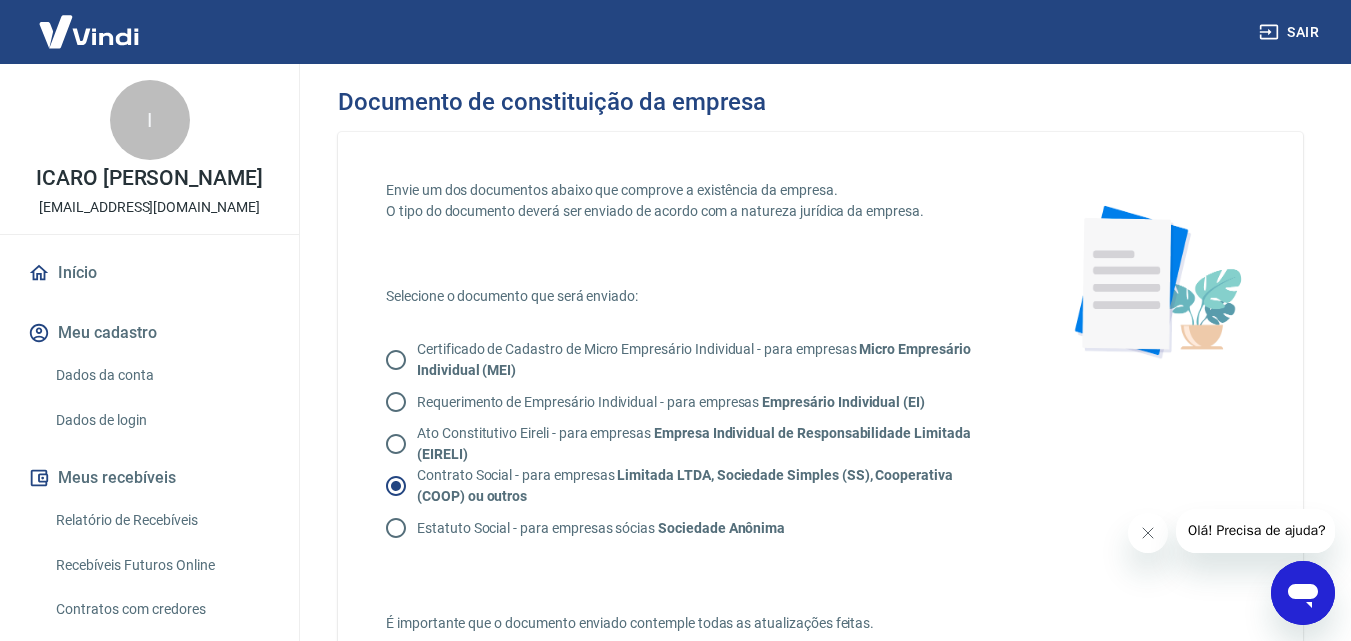 click on "Início" at bounding box center (149, 273) 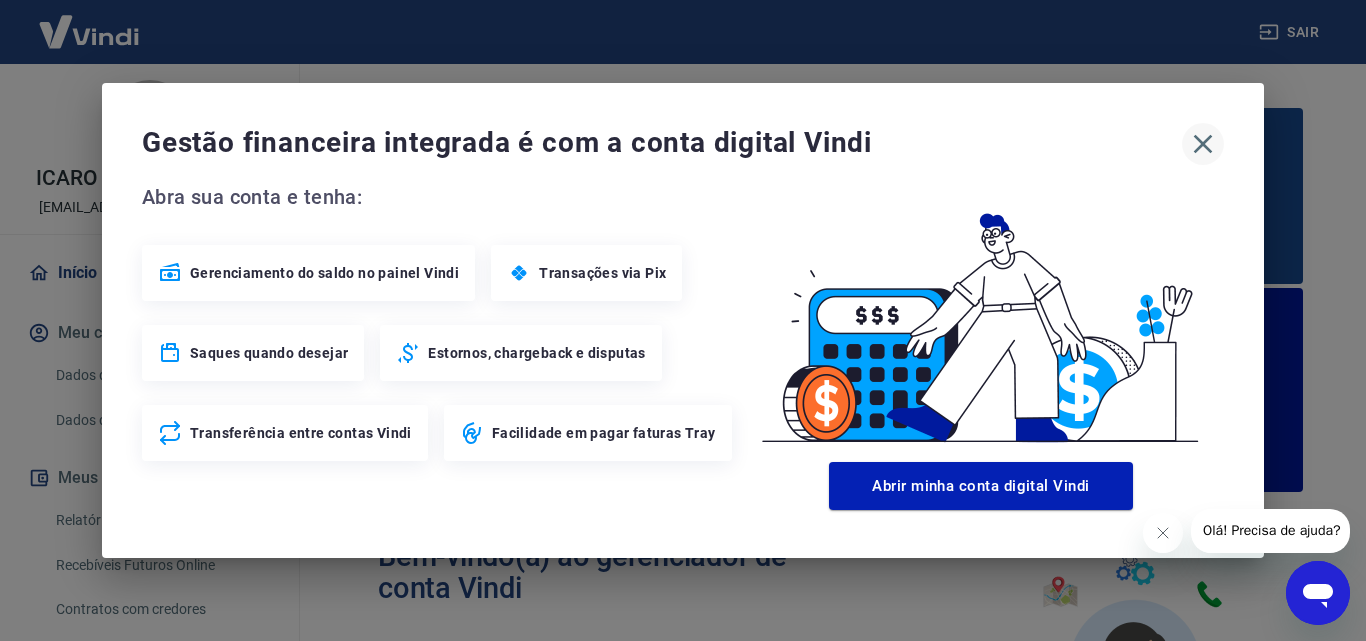 click 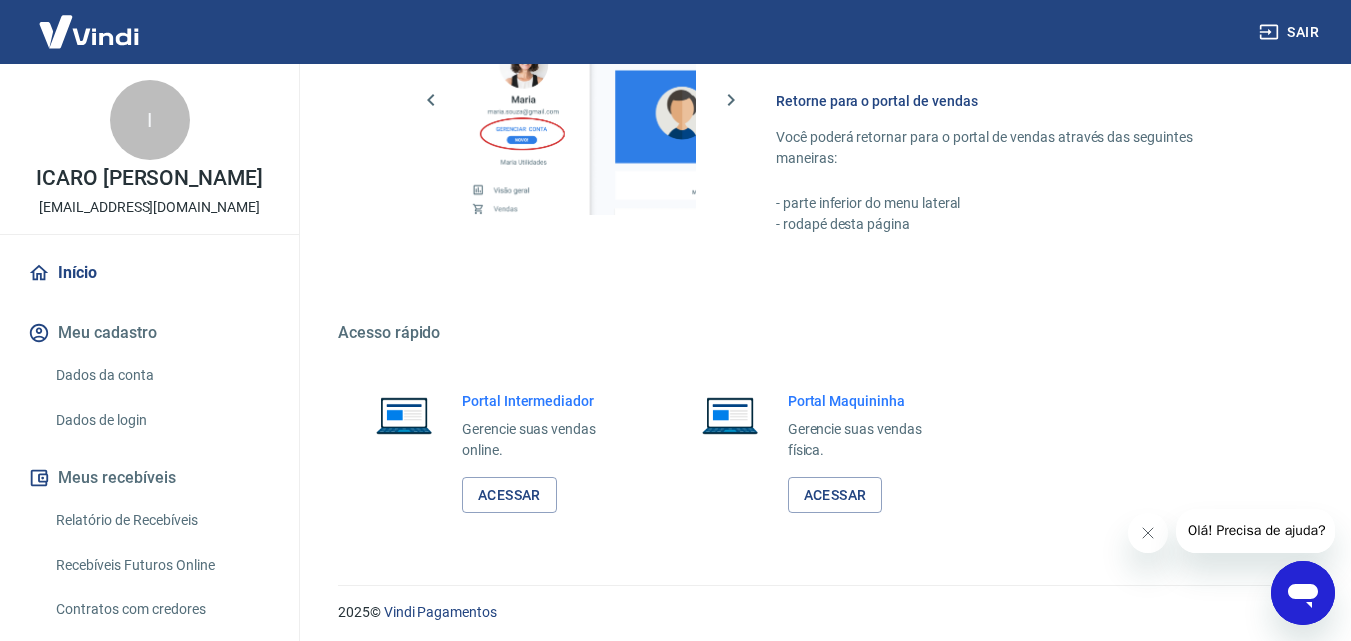 scroll, scrollTop: 1387, scrollLeft: 0, axis: vertical 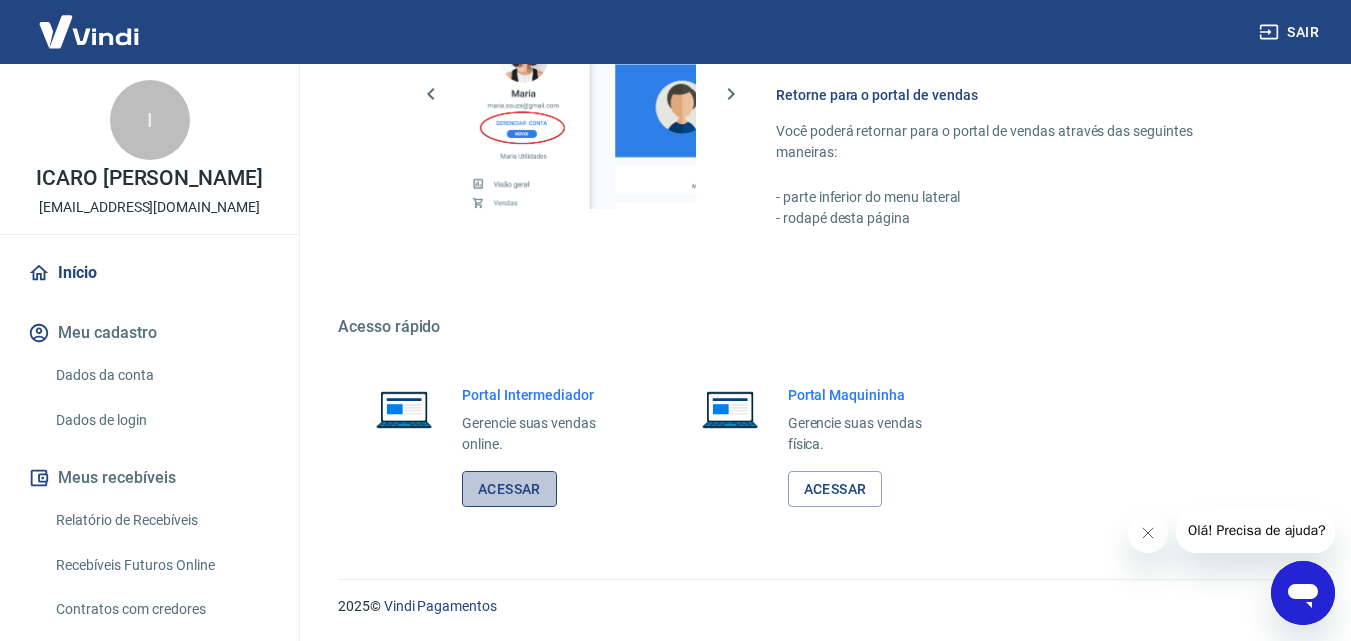 click on "Acessar" at bounding box center [509, 489] 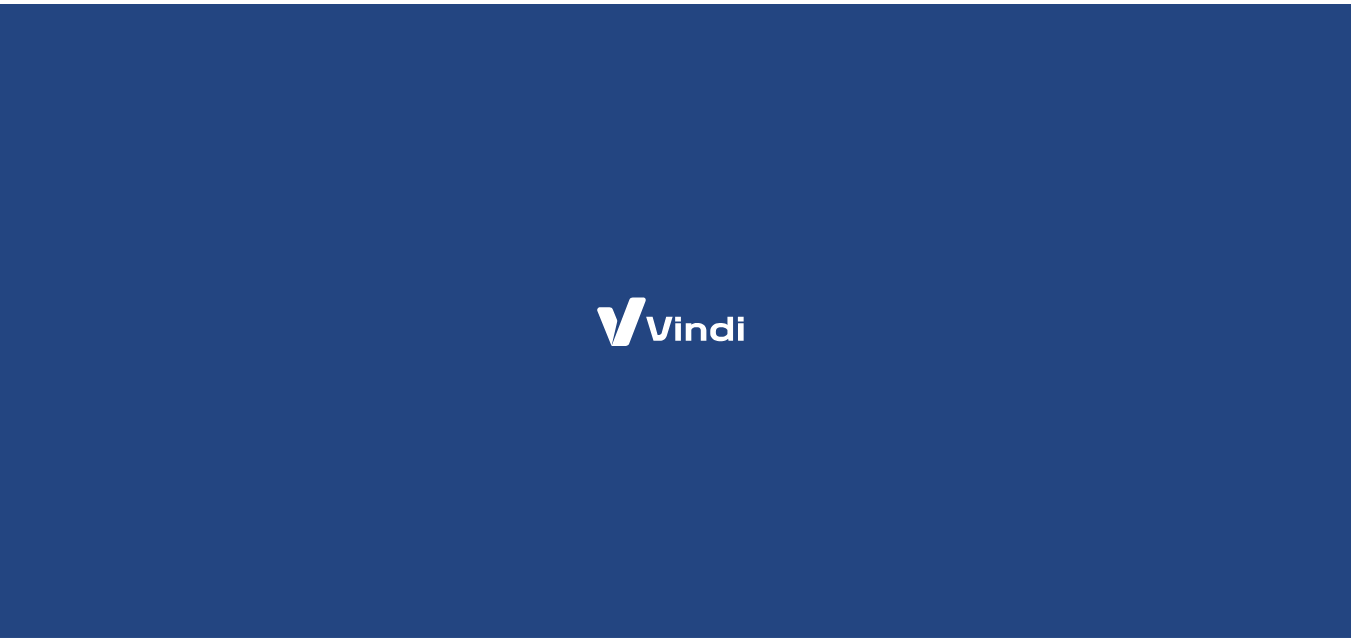 scroll, scrollTop: 0, scrollLeft: 0, axis: both 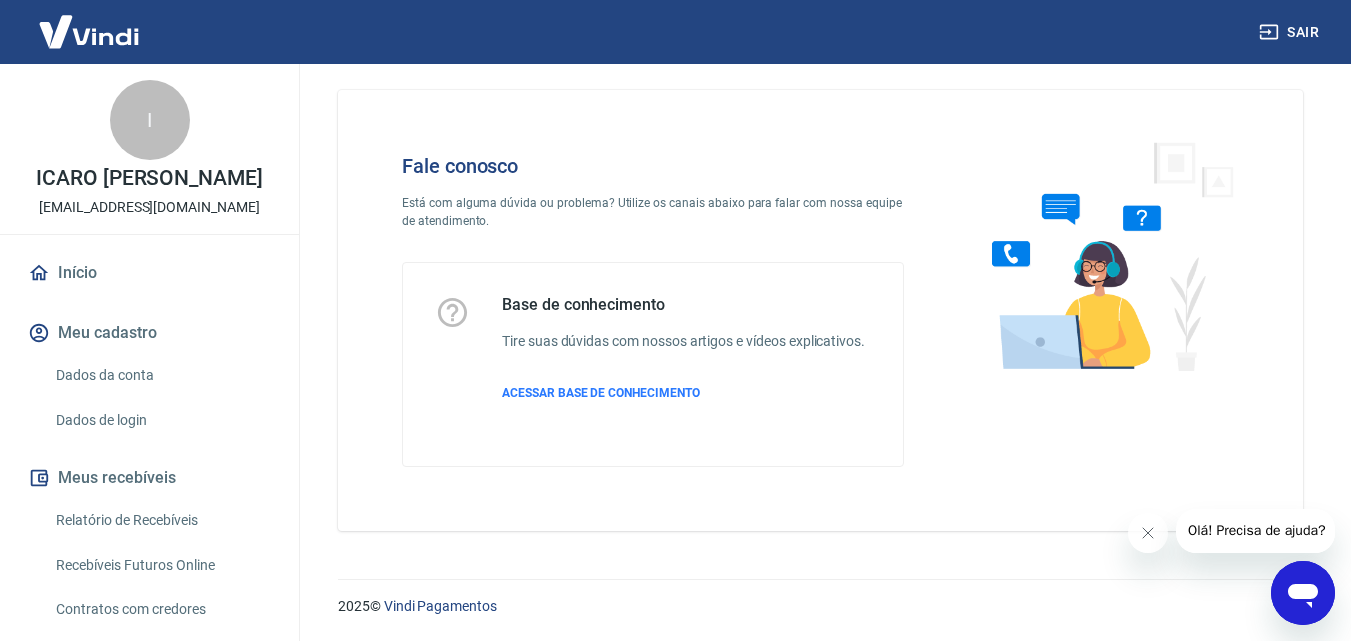 click 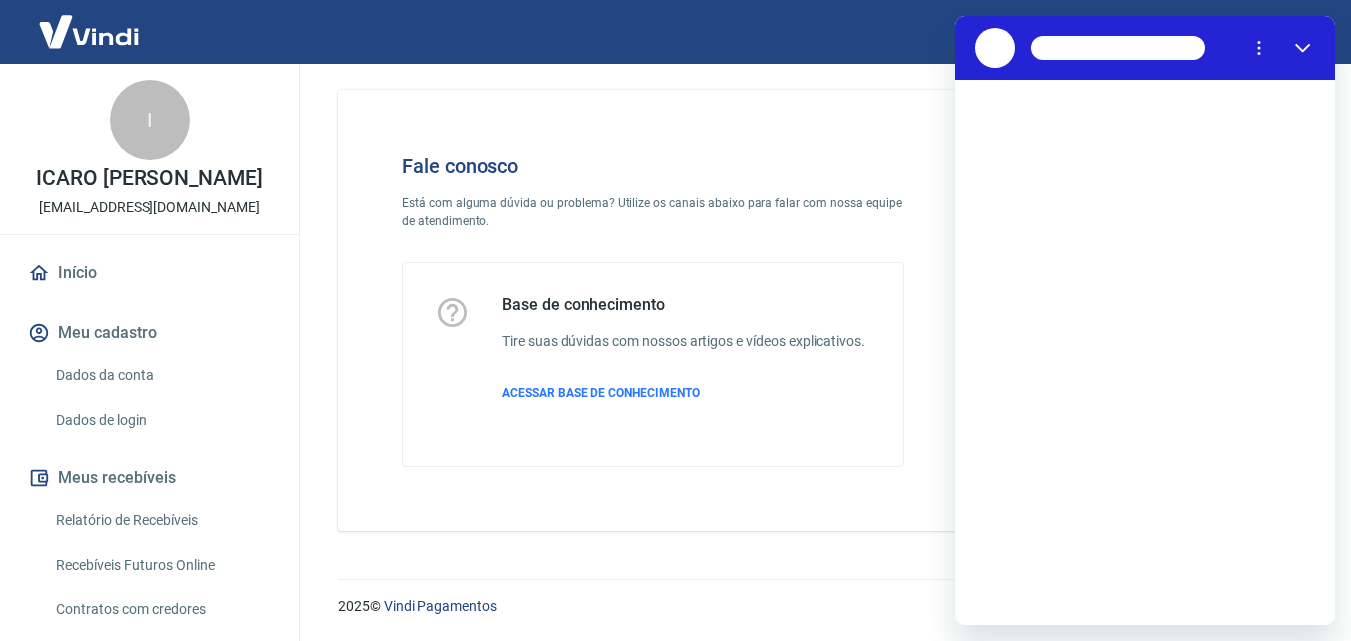 scroll, scrollTop: 0, scrollLeft: 0, axis: both 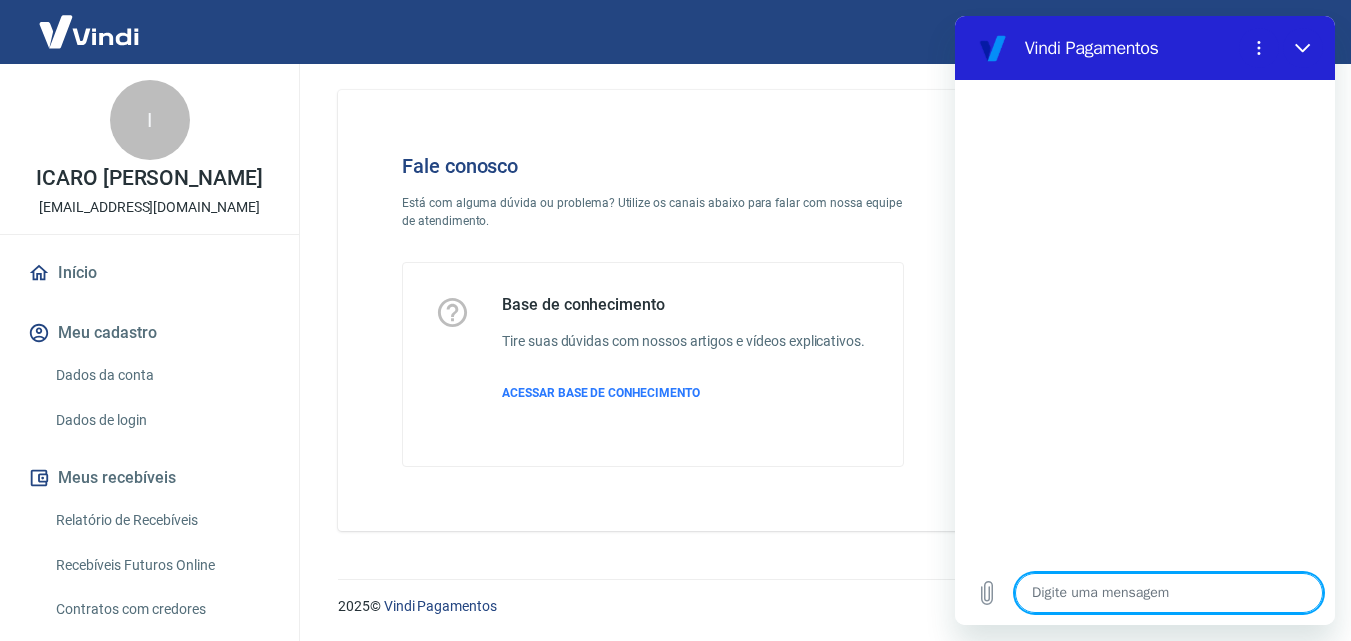 click at bounding box center (1169, 593) 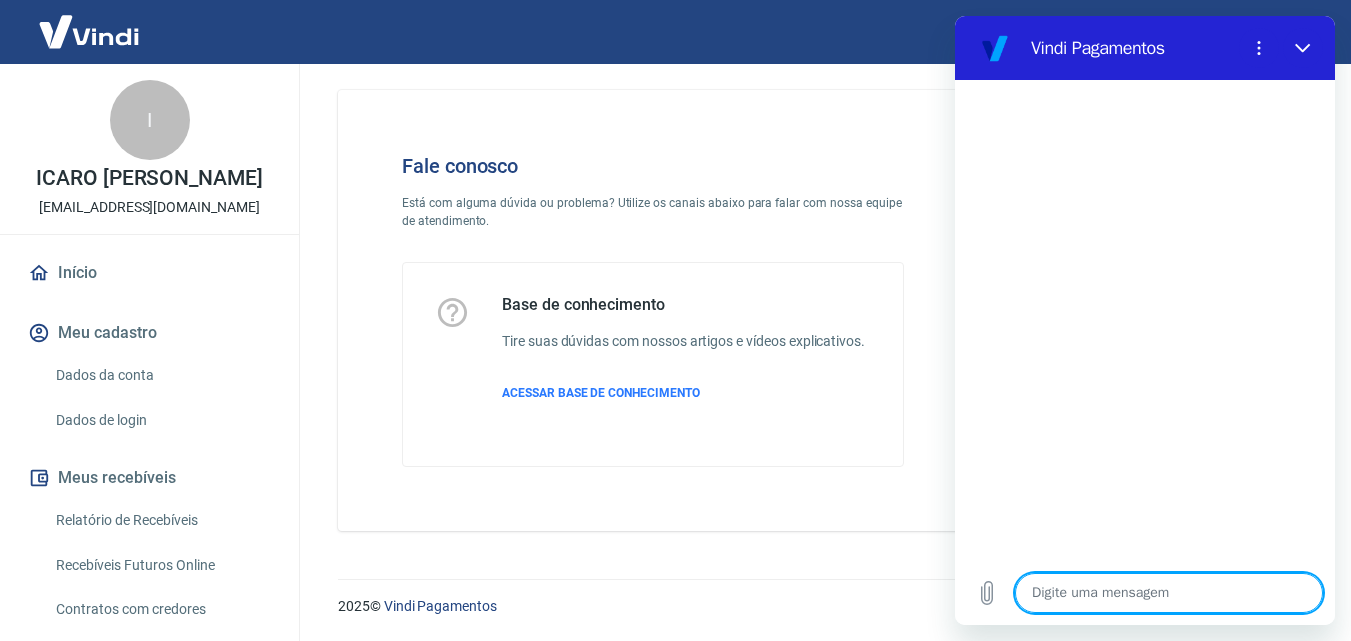 type on "b" 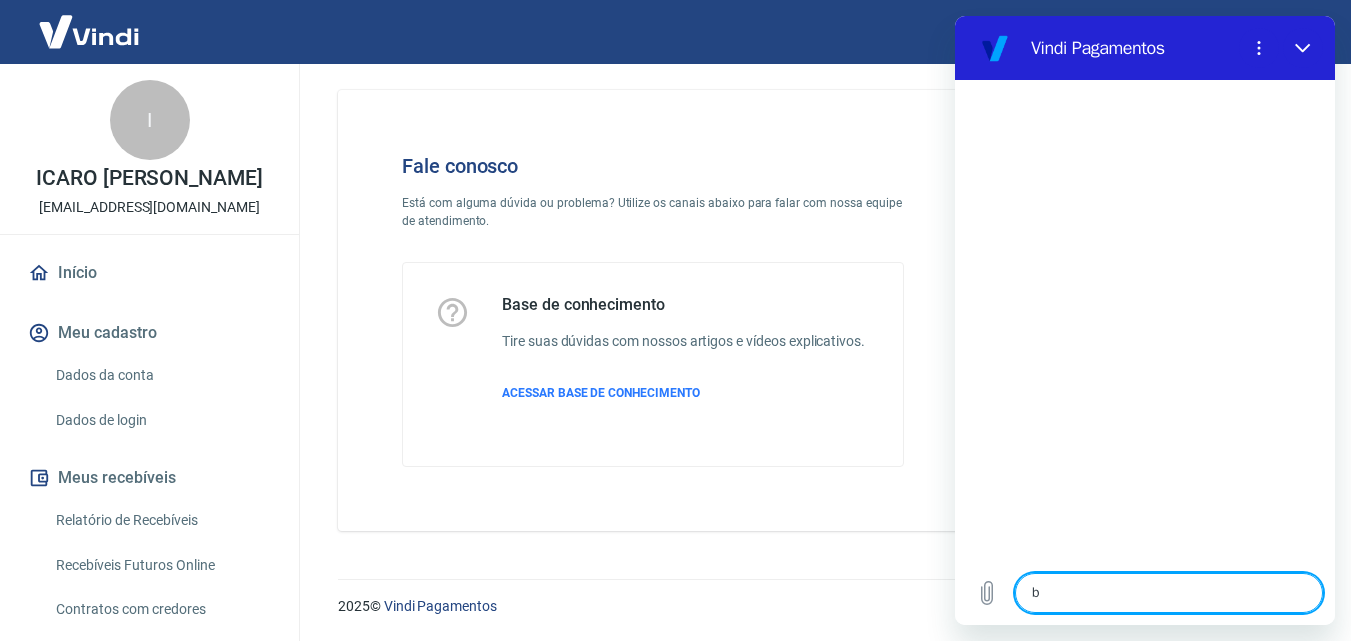 type on "bo" 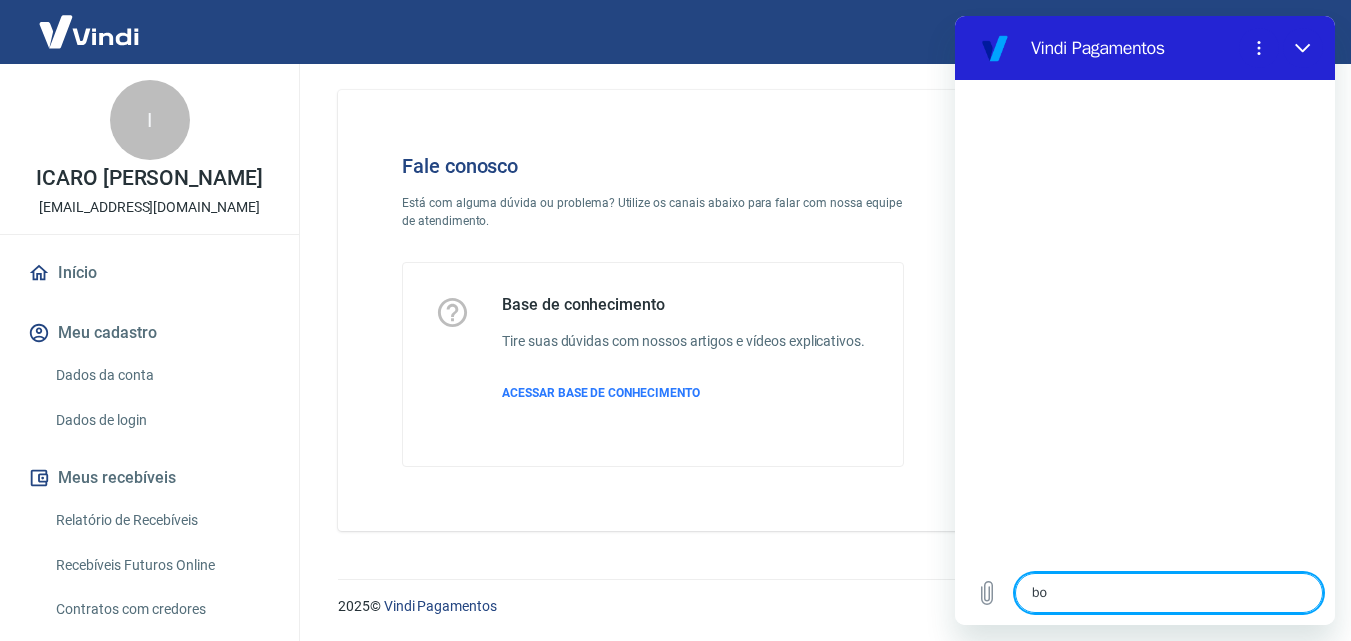 type on "x" 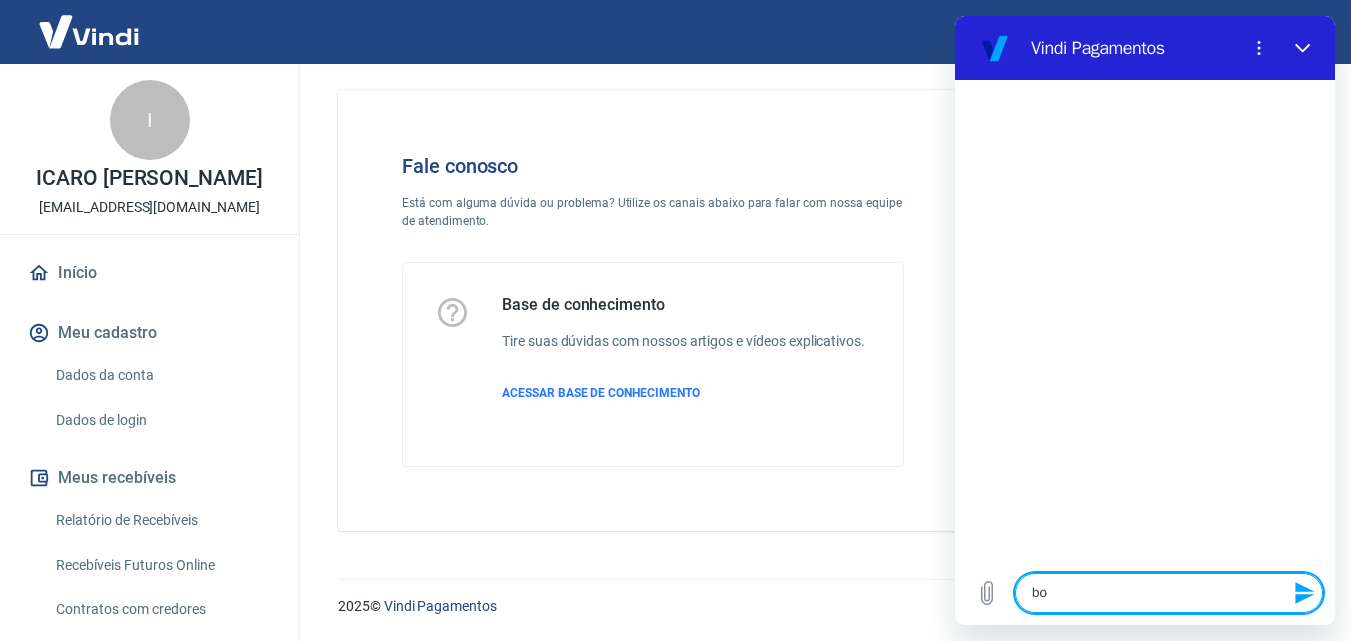 type on "boa" 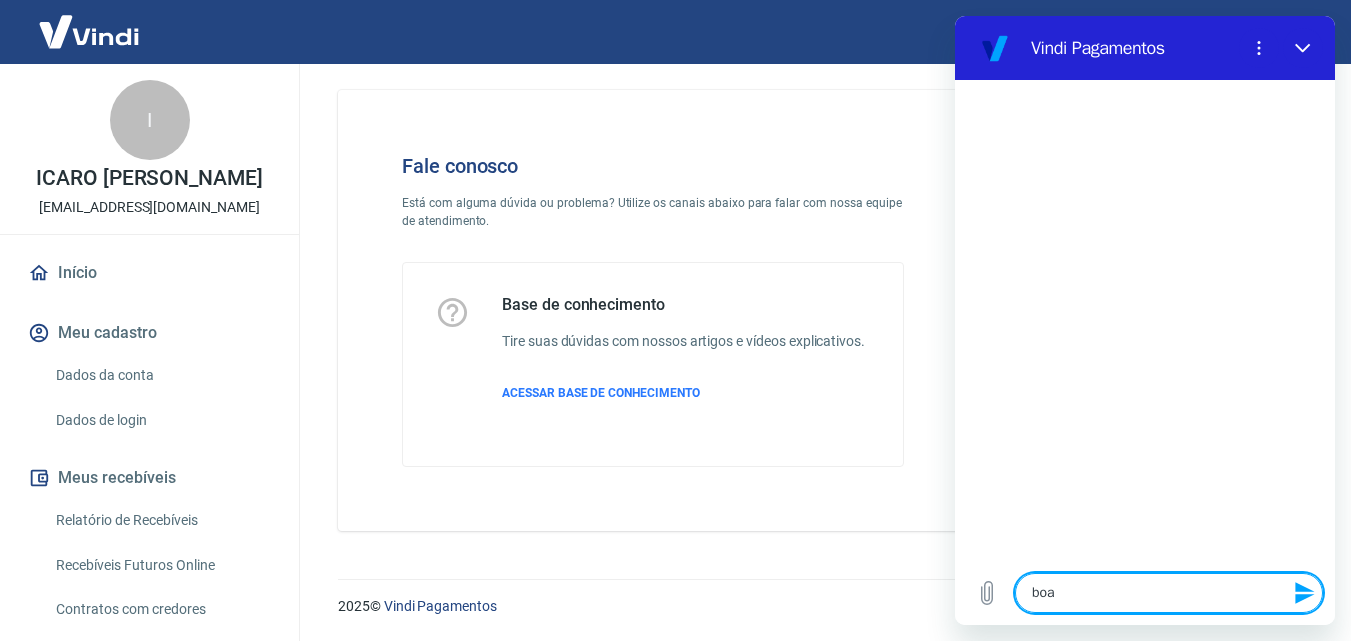 type on "boa" 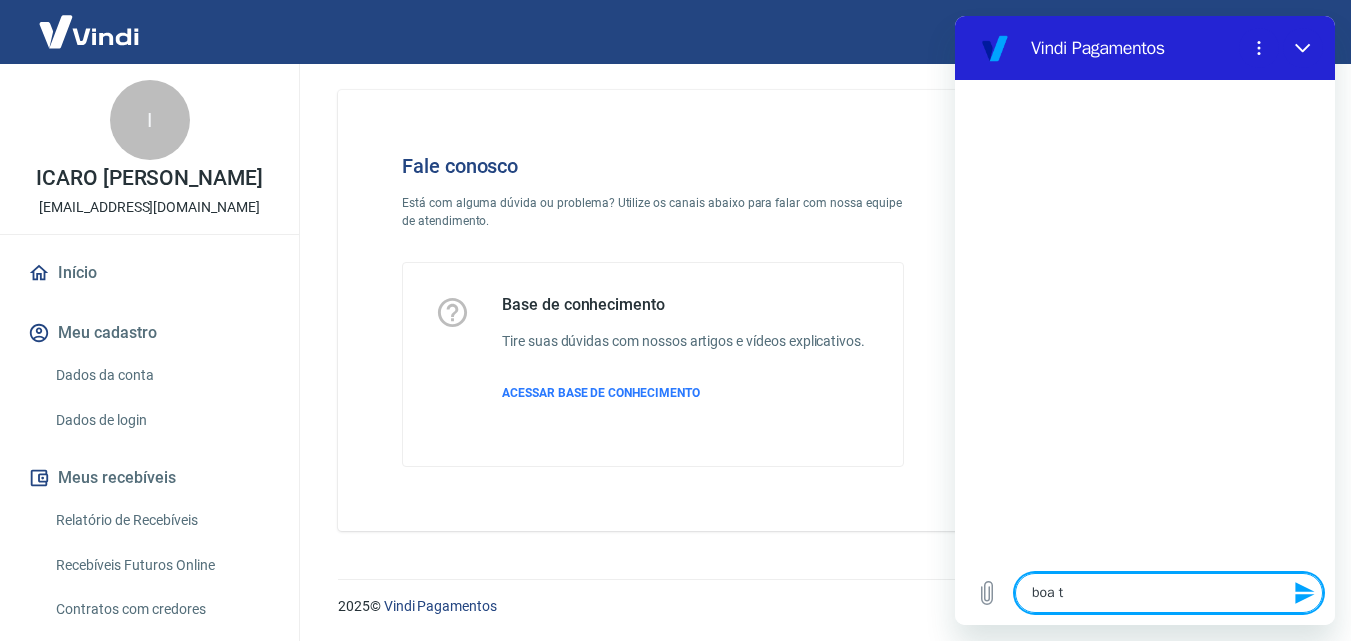 type on "boa ta" 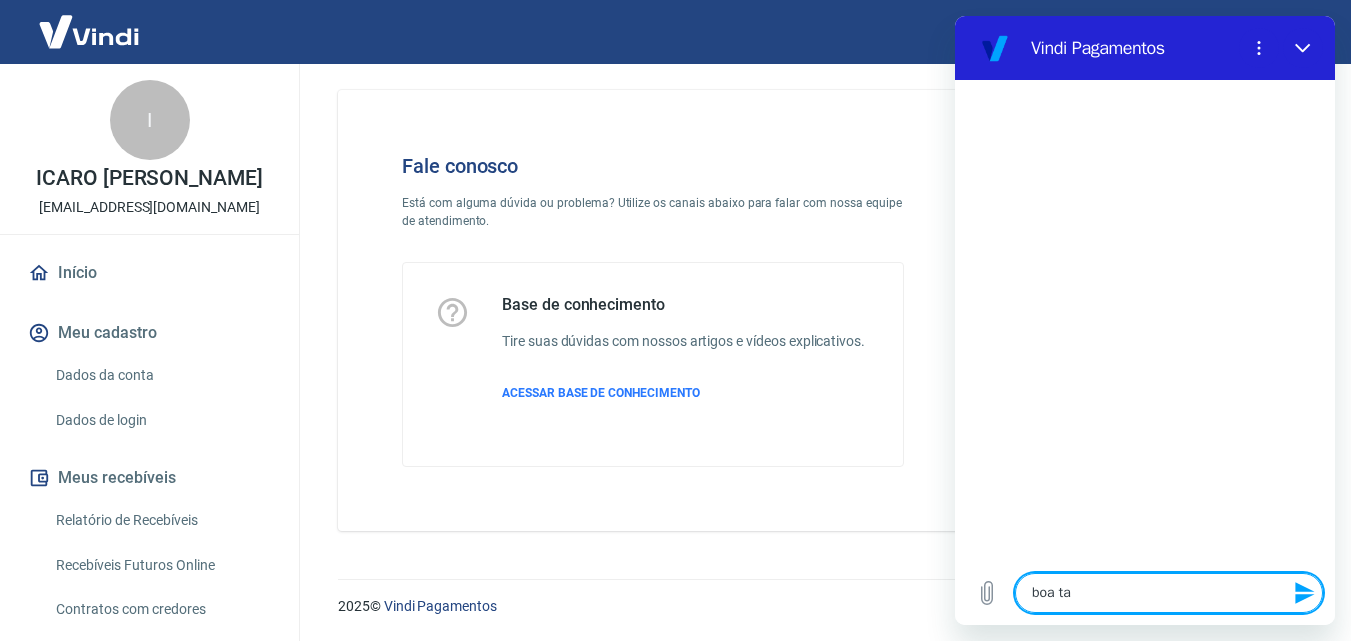 type on "boa tar" 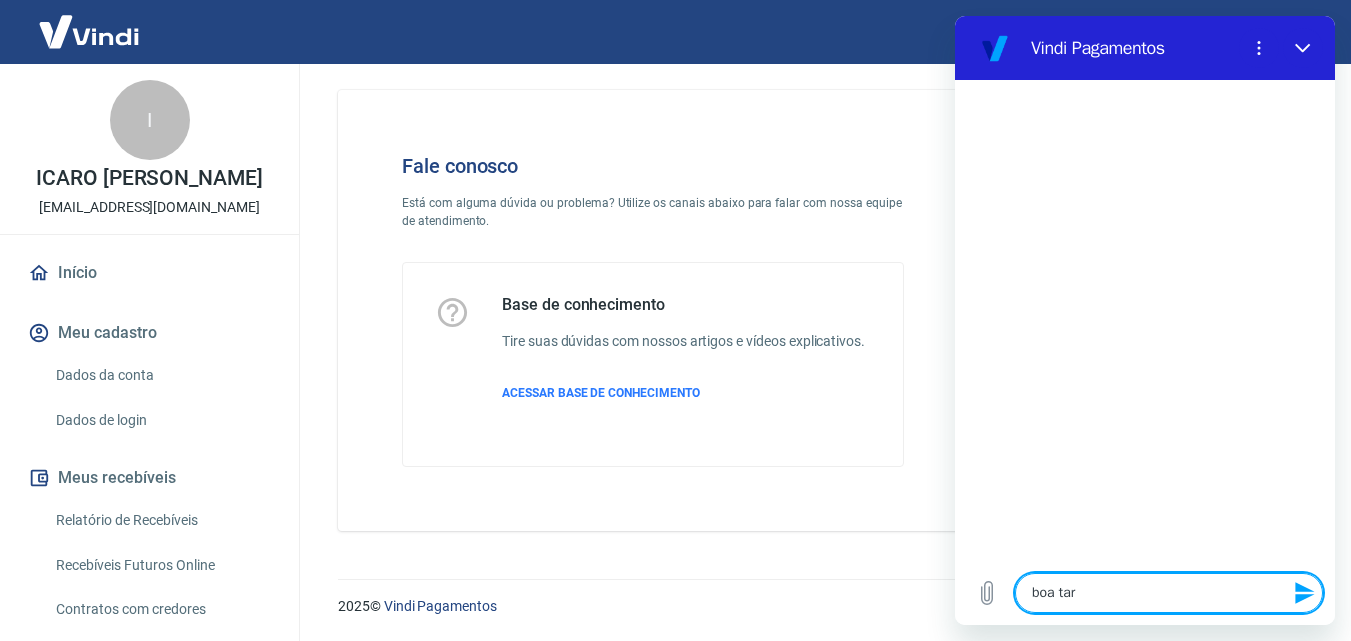 type on "boa tard" 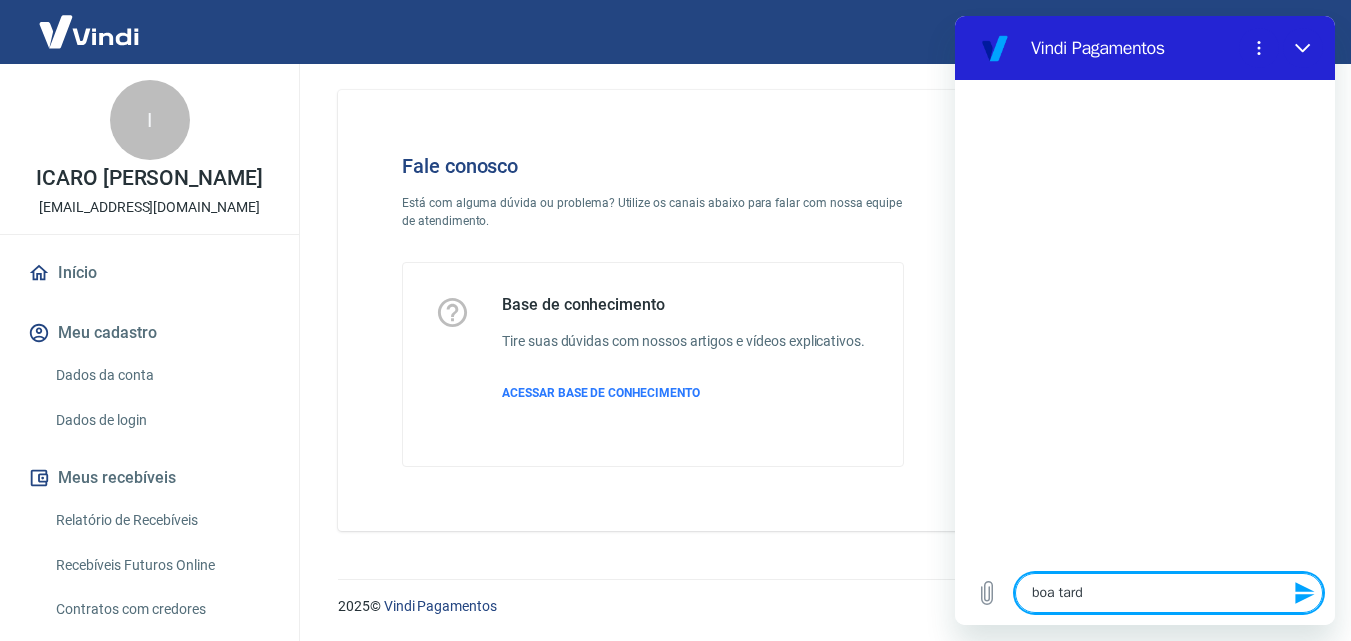 type on "boa tarde" 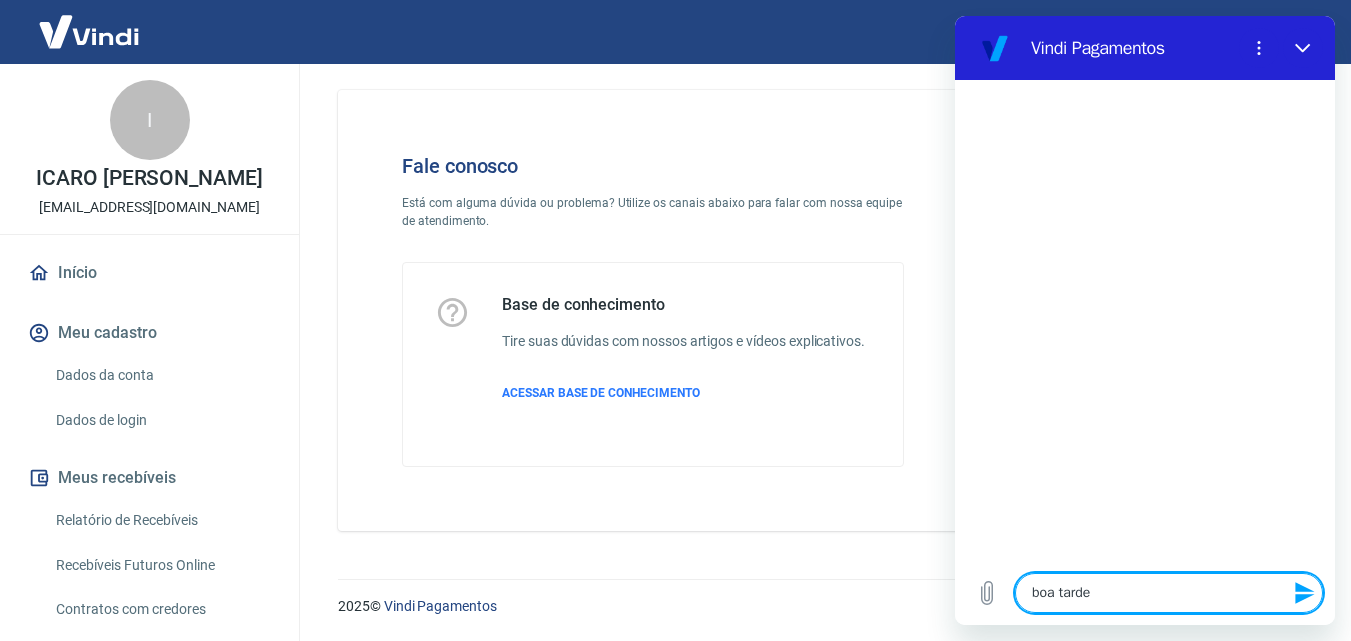 type 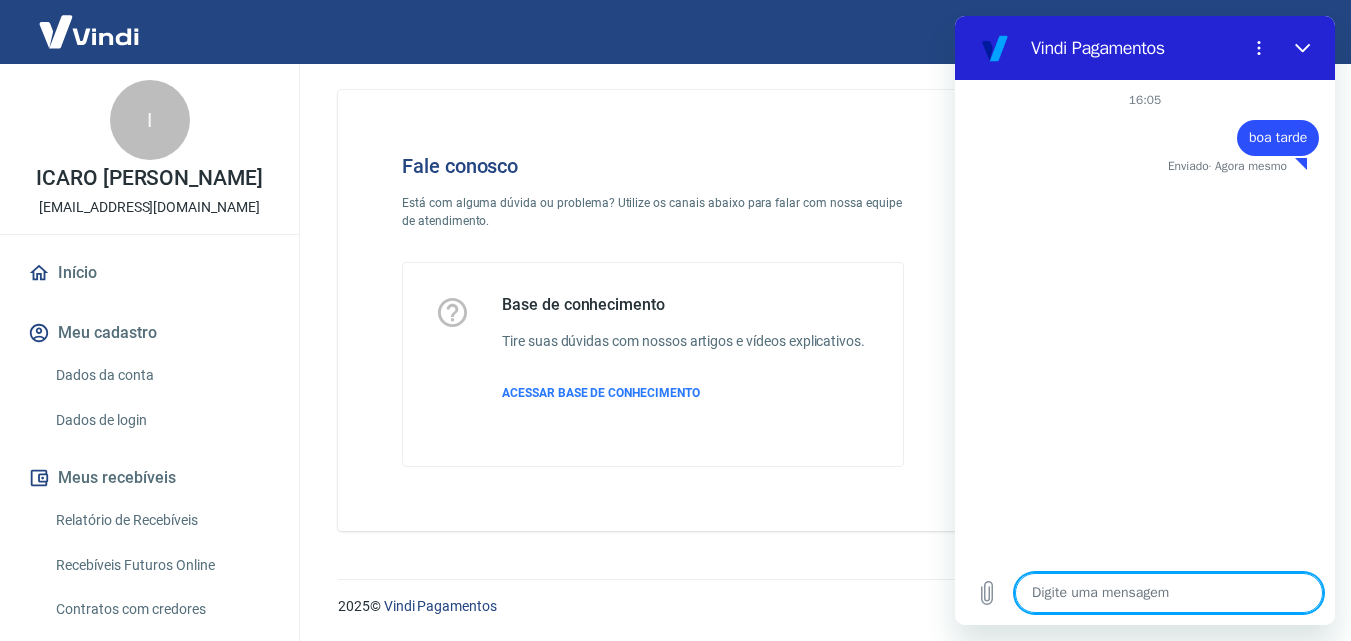 type on "x" 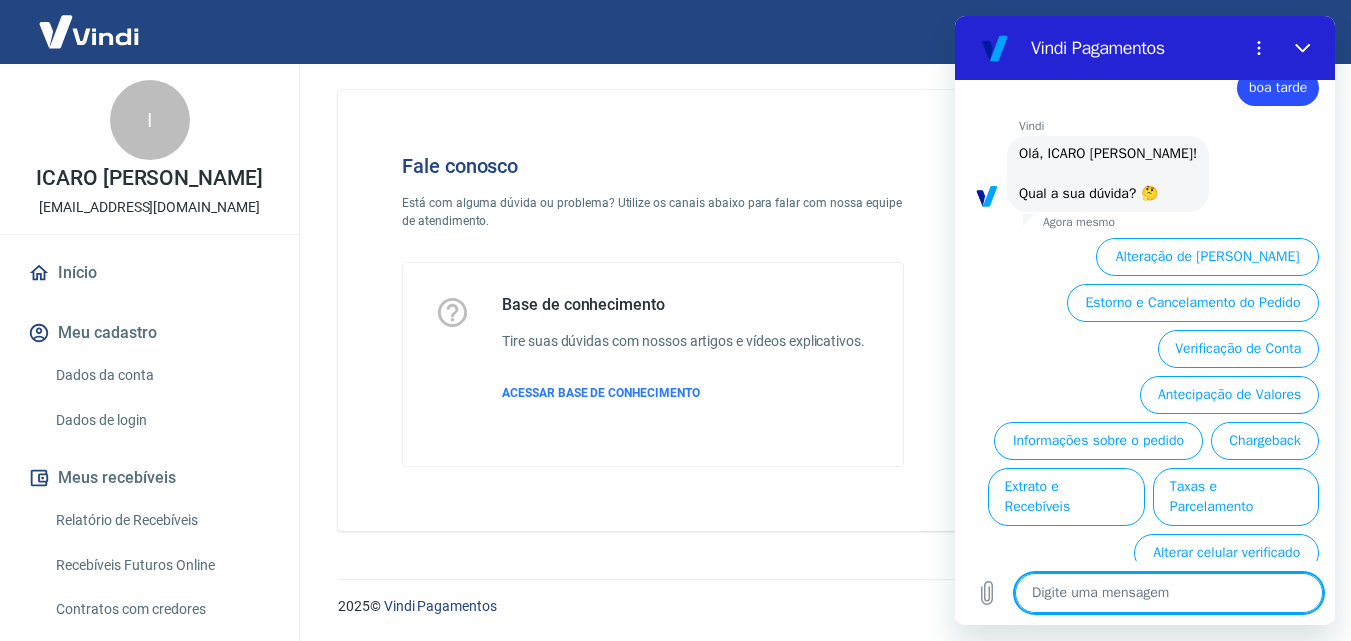scroll, scrollTop: 92, scrollLeft: 0, axis: vertical 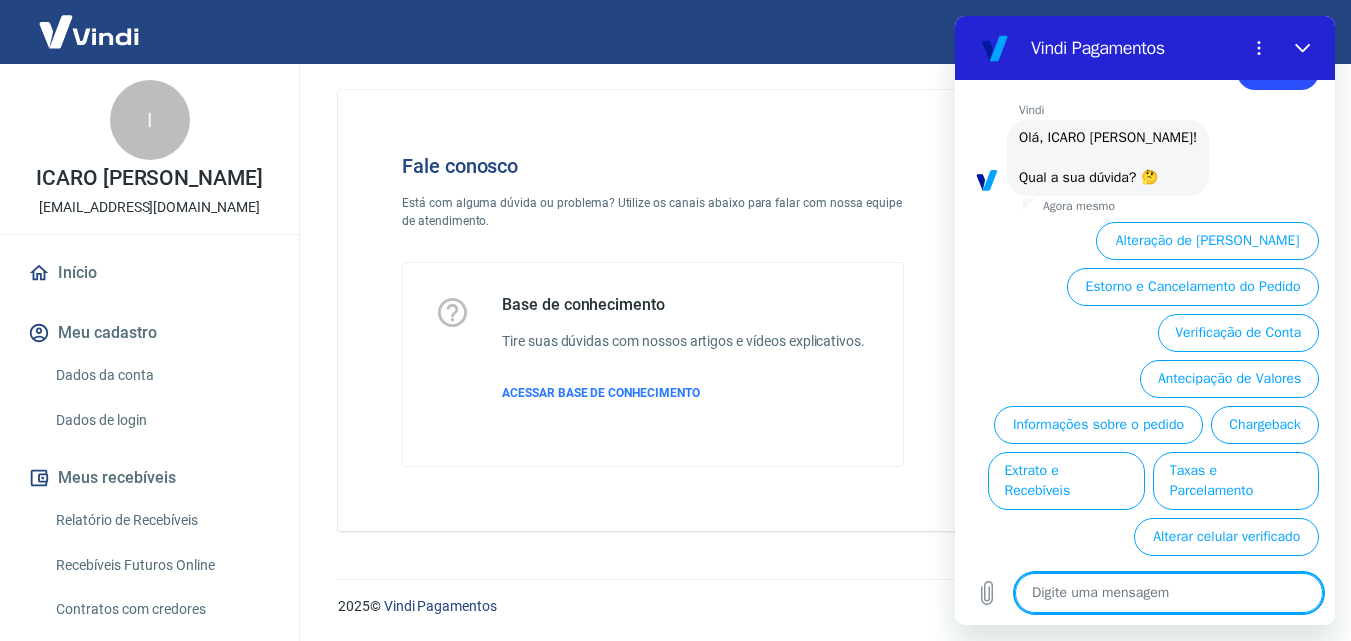 click at bounding box center [1169, 593] 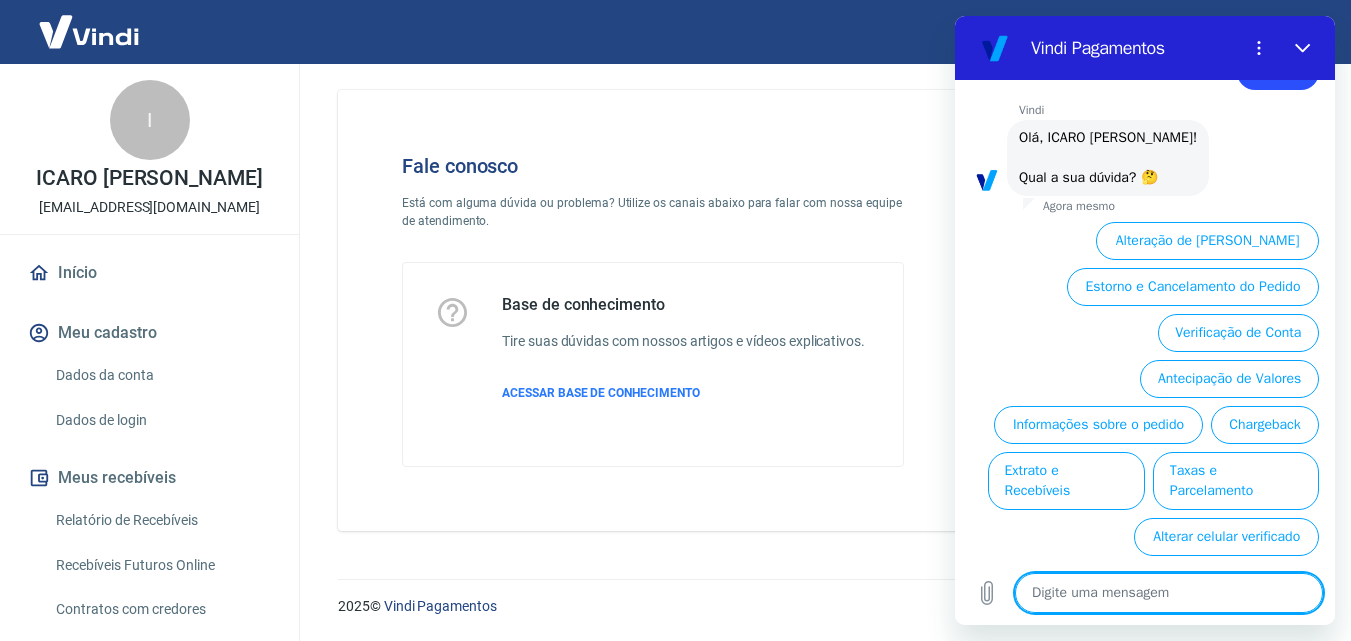 type on "t" 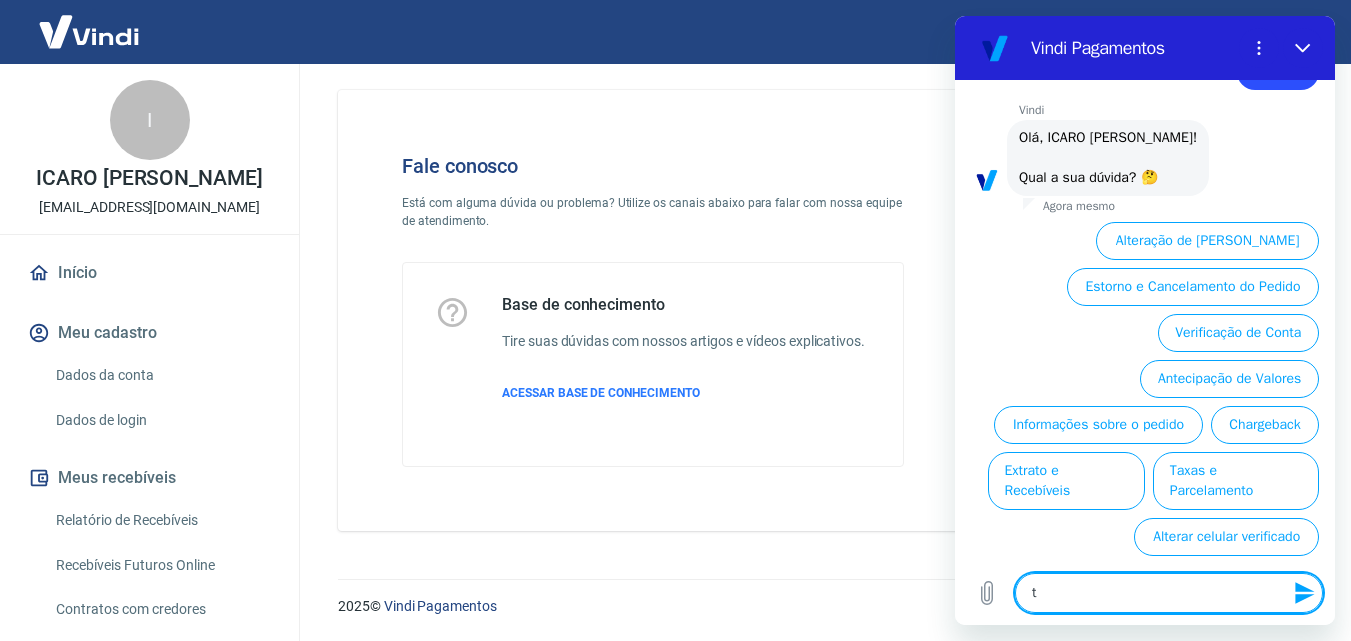 type on "to" 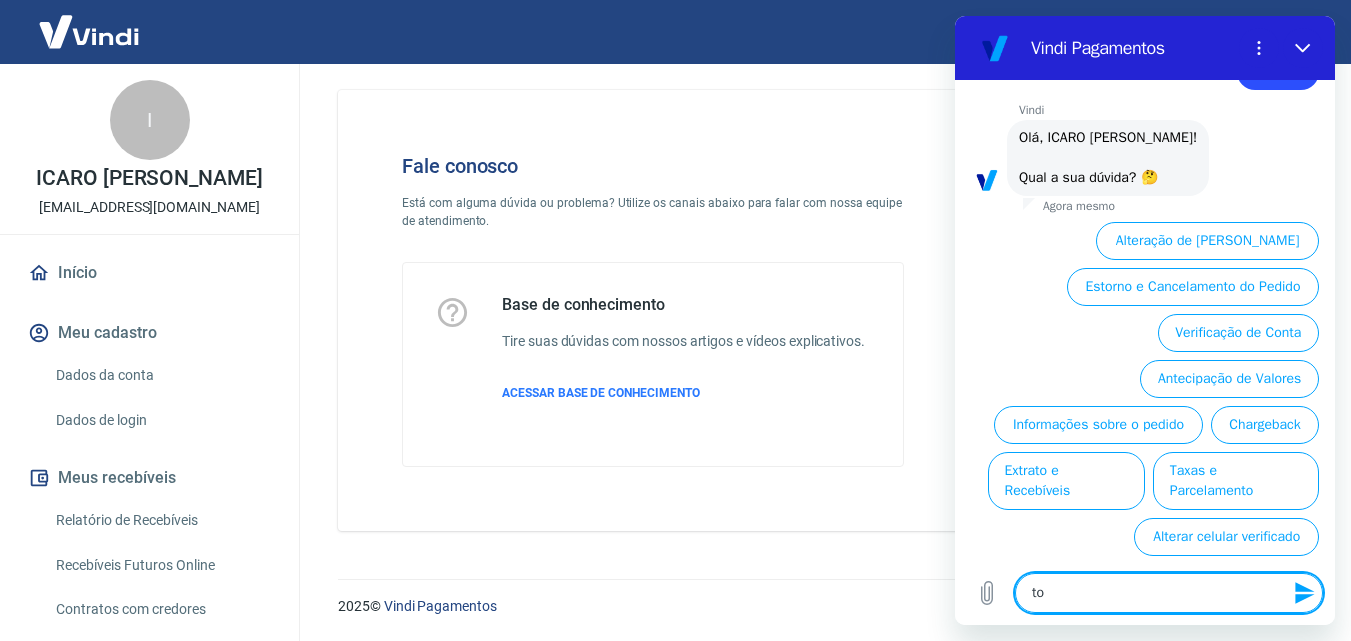 type on "x" 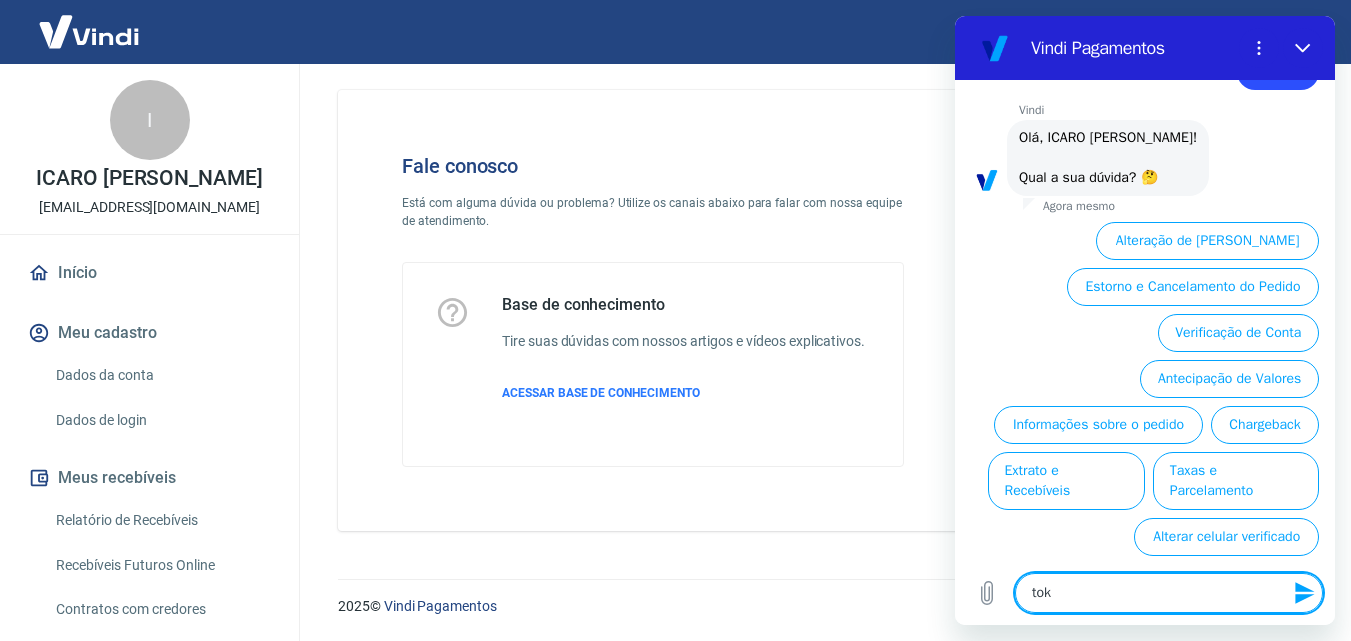 type on "toke" 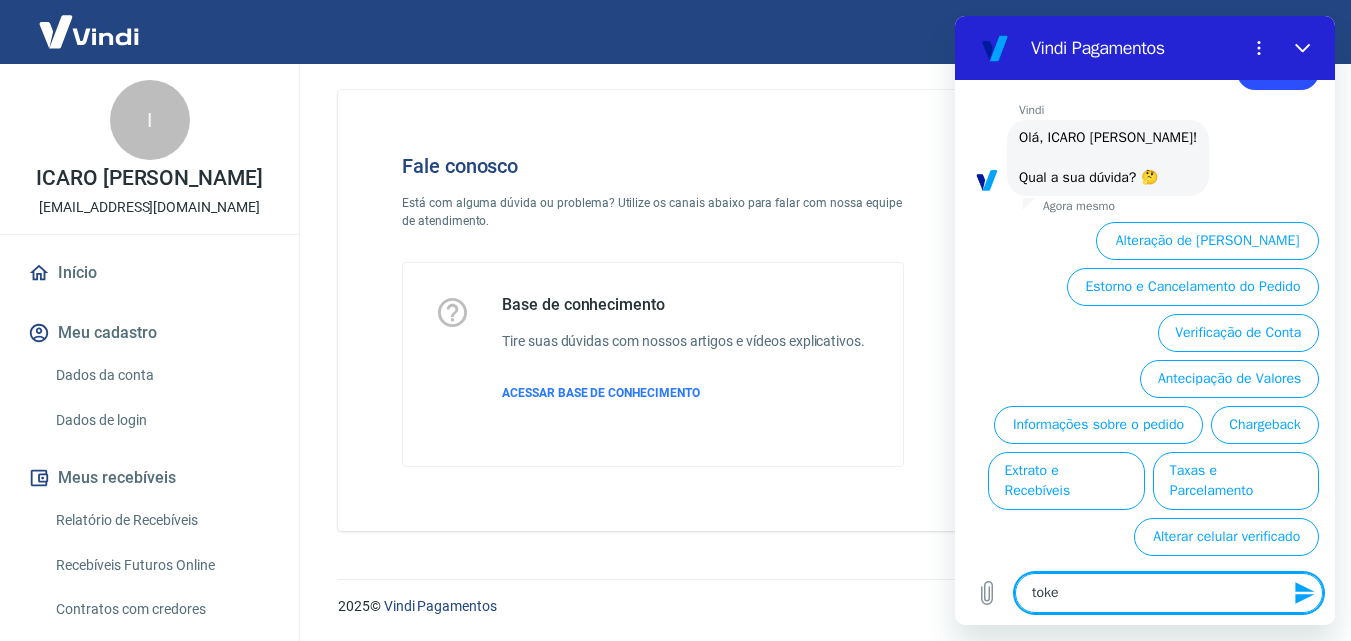type on "token" 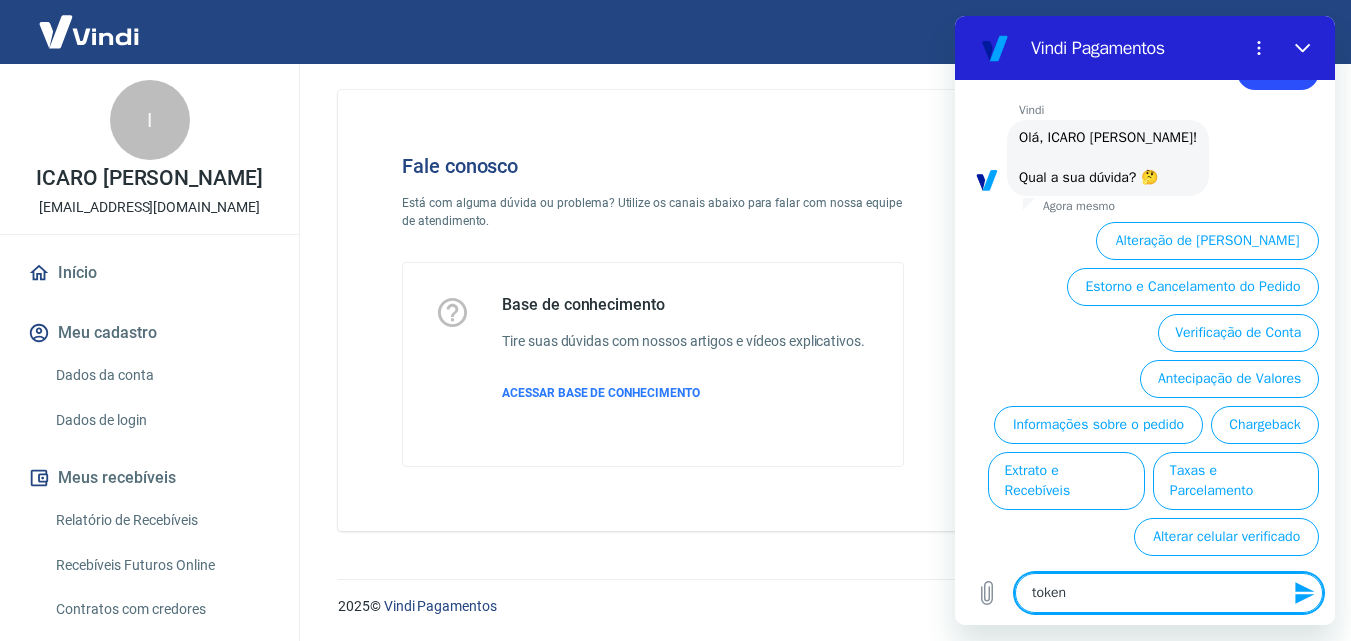 type 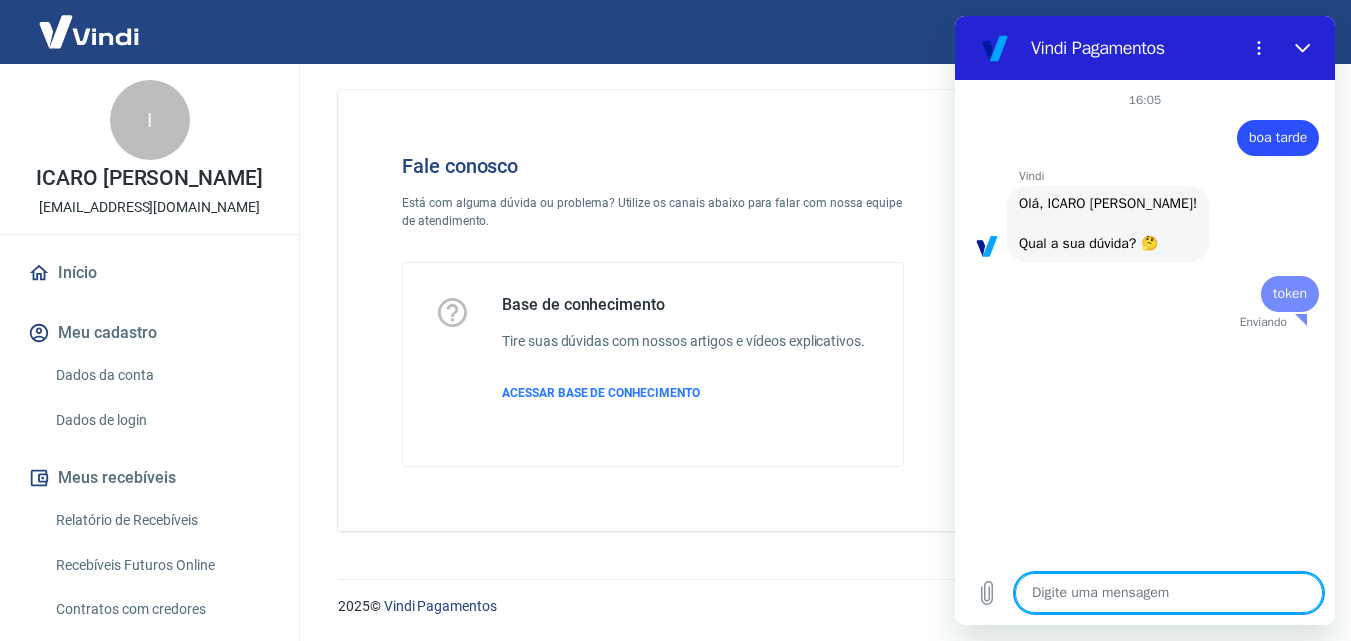 scroll, scrollTop: 0, scrollLeft: 0, axis: both 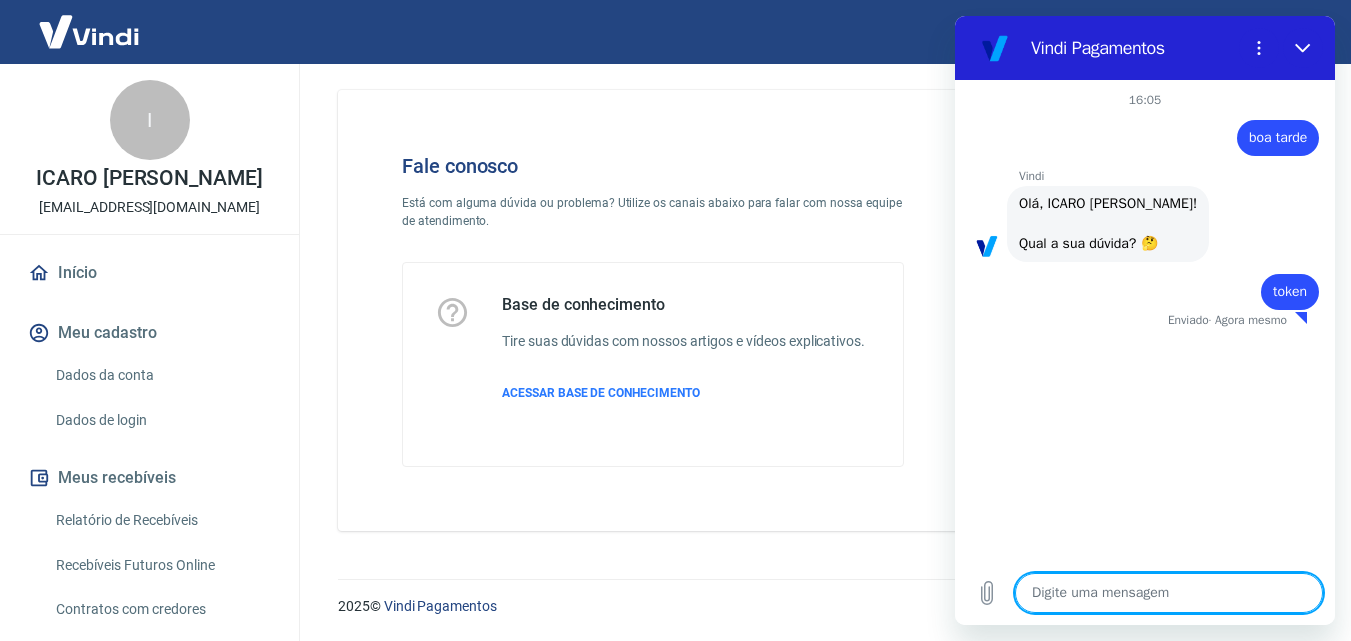 type on "x" 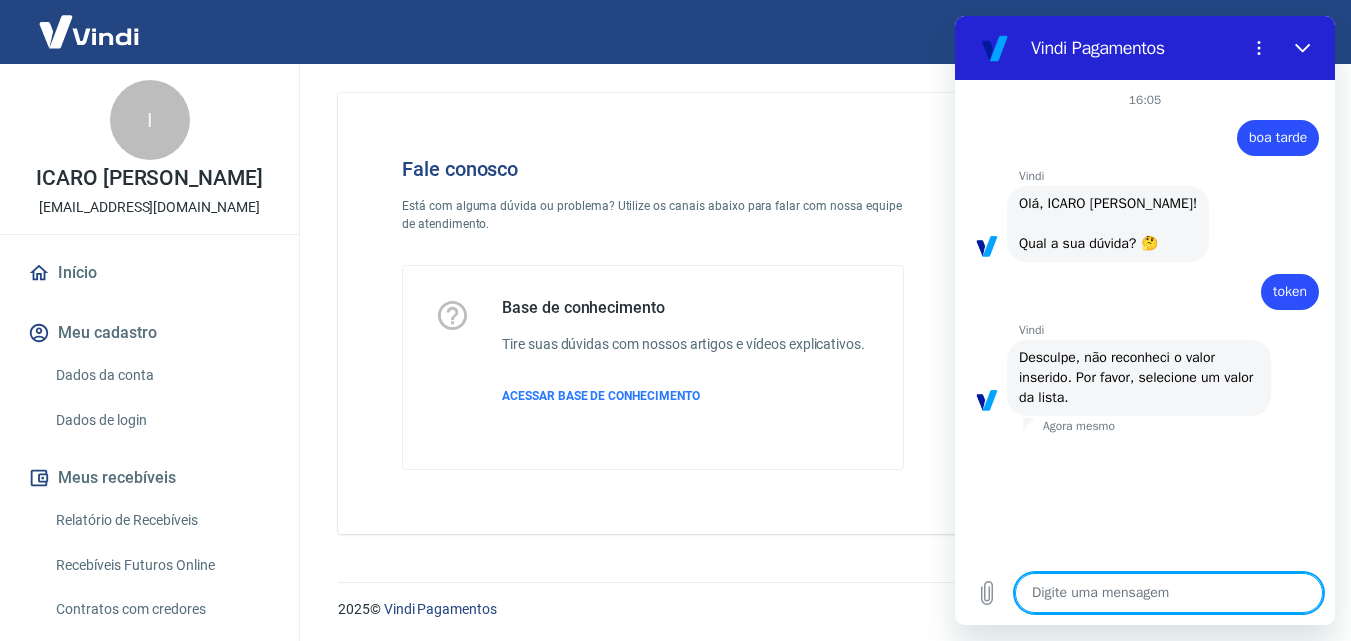 scroll, scrollTop: 14, scrollLeft: 0, axis: vertical 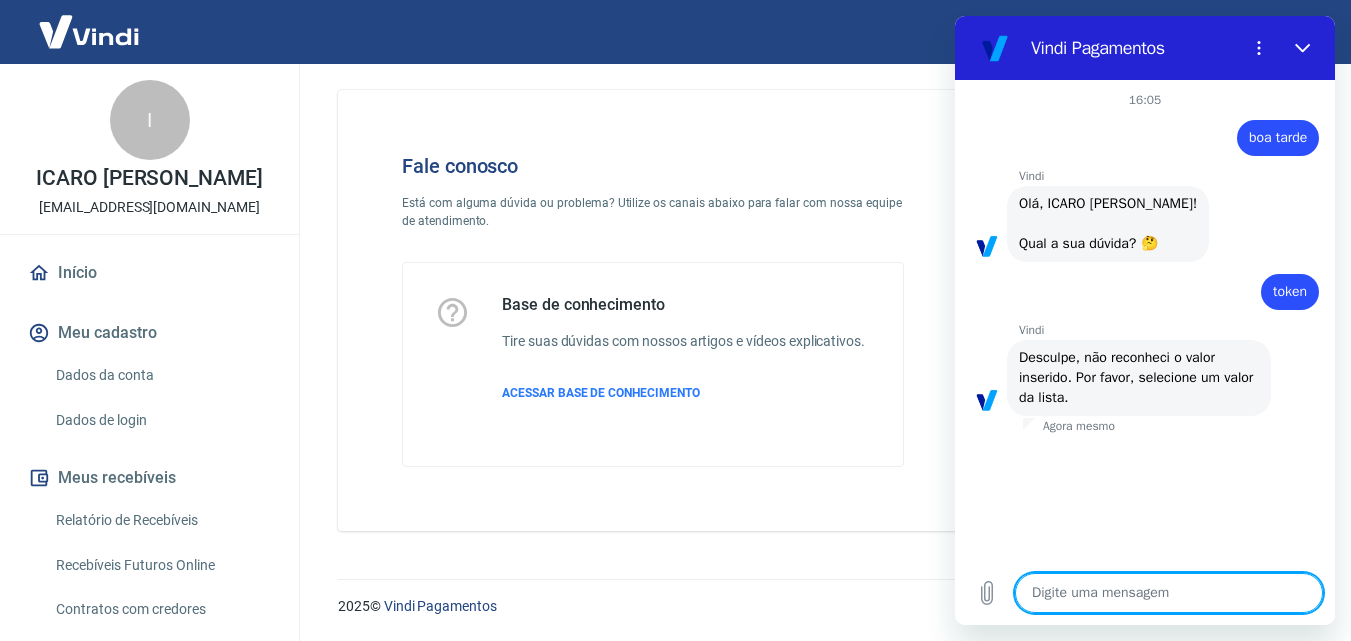 click at bounding box center (1169, 593) 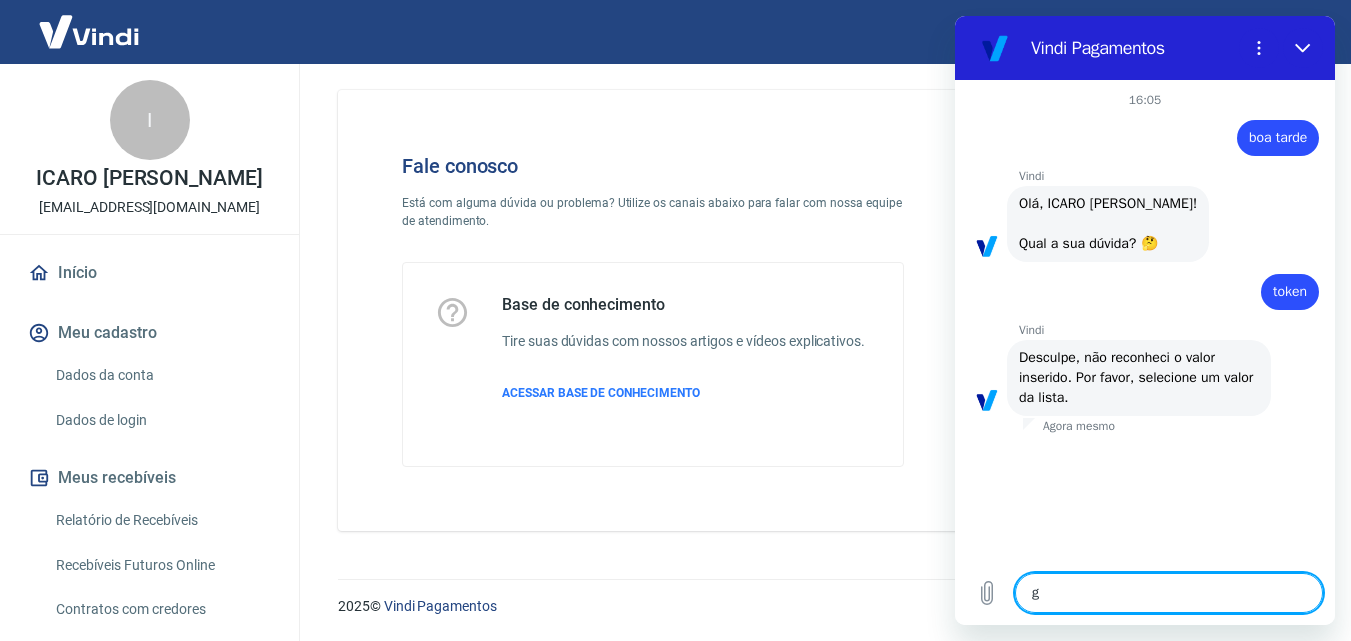 type on "ge" 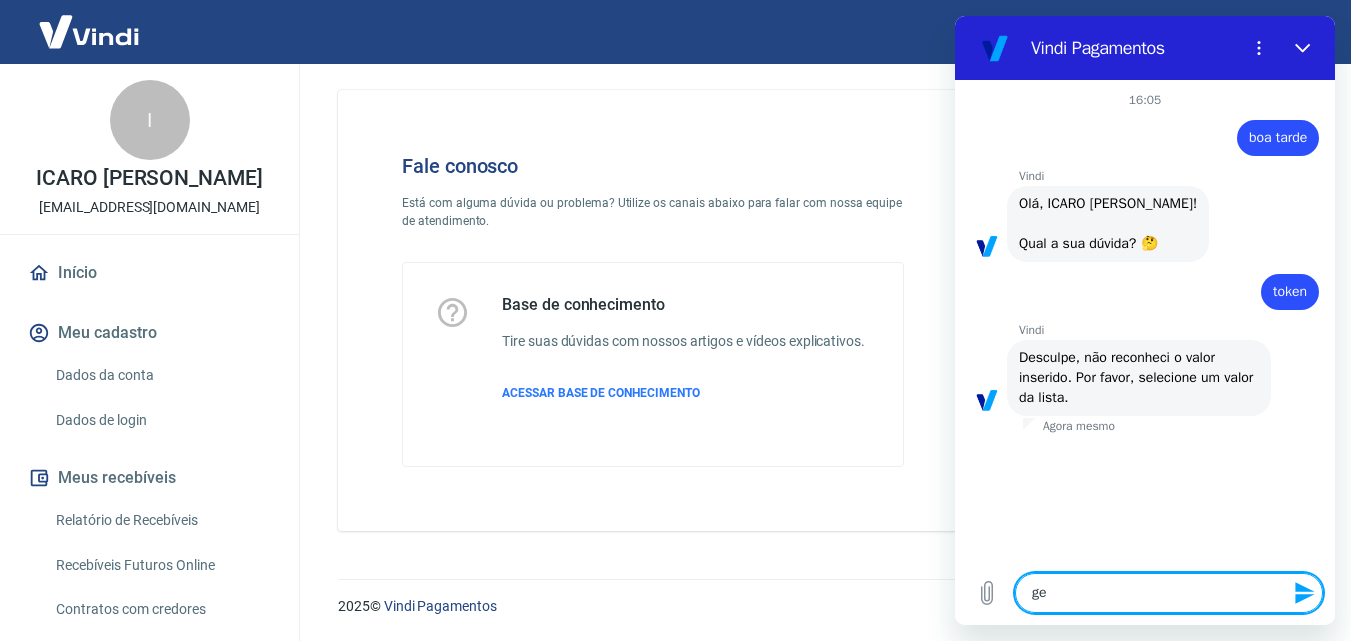 type on "ger" 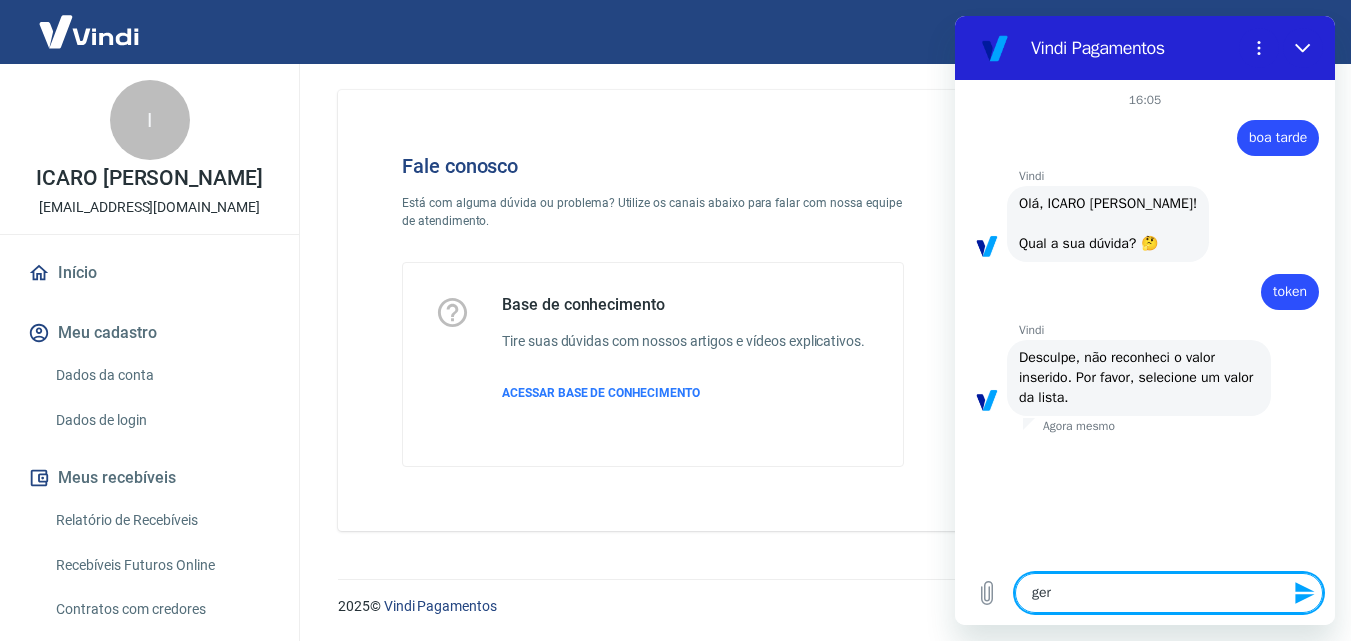 type on "gera" 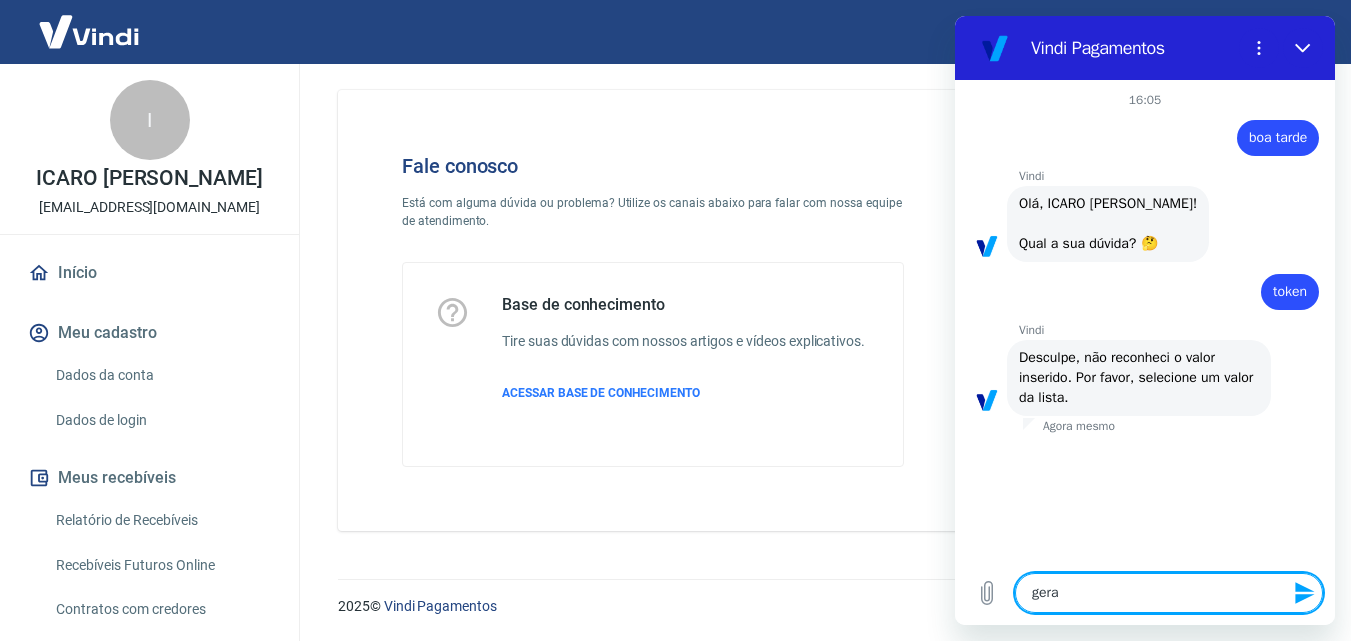 type on "x" 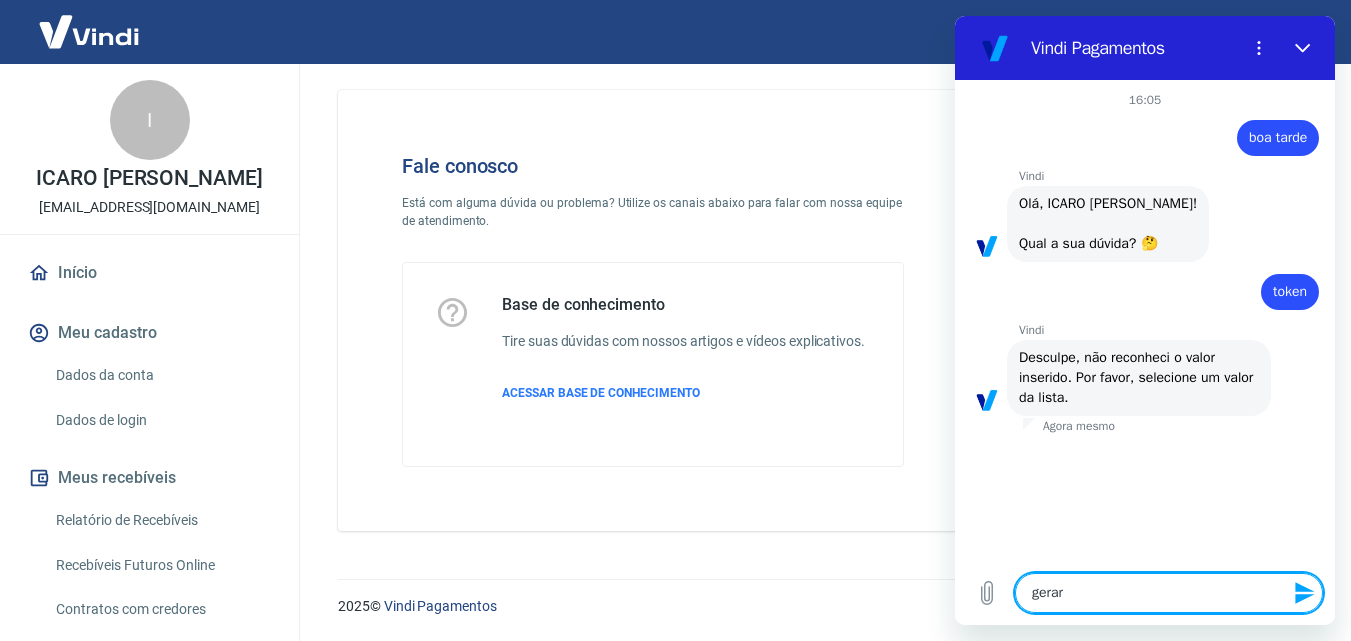 type on "gerar" 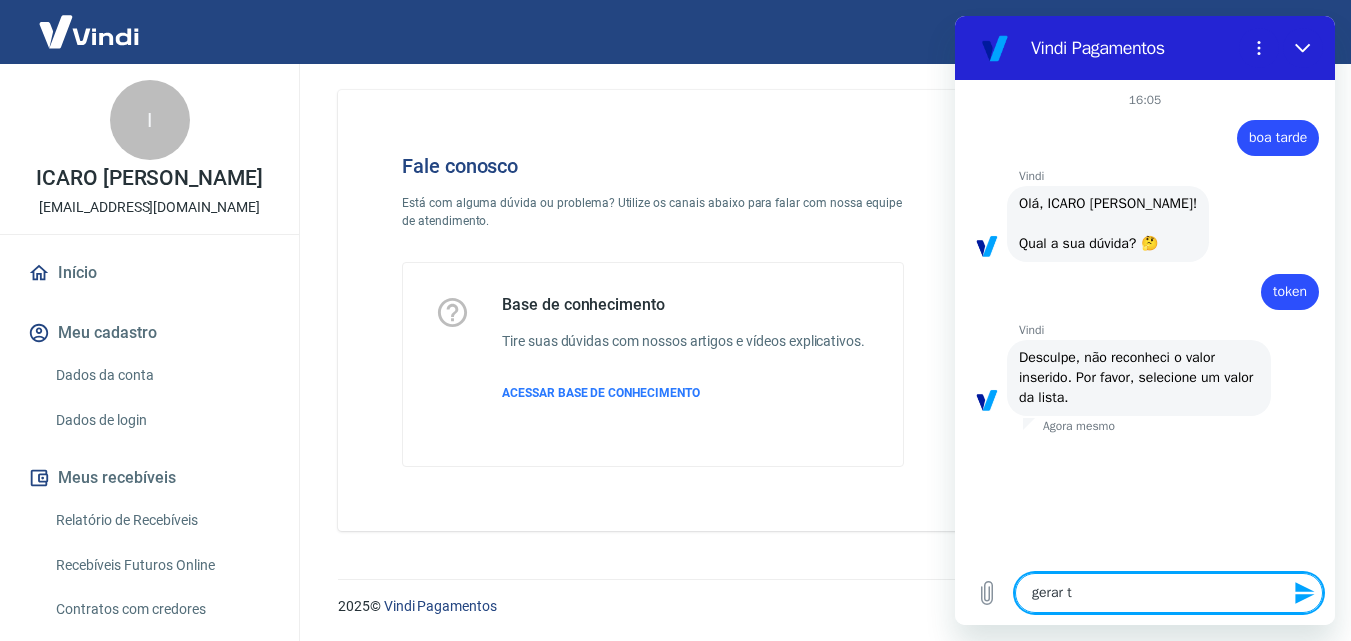 type on "gerar to" 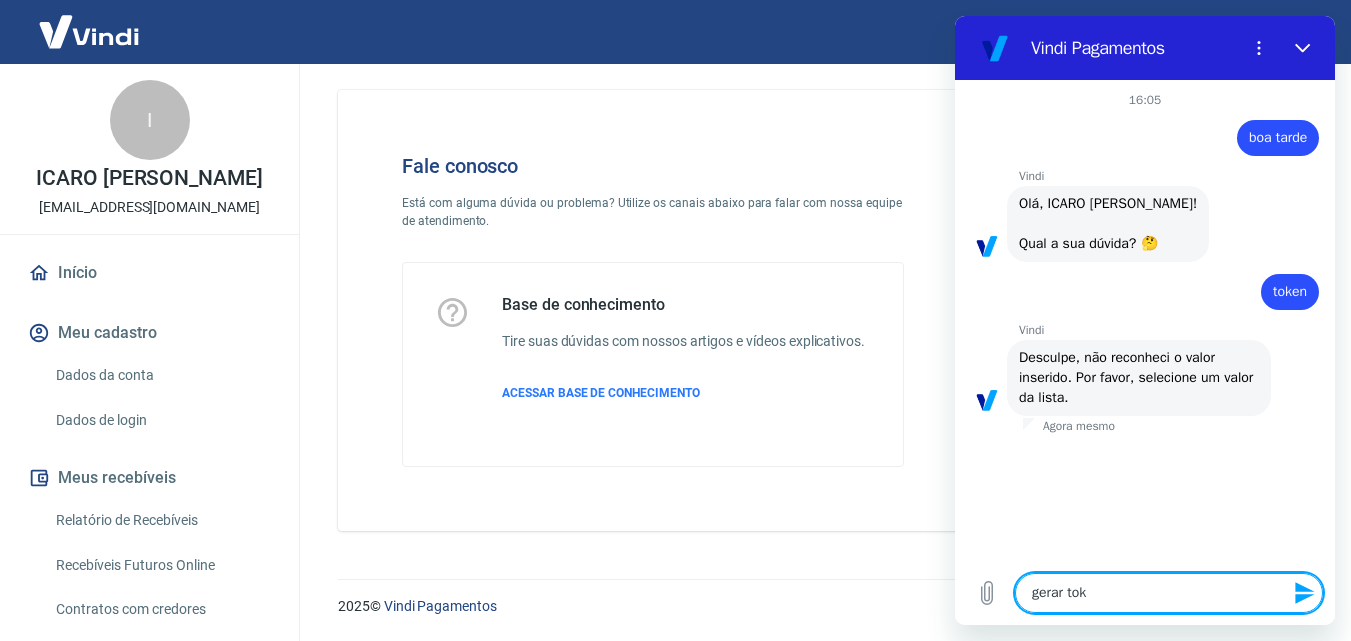 type on "gerar tokl" 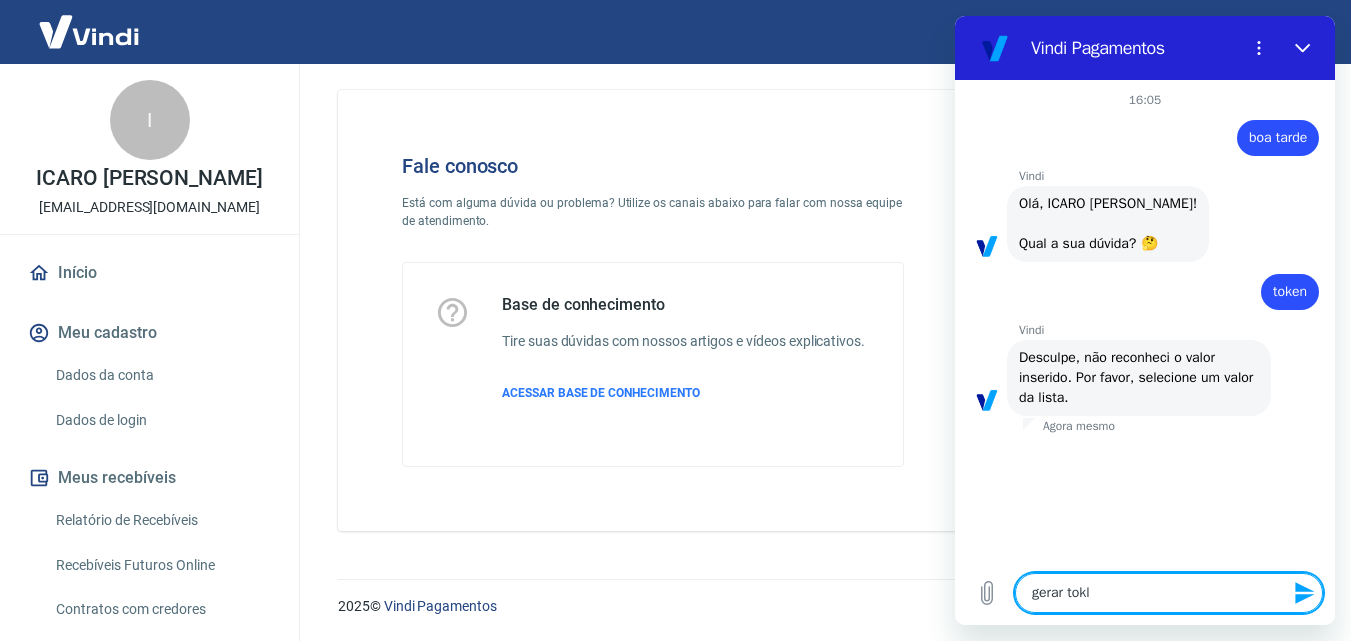 type on "gerar tok" 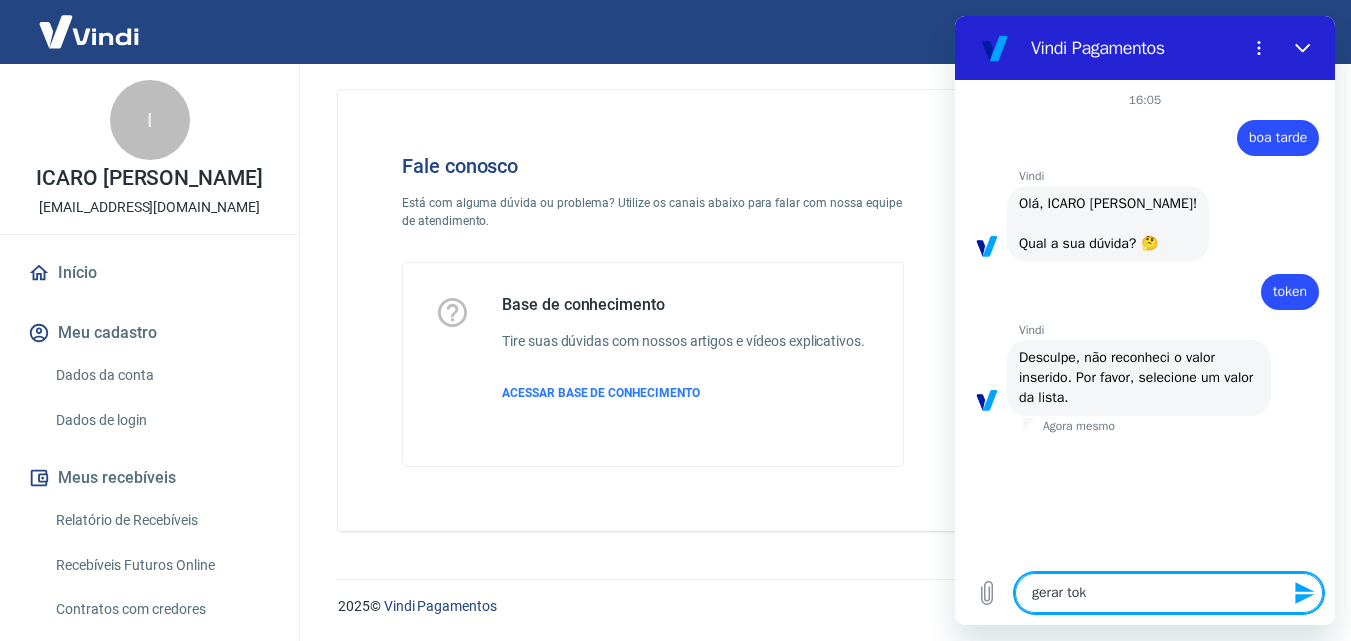 type on "gerar toke" 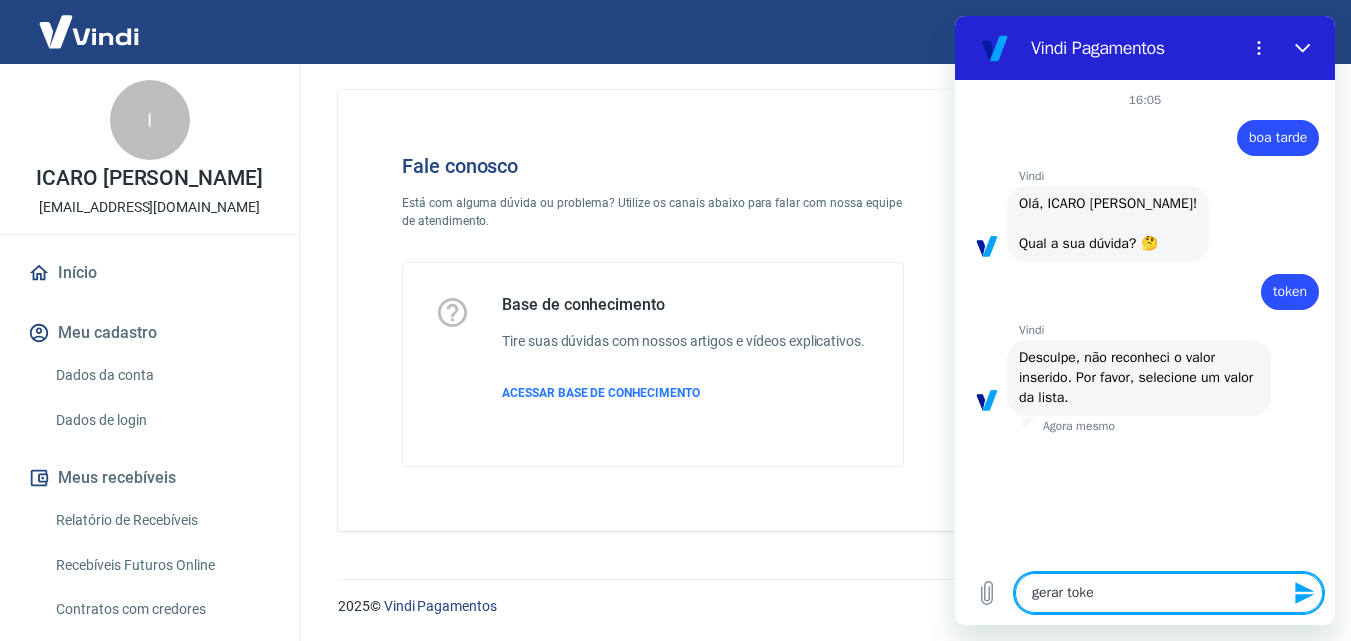 type on "gerar token" 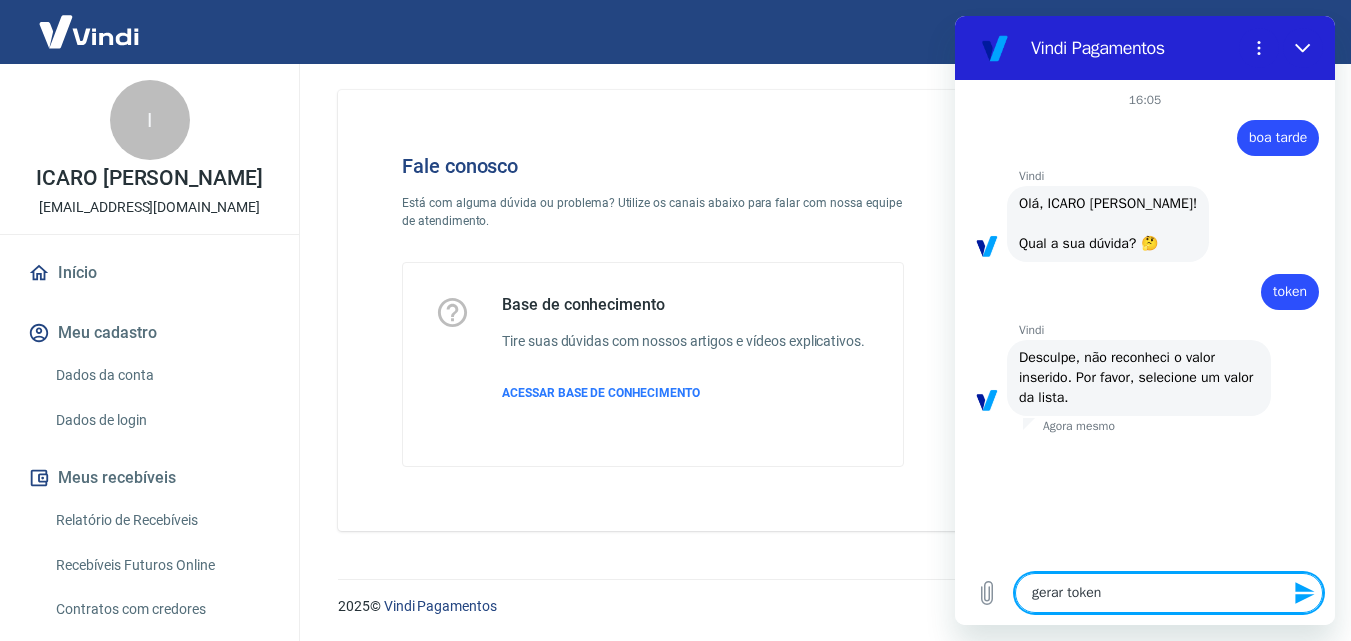 type 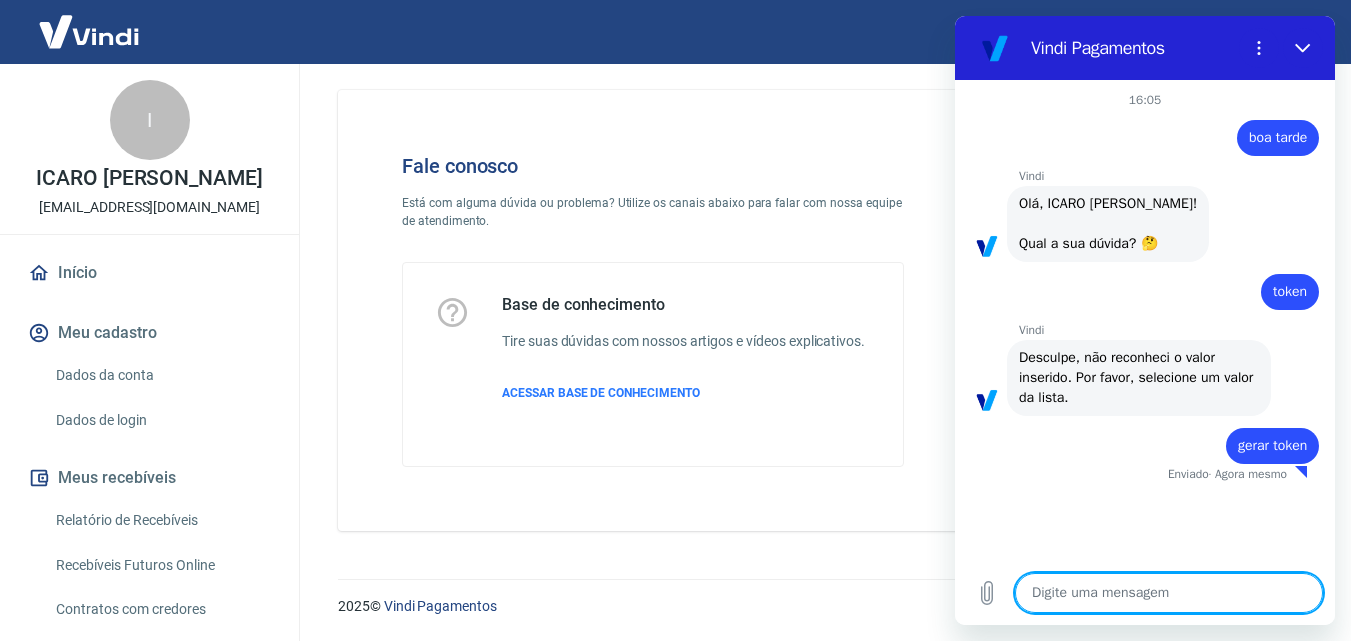 type on "x" 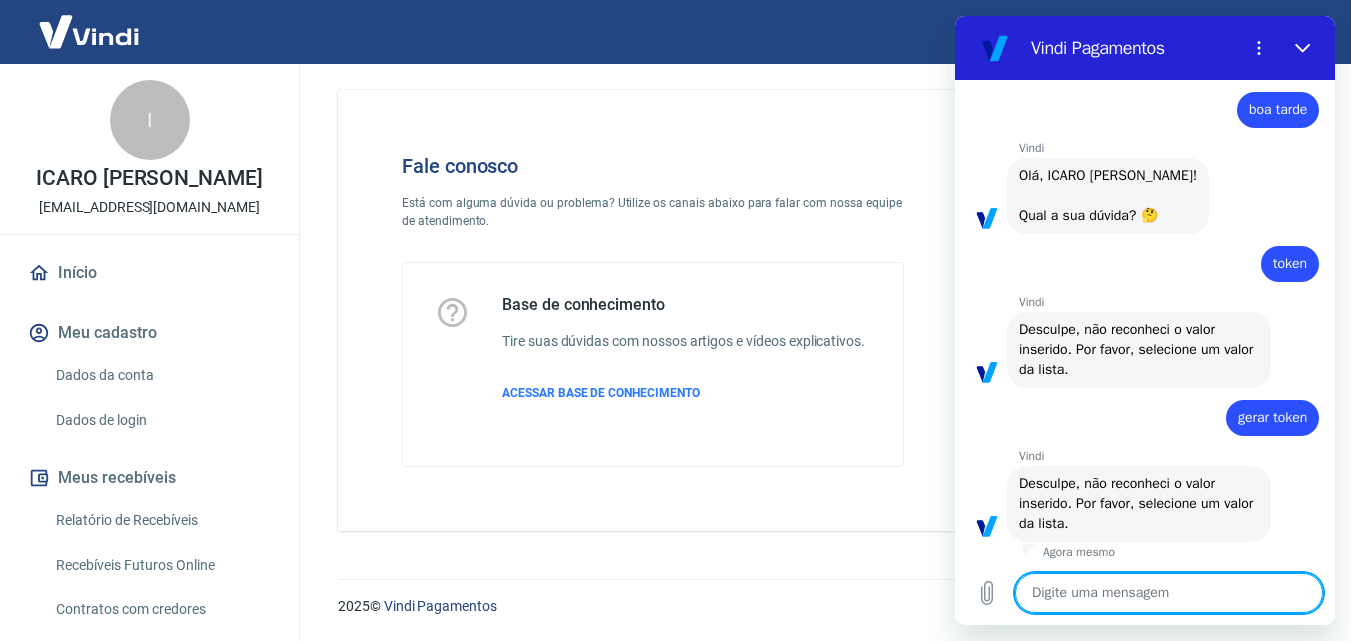 scroll, scrollTop: 32, scrollLeft: 0, axis: vertical 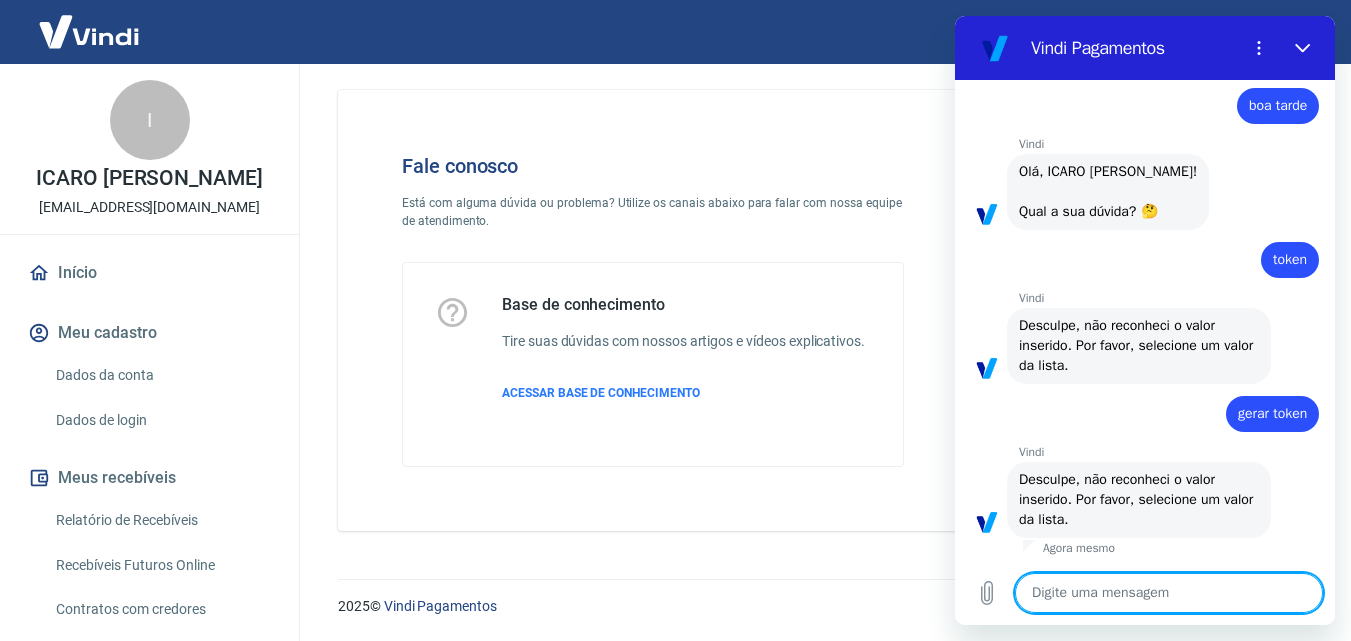 type on "c" 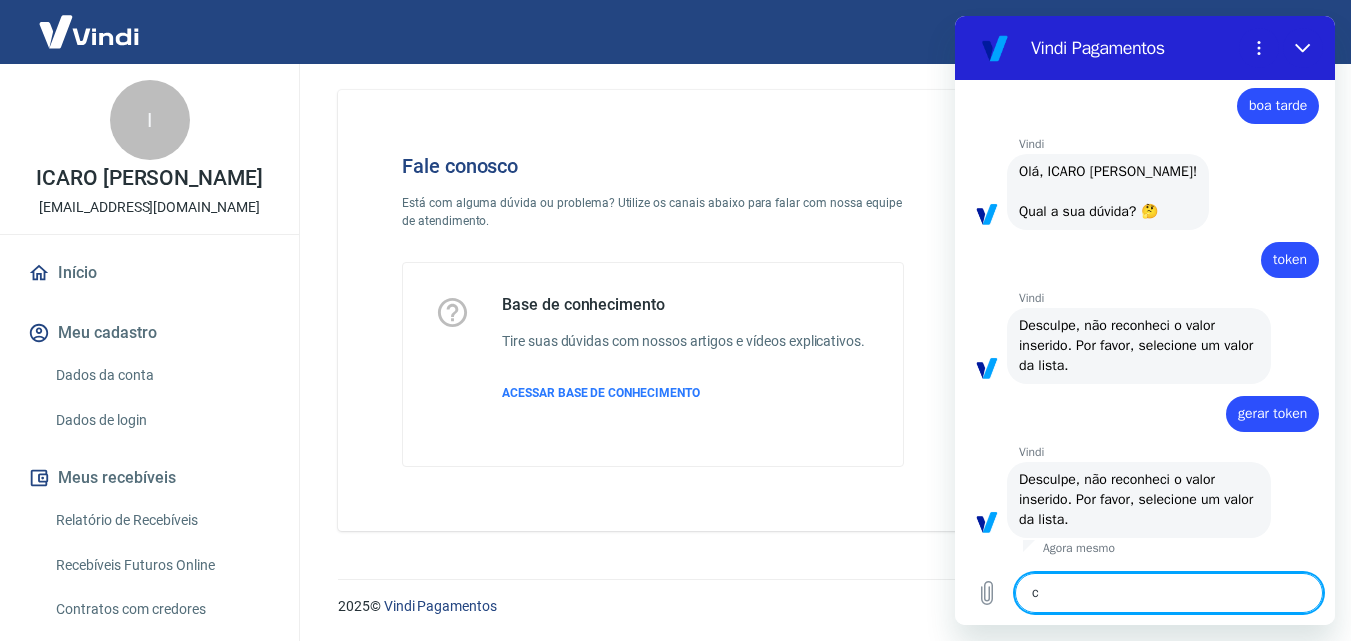 type on "co" 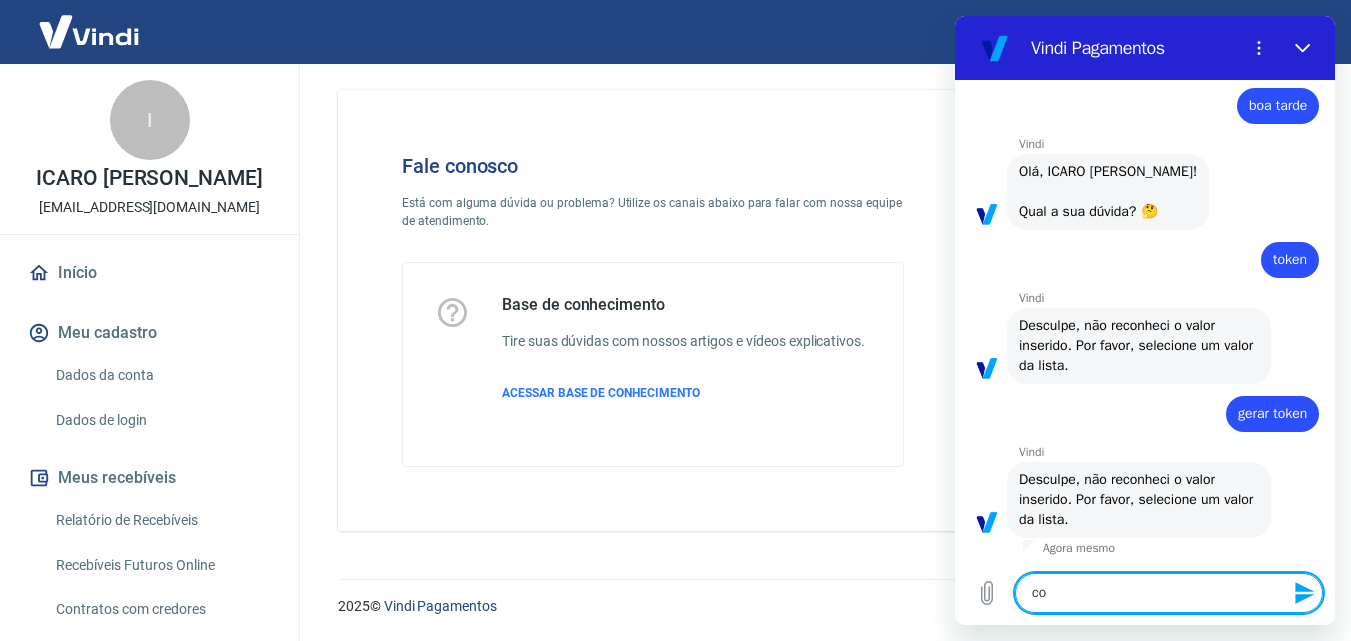 type on "con" 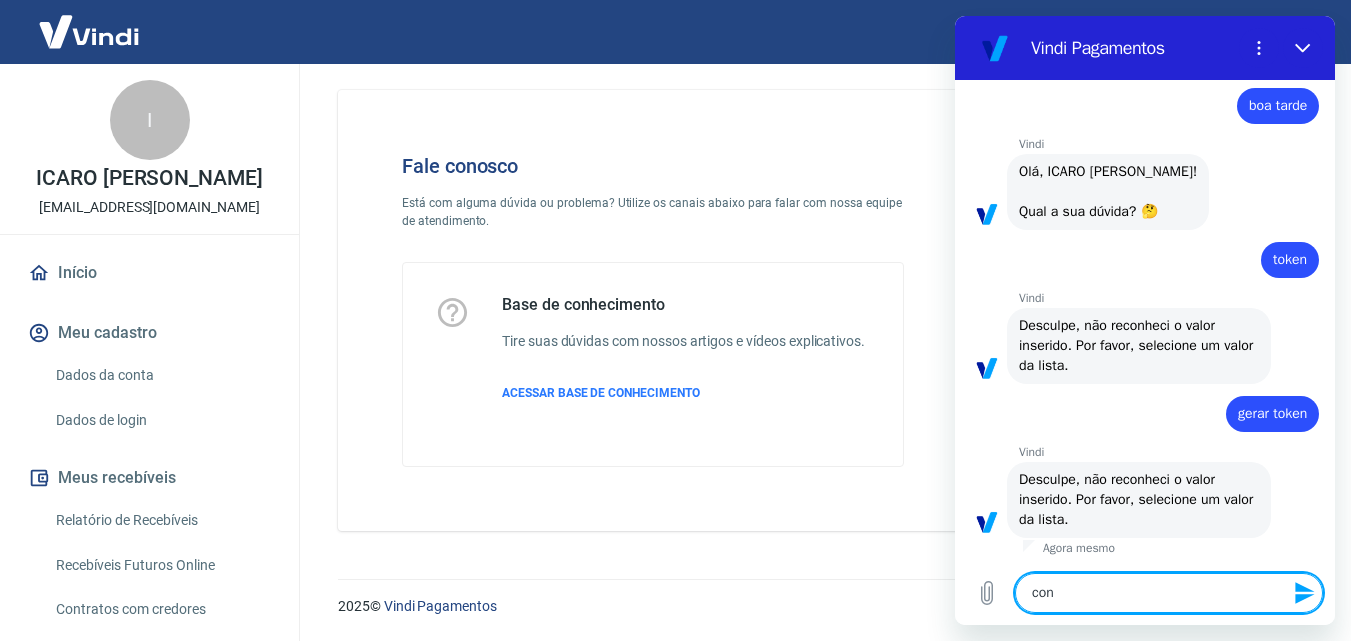 type on "conc" 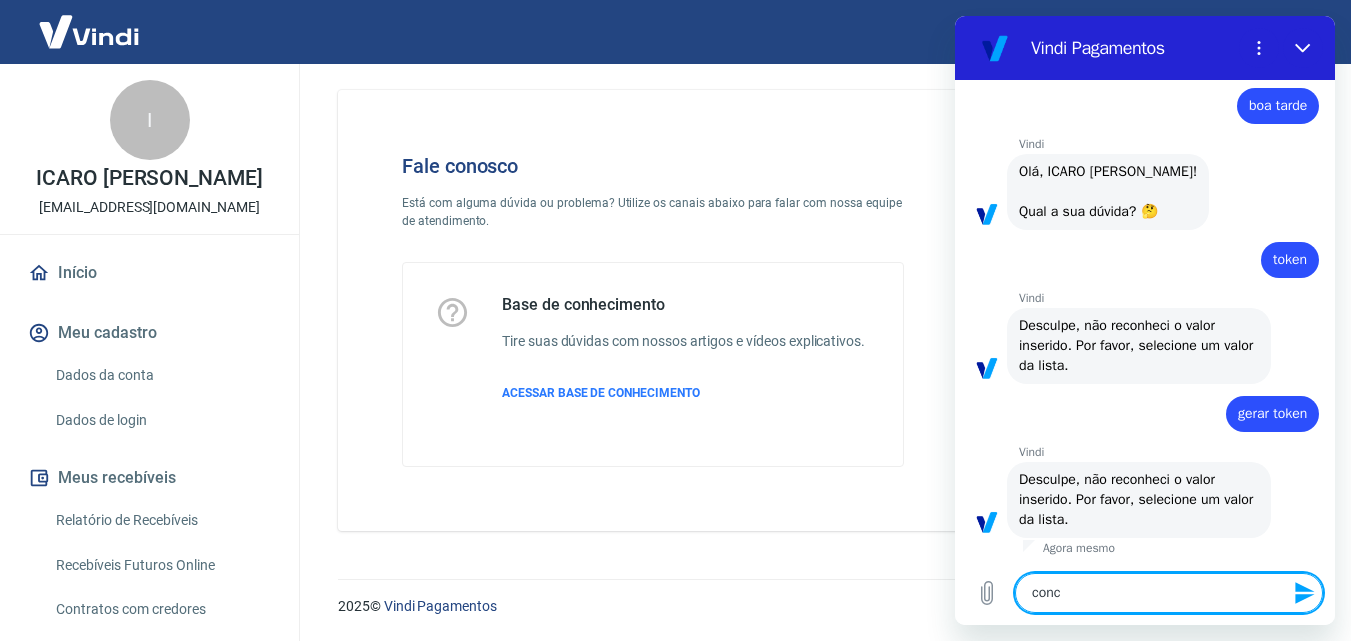 type on "conci" 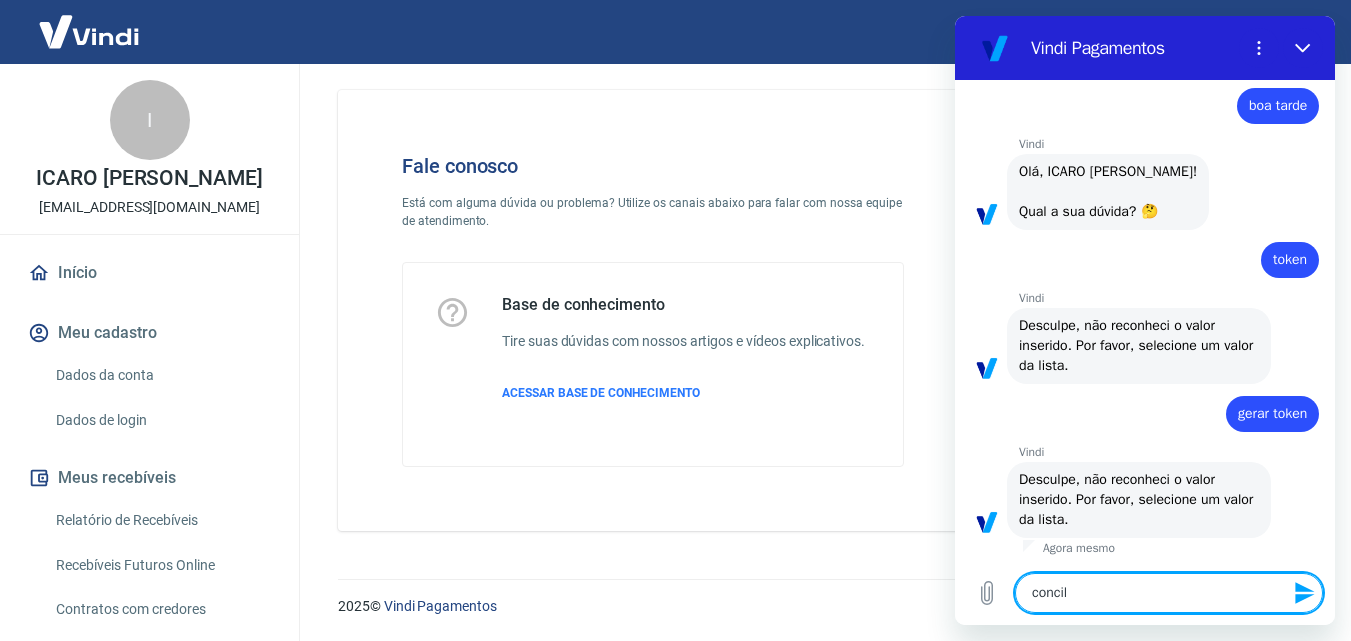 type on "concilk" 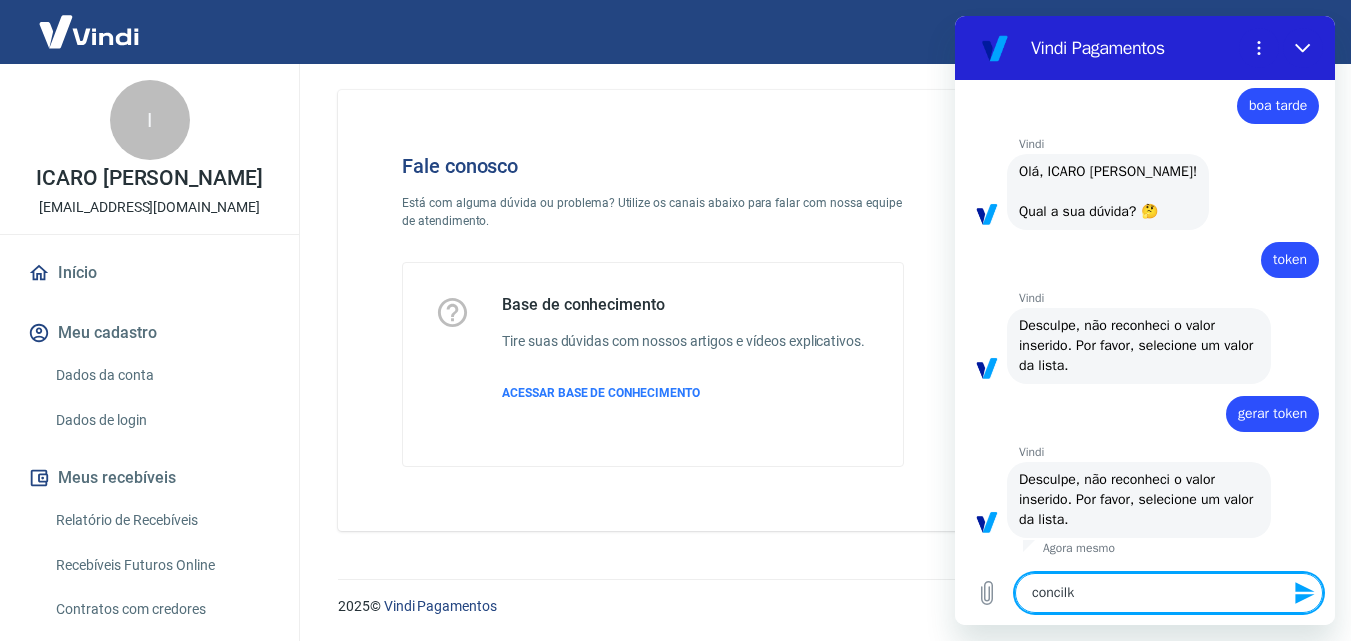 type on "concil" 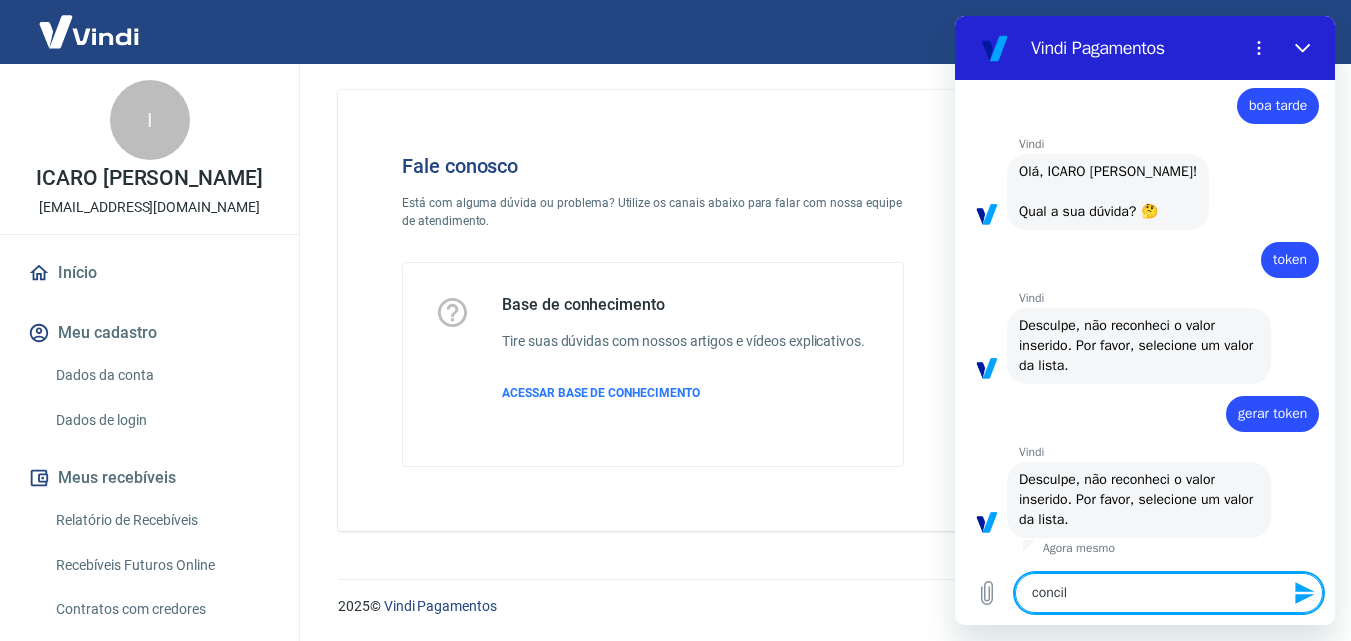 type on "concili" 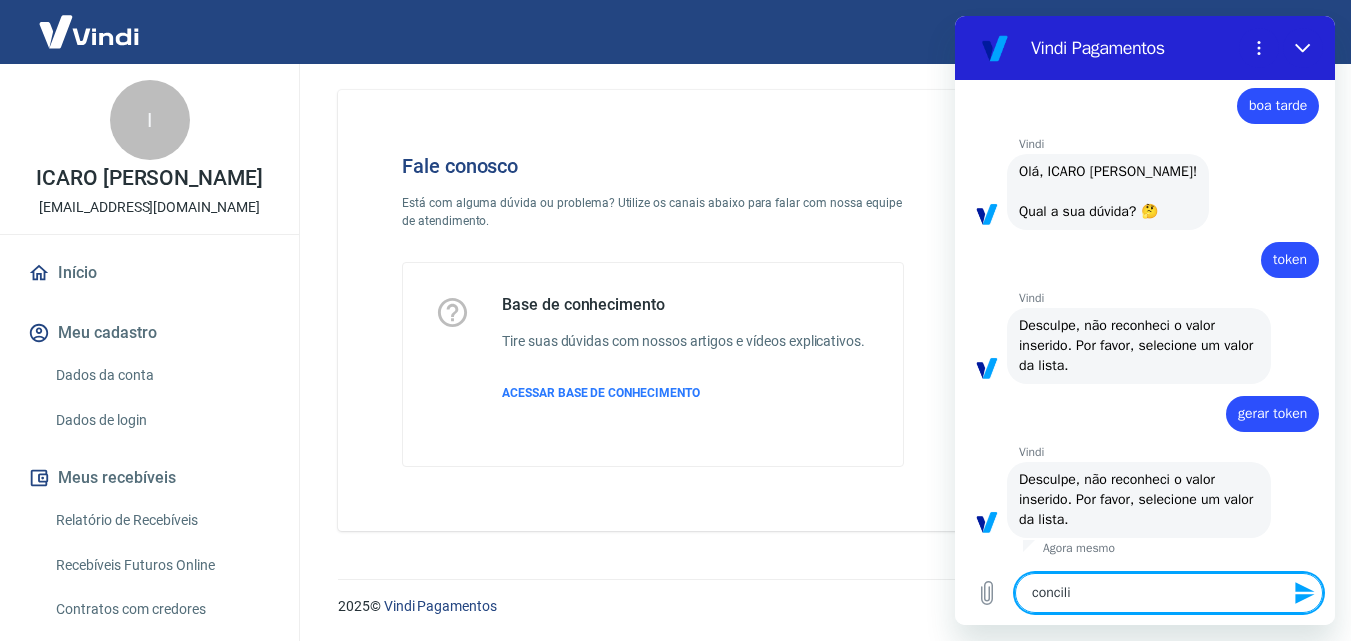 type on "concilia" 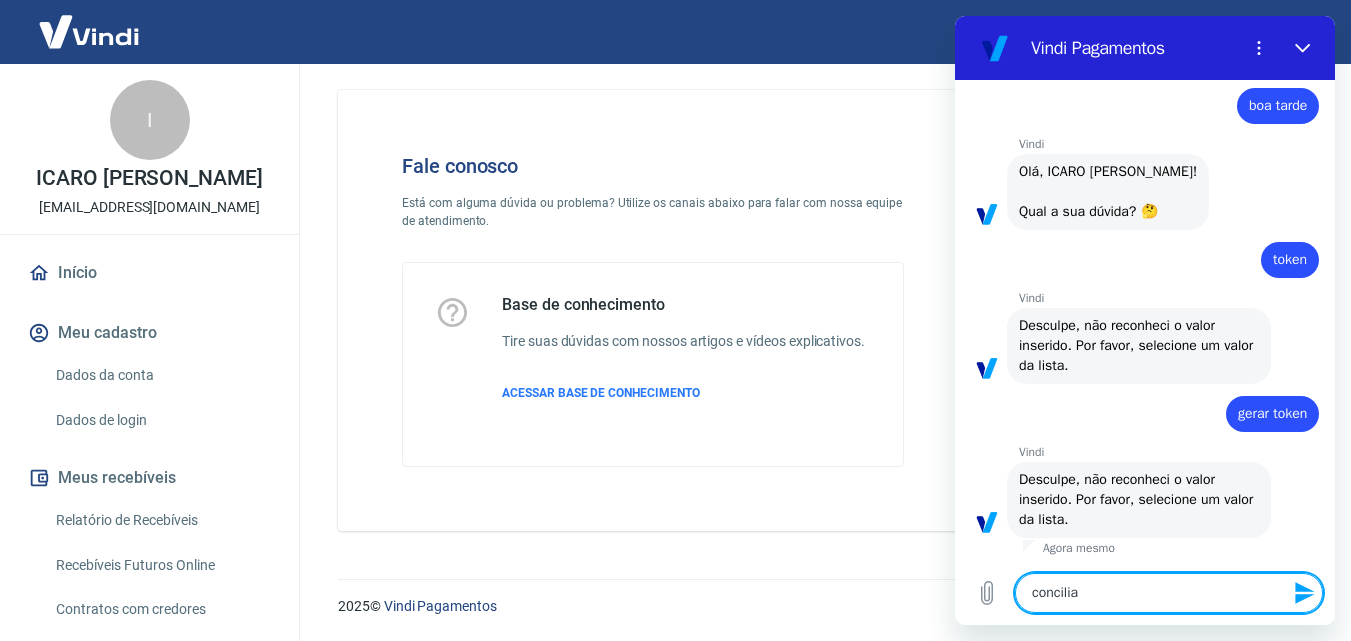 type on "conciliad" 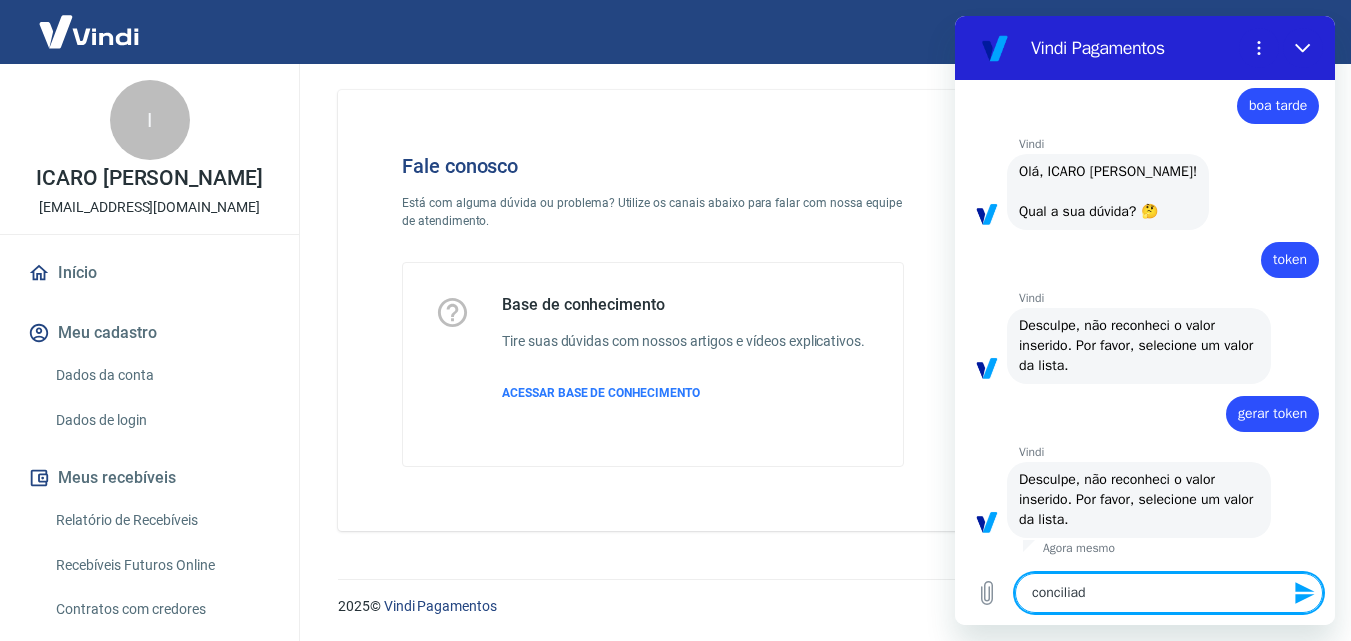 type on "conciliado" 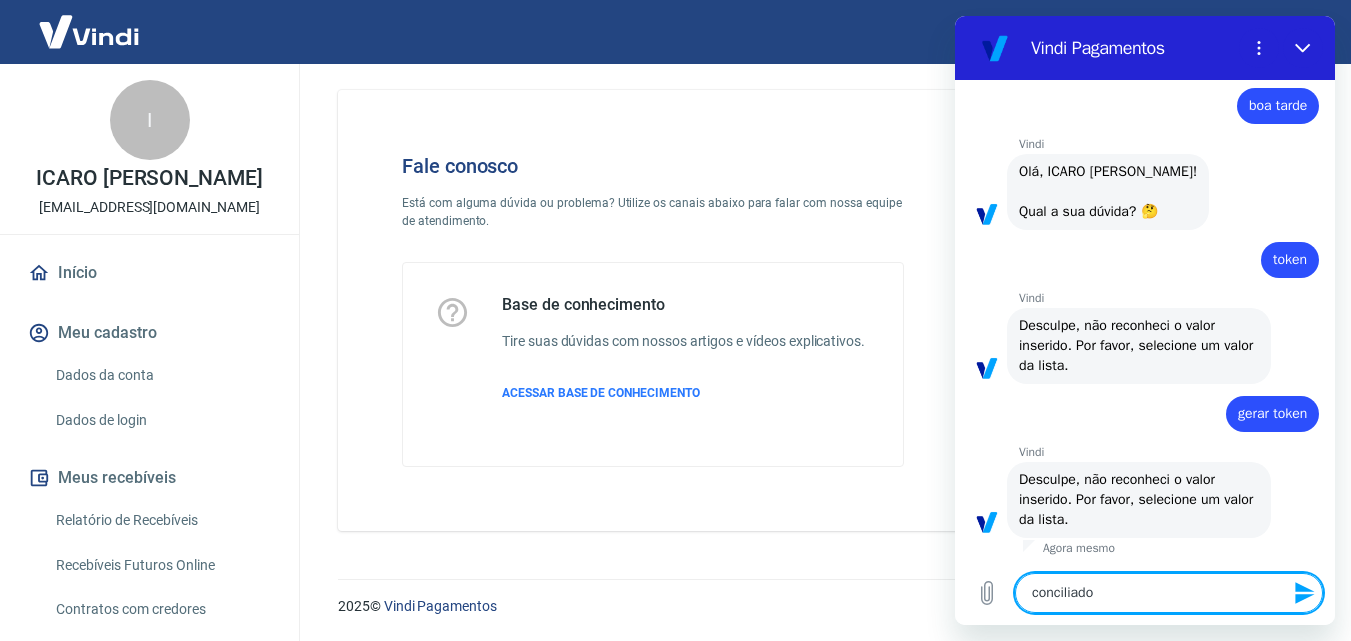 type on "conciliador" 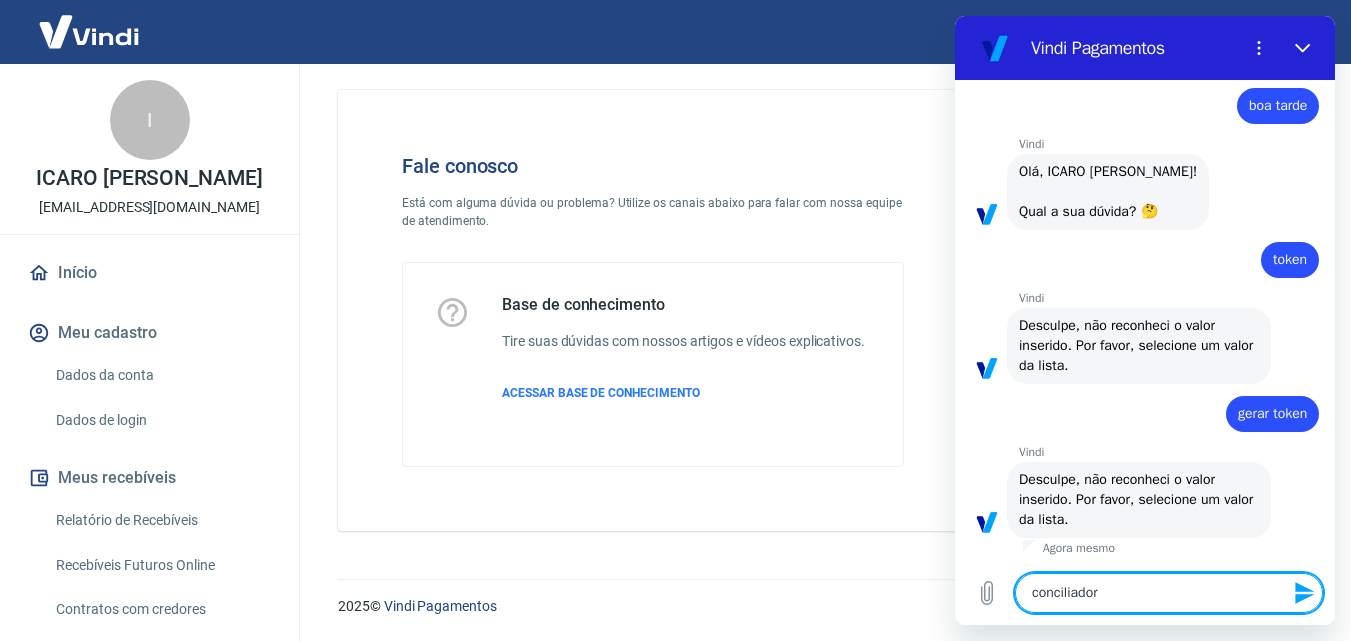 type on "conciliadora" 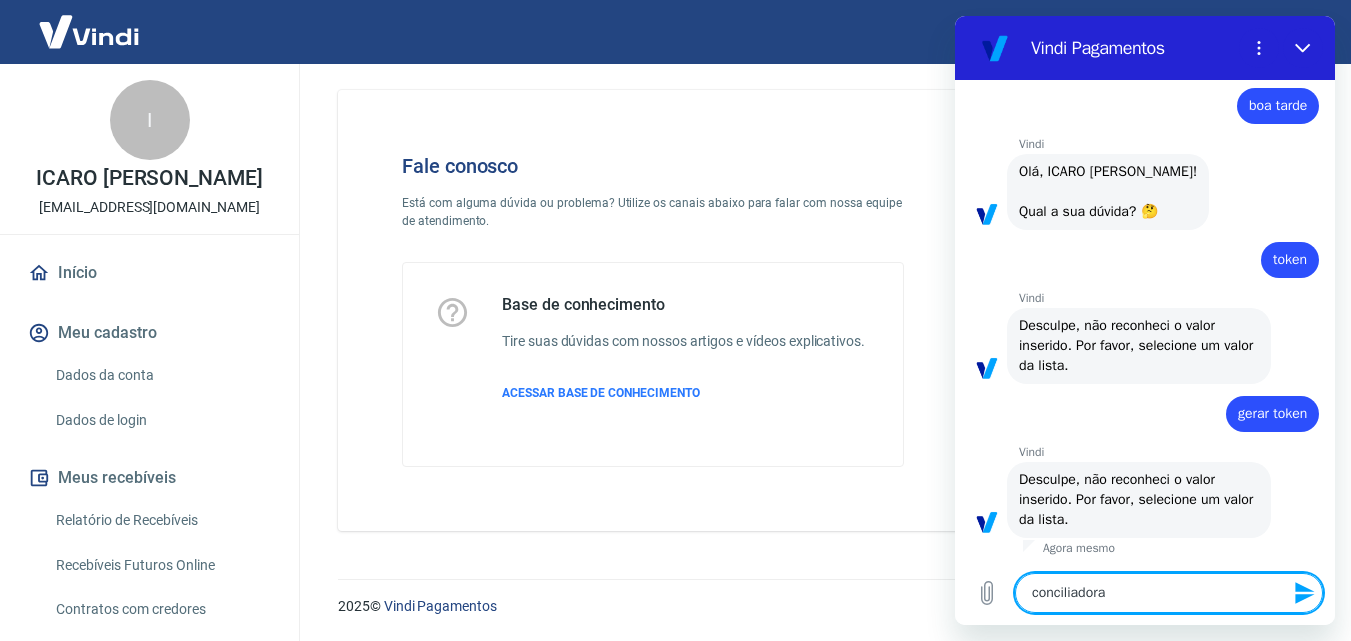 type 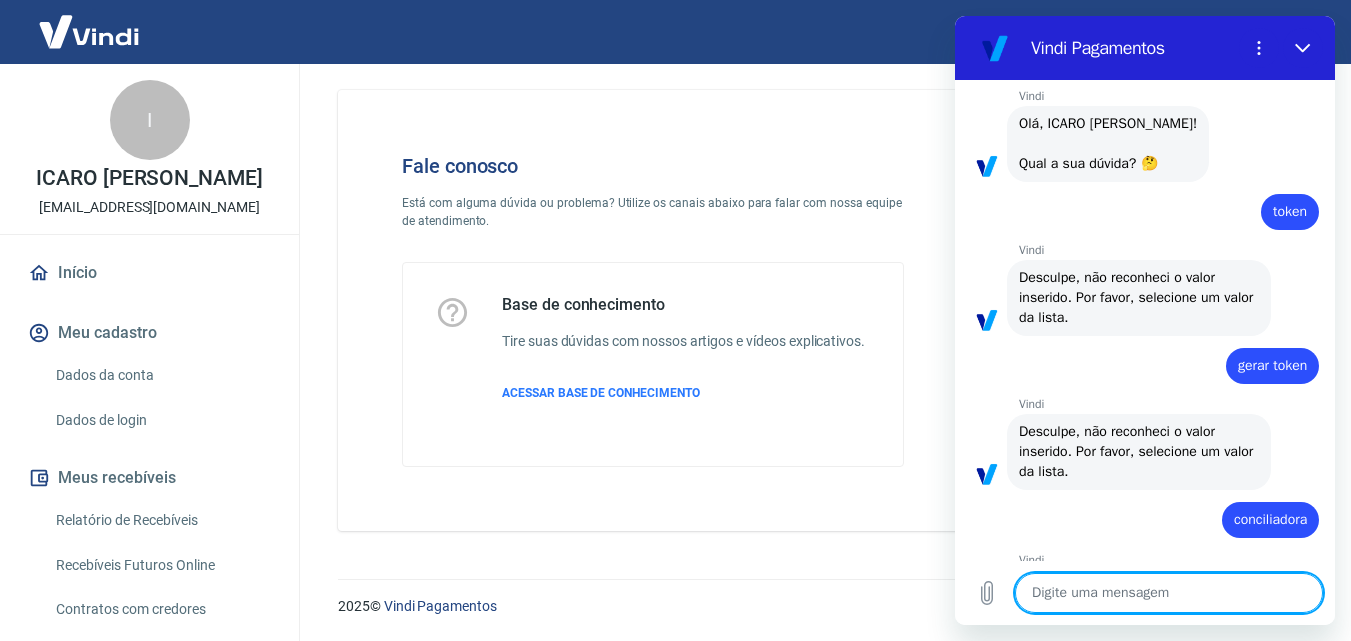 type on "x" 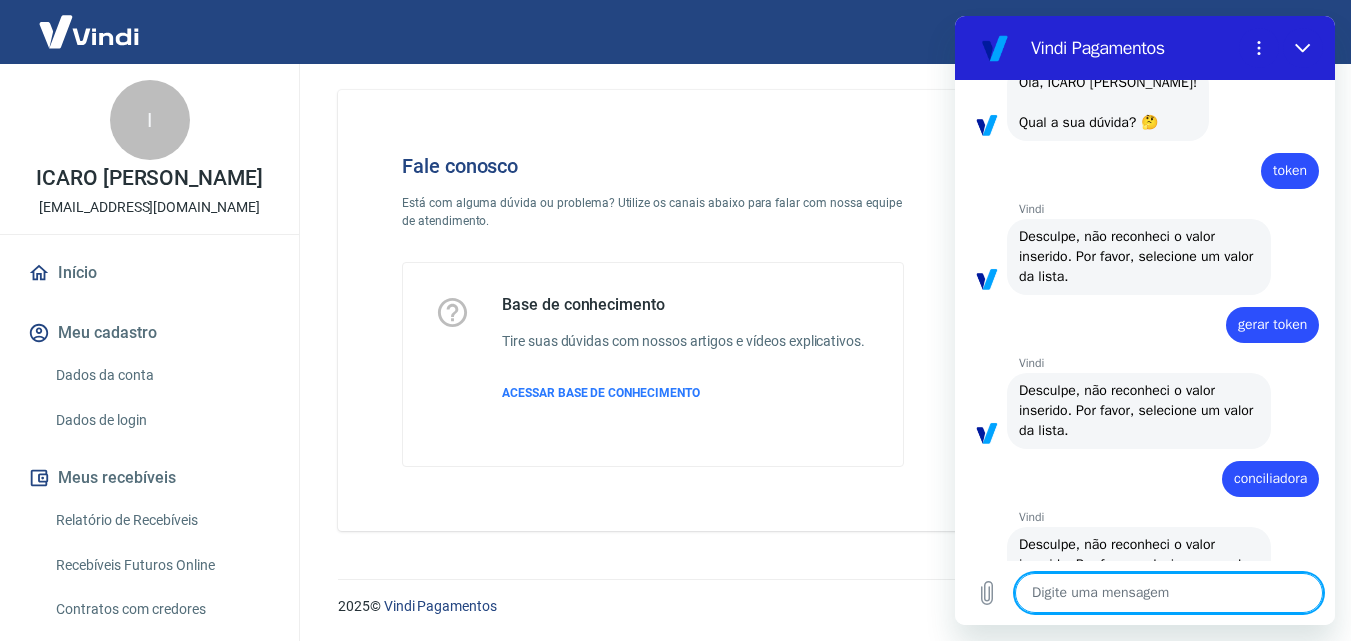 scroll, scrollTop: 186, scrollLeft: 0, axis: vertical 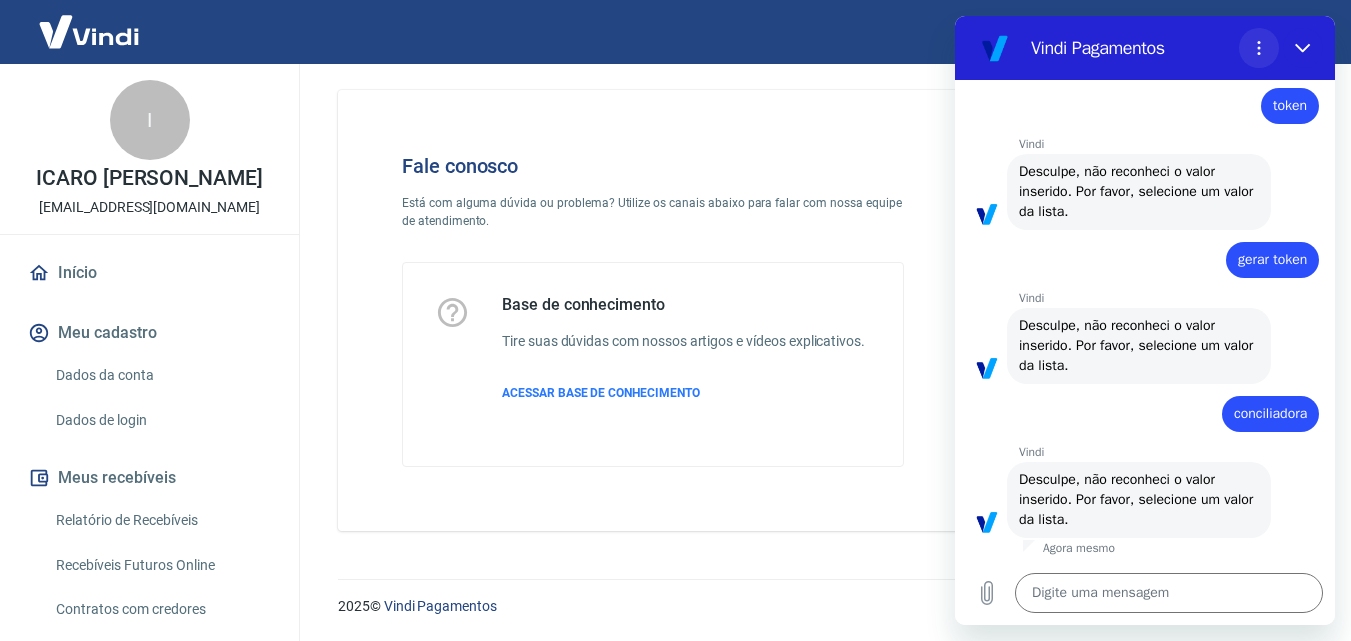 click 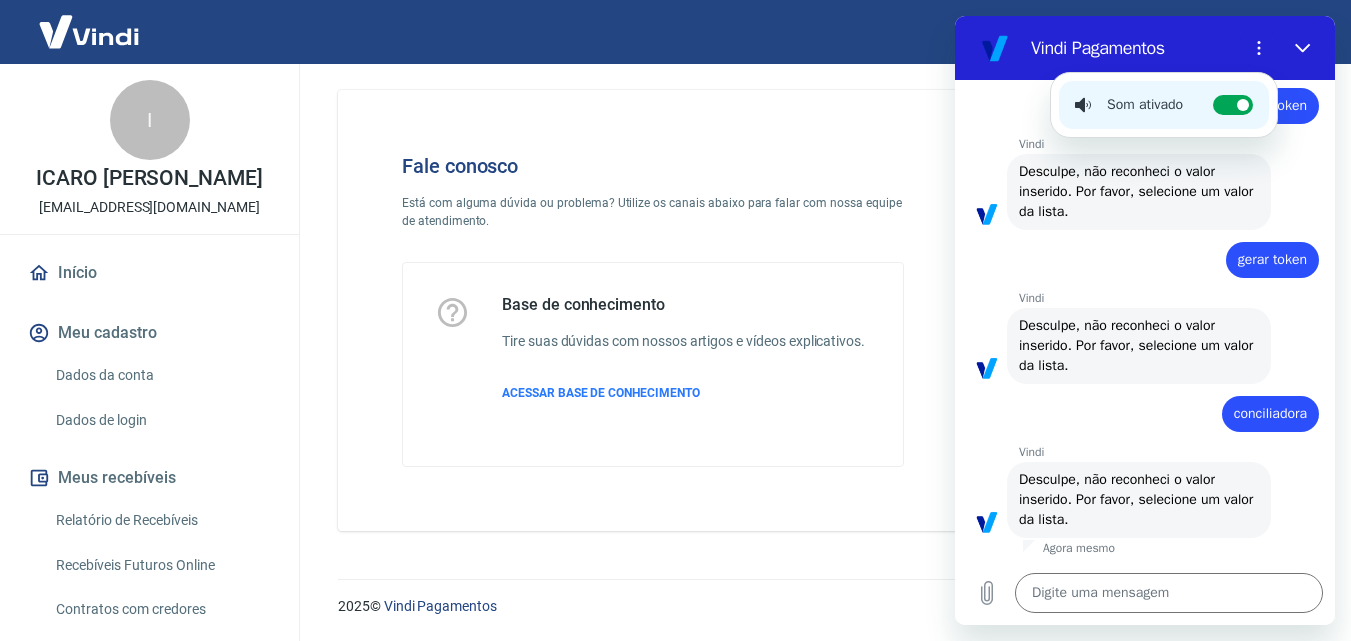 click on "Desculpe, não reconheci o valor inserido. Por favor, selecione um valor da lista." at bounding box center (1138, 345) 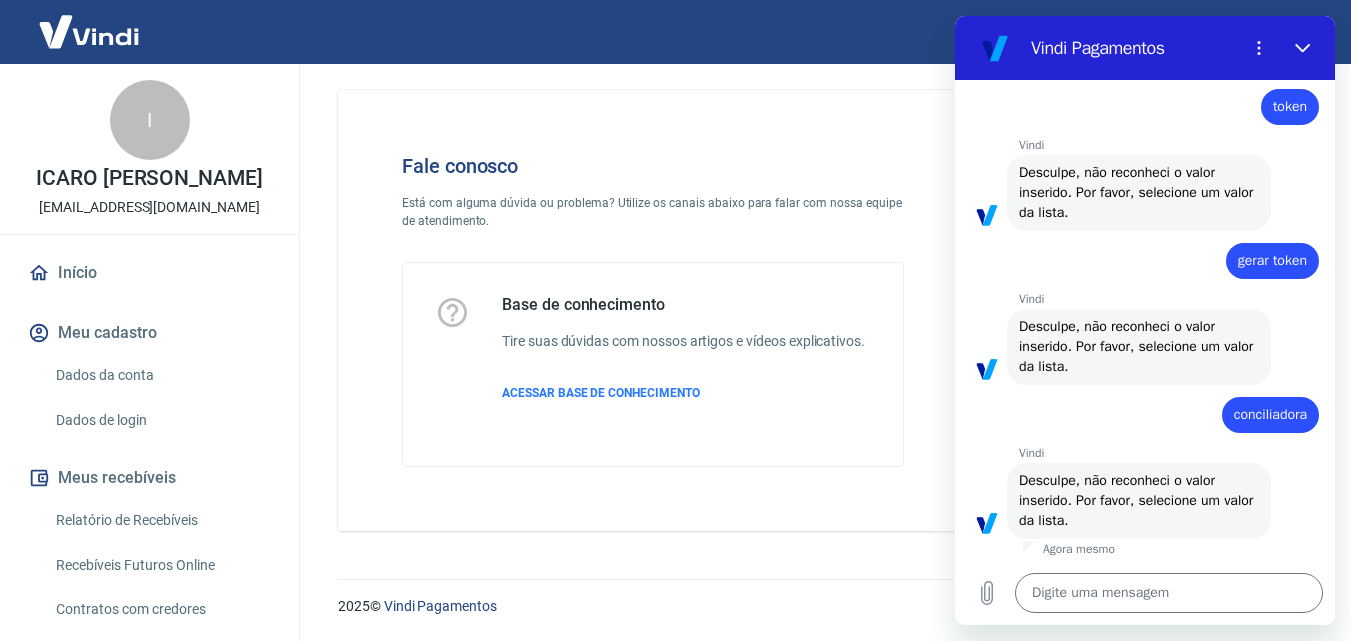 scroll, scrollTop: 186, scrollLeft: 0, axis: vertical 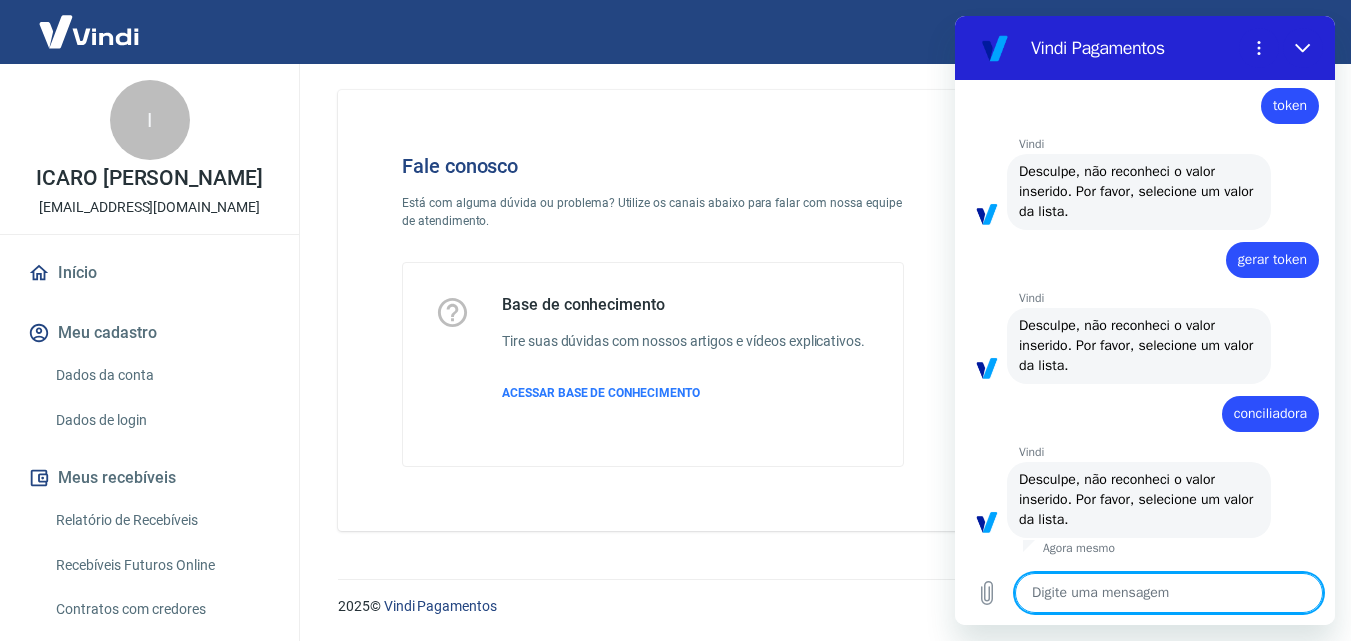 click at bounding box center [1169, 593] 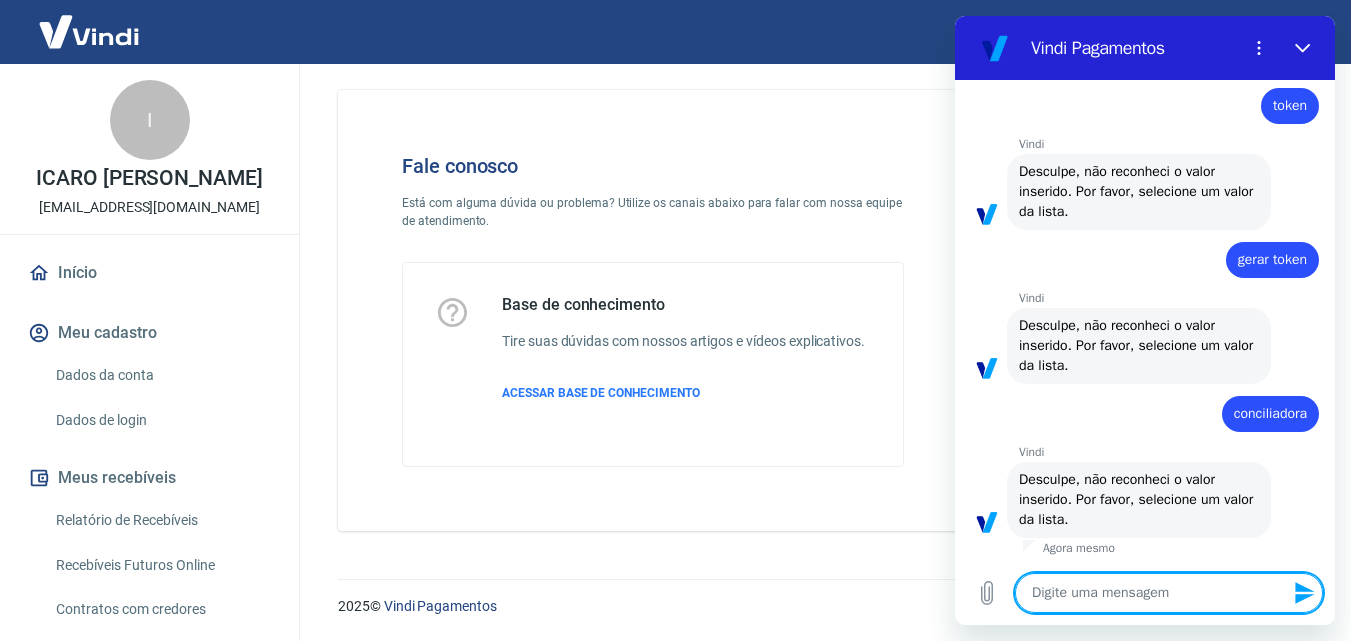 type on "f" 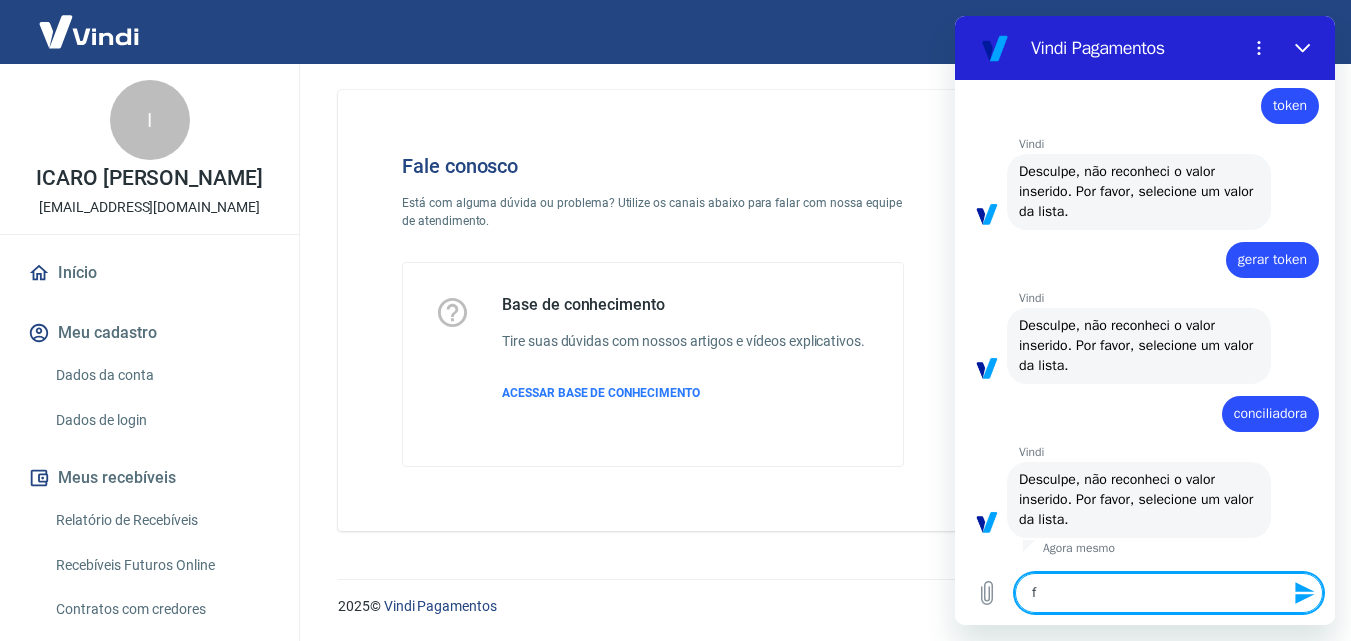 type on "fa" 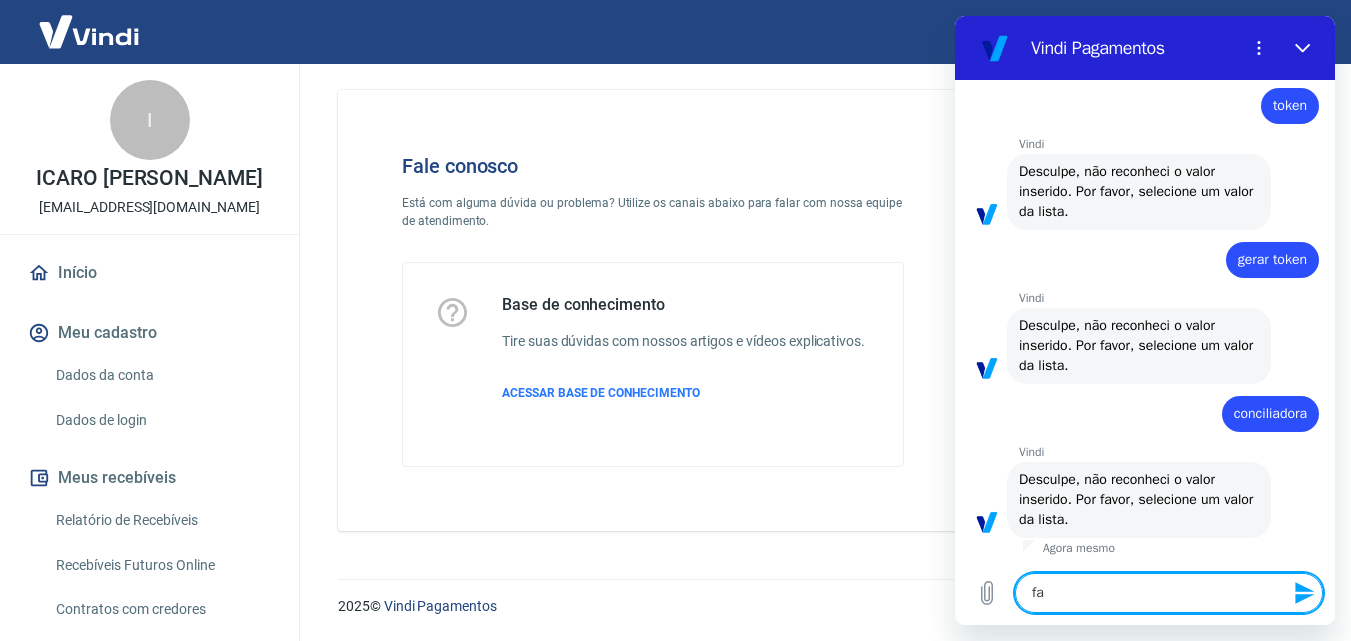 type on "fal" 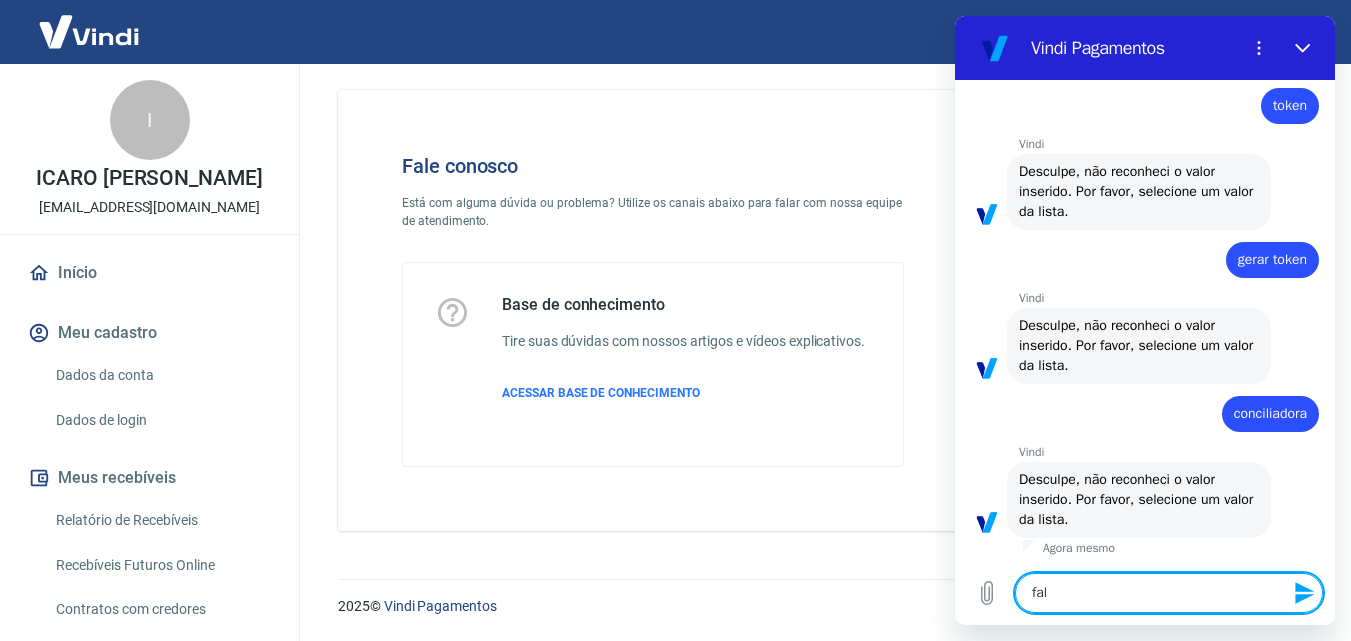 type on "fala" 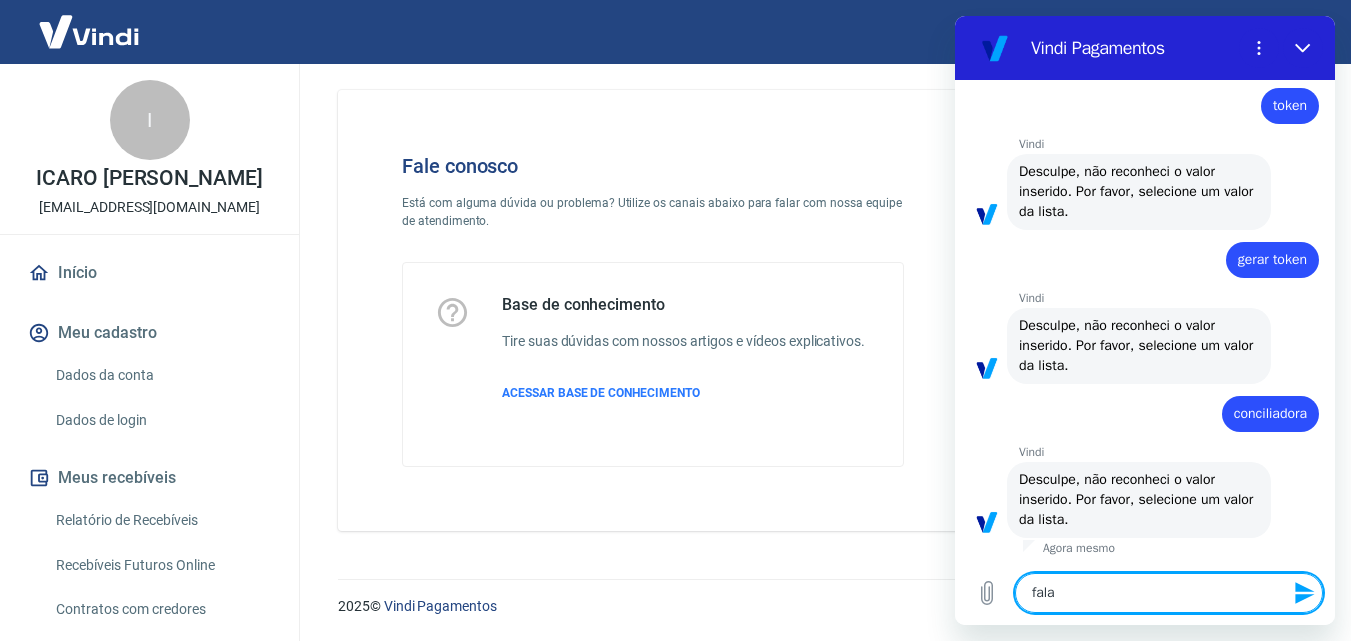 type on "x" 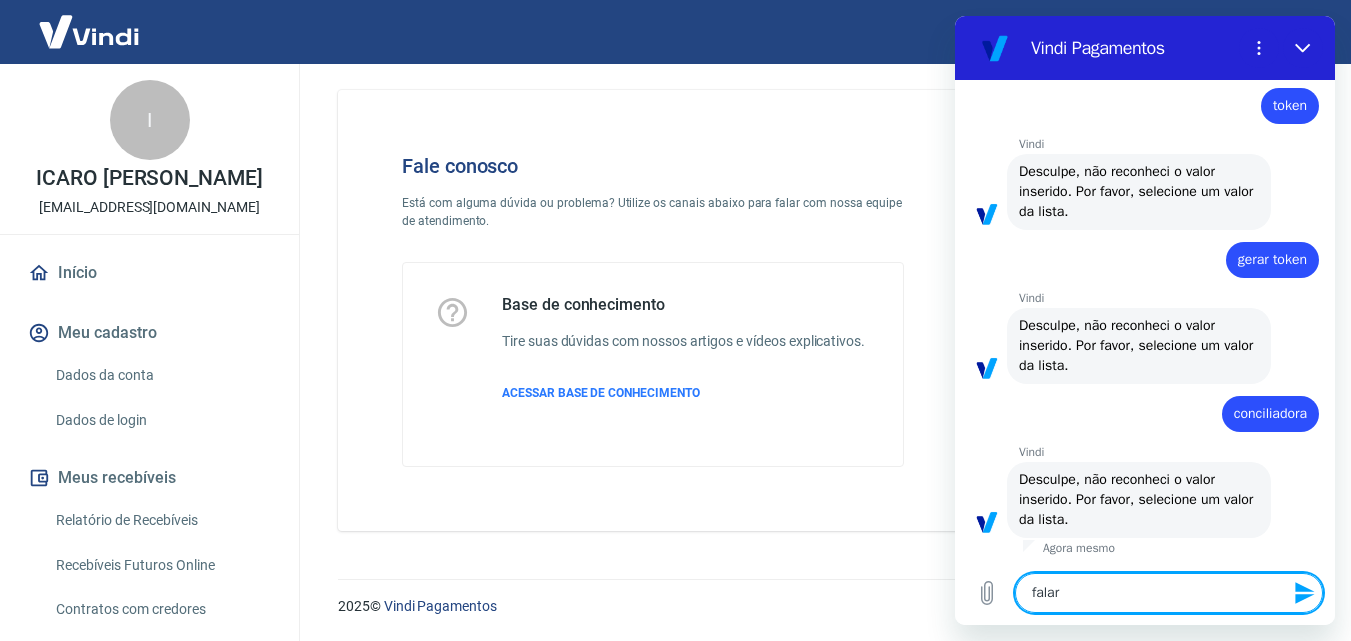type on "falar" 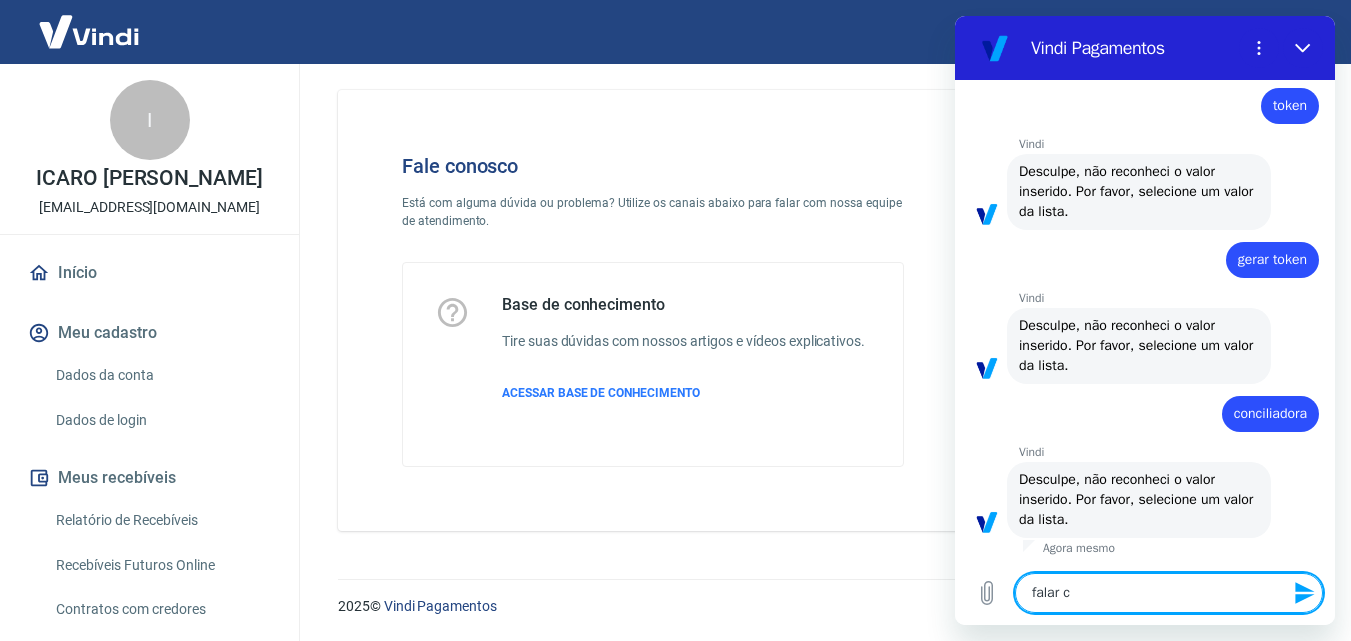 type on "falar co" 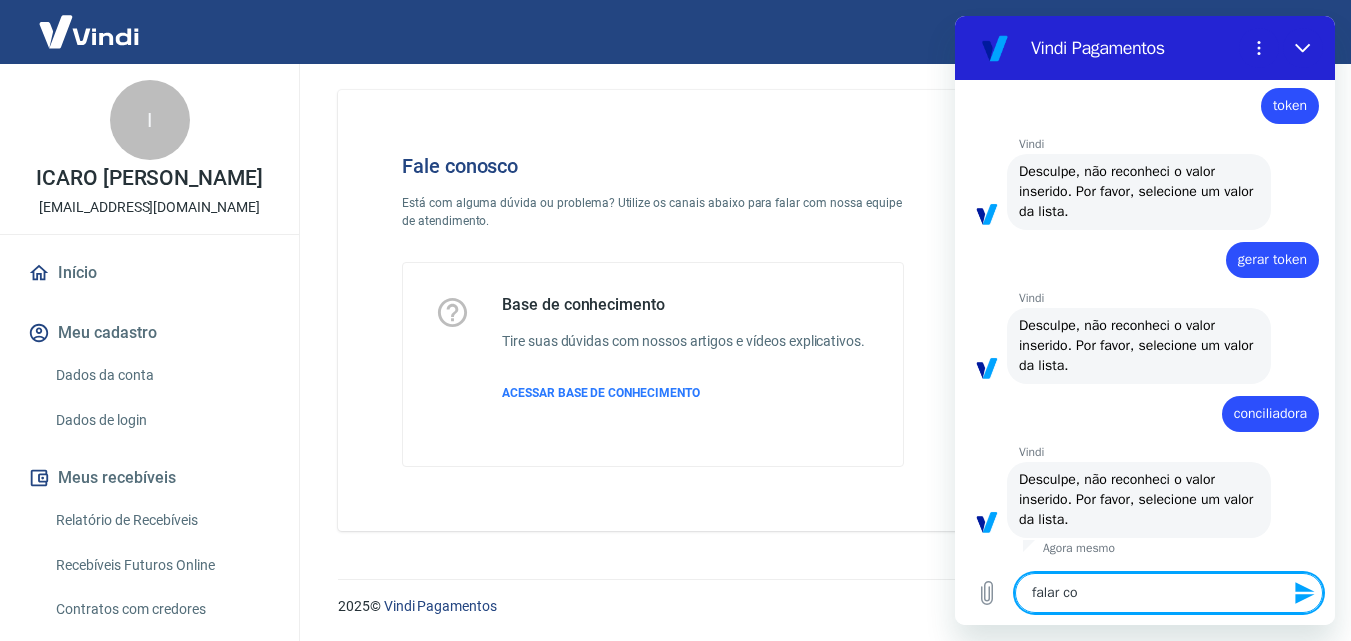 type on "falar com" 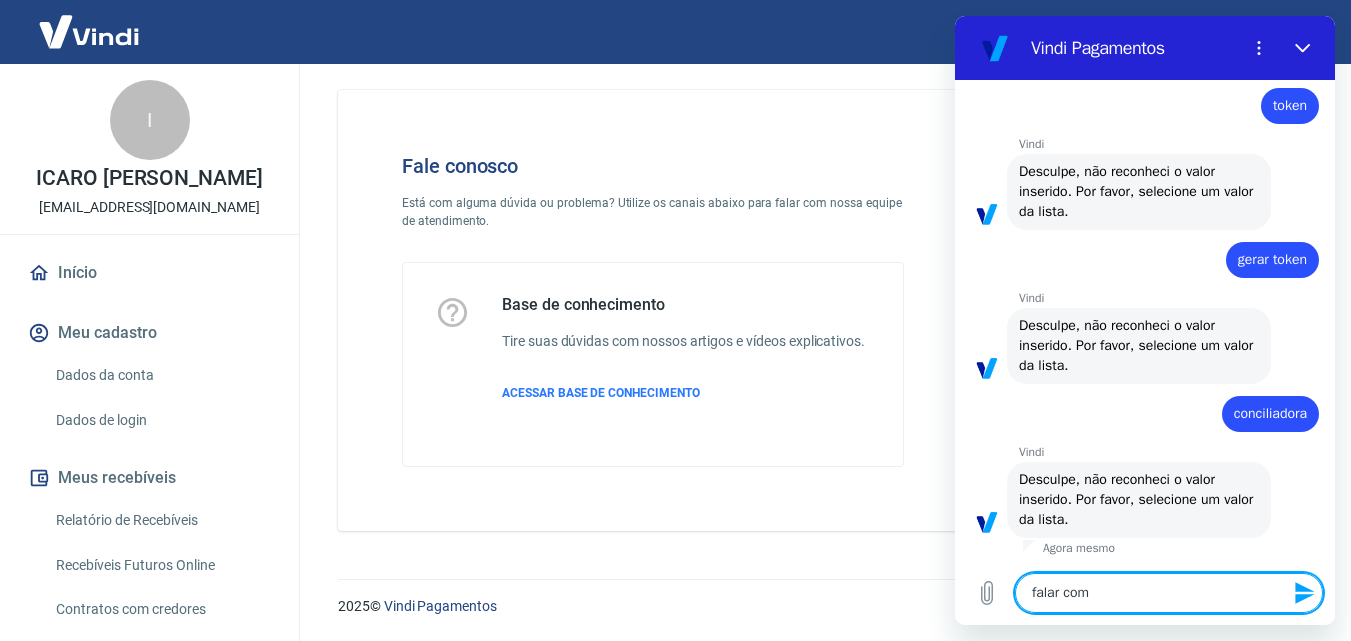 type on "falar com" 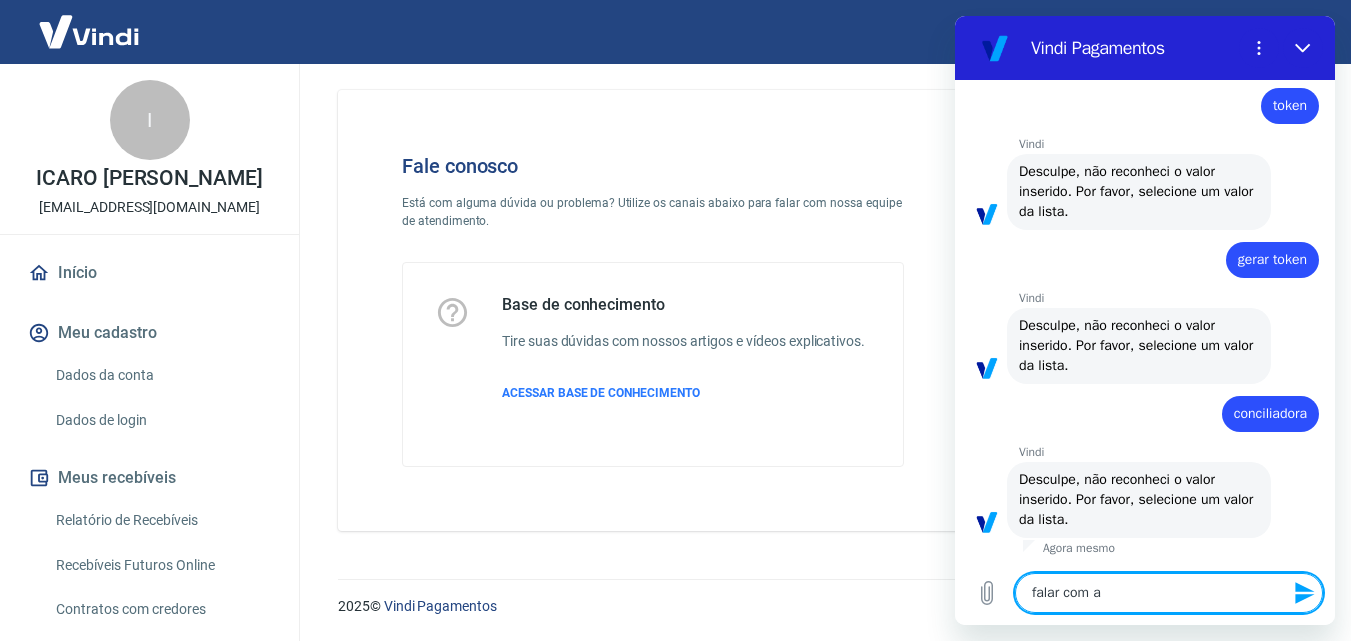 type on "falar com at" 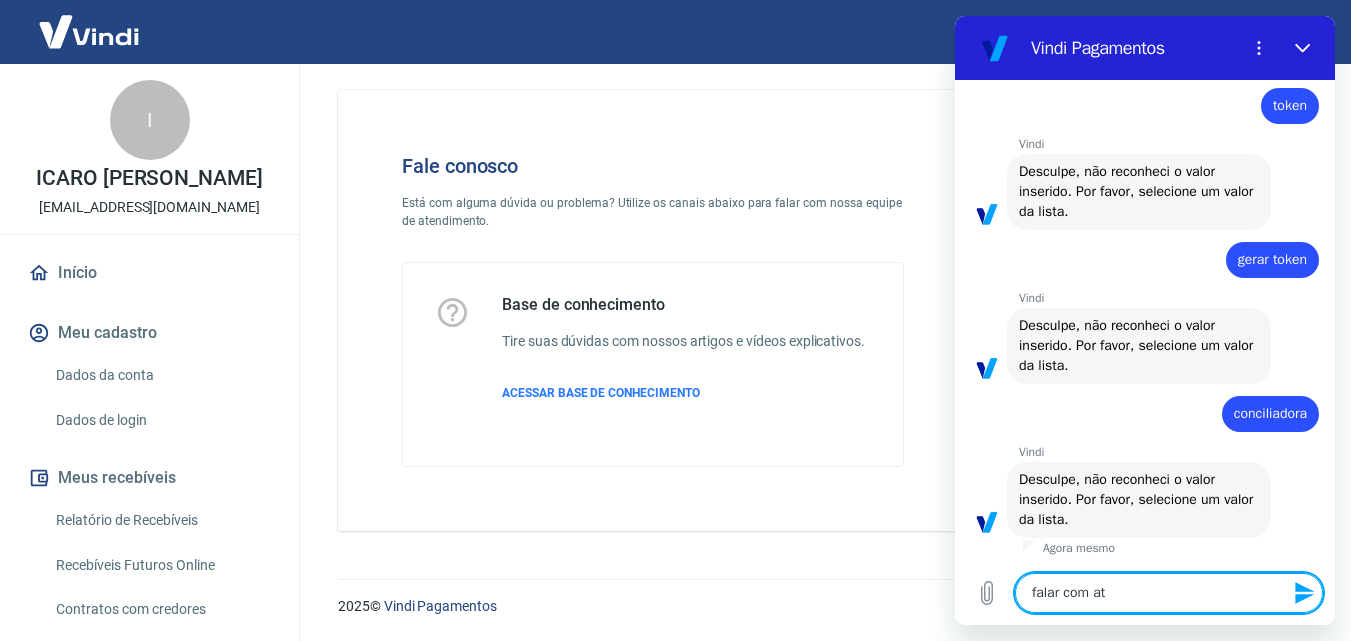 type on "falar com ate" 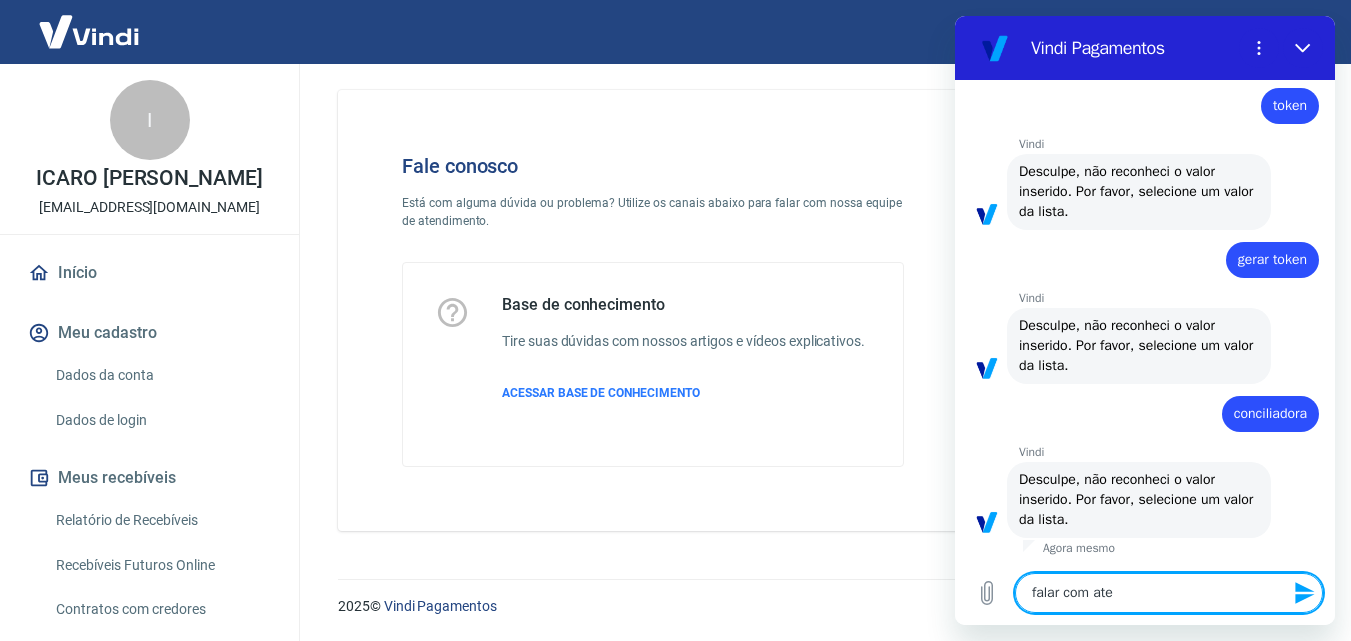 type on "falar com [GEOGRAPHIC_DATA]" 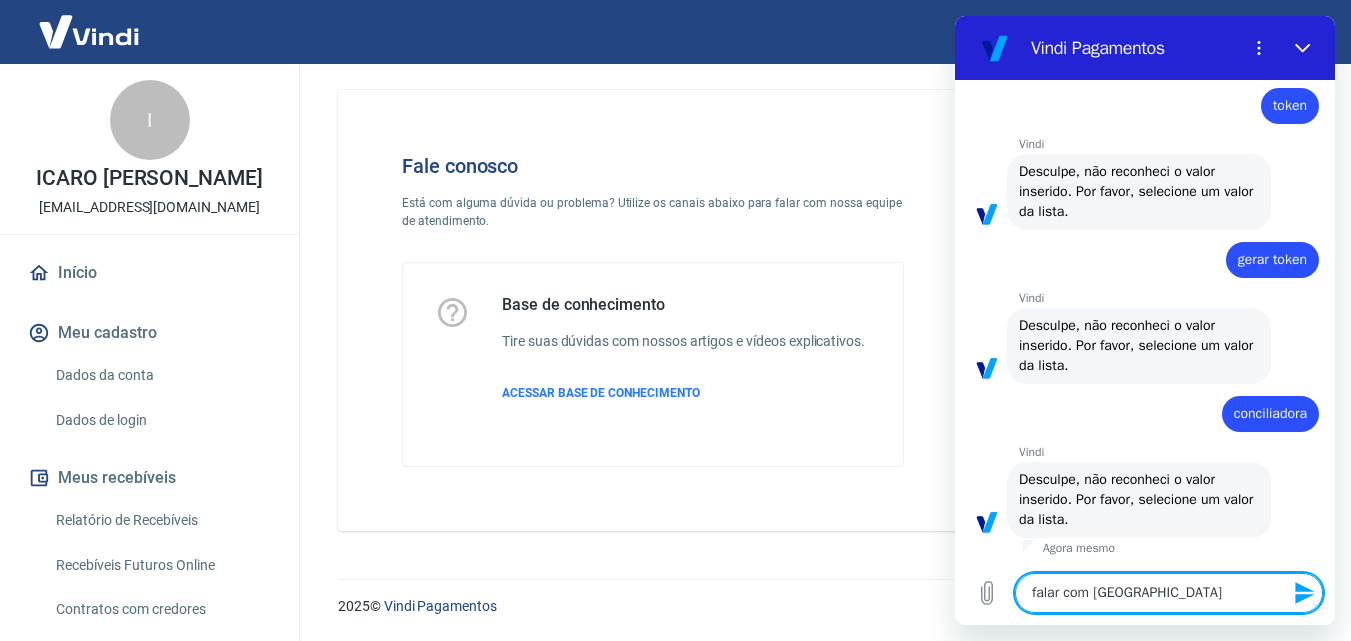 type on "falar com atend" 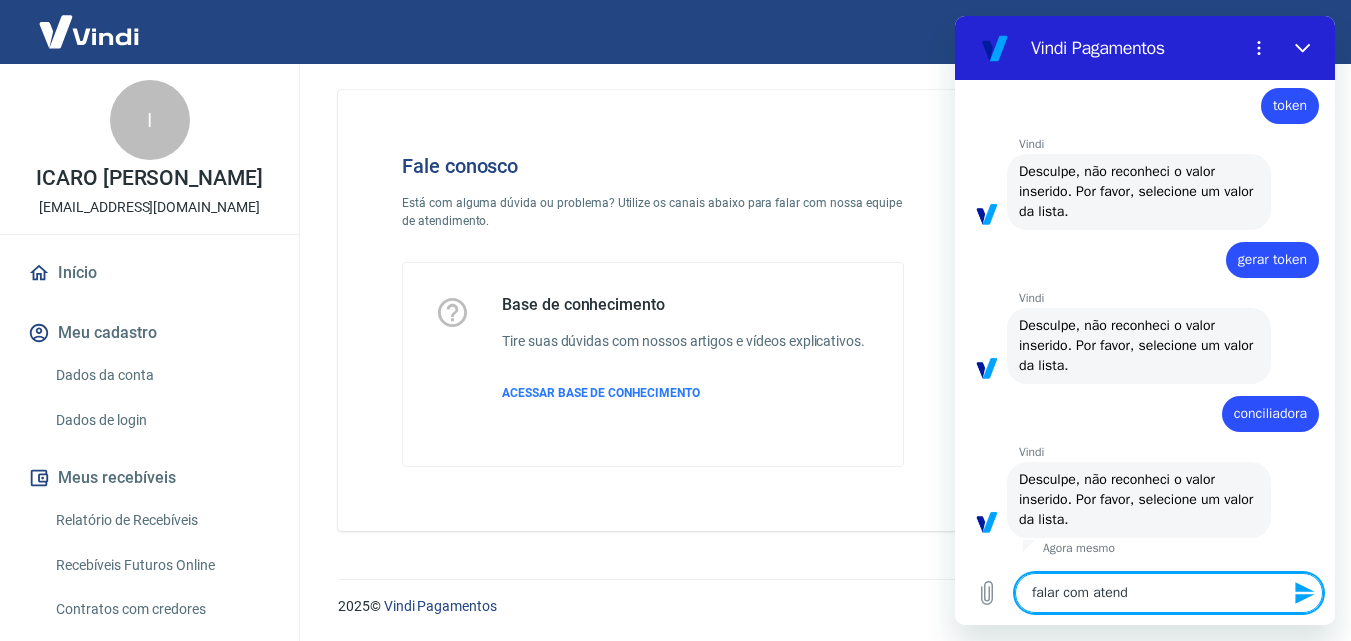 type on "falar com atende" 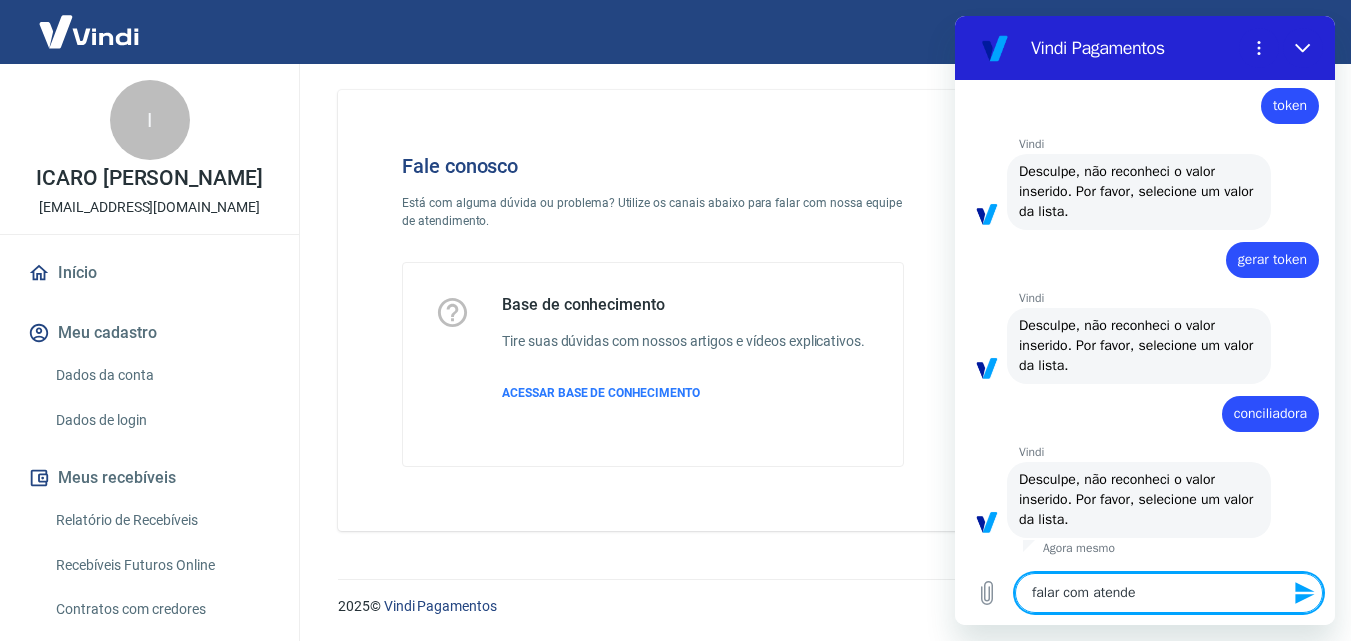type on "falar com atenden" 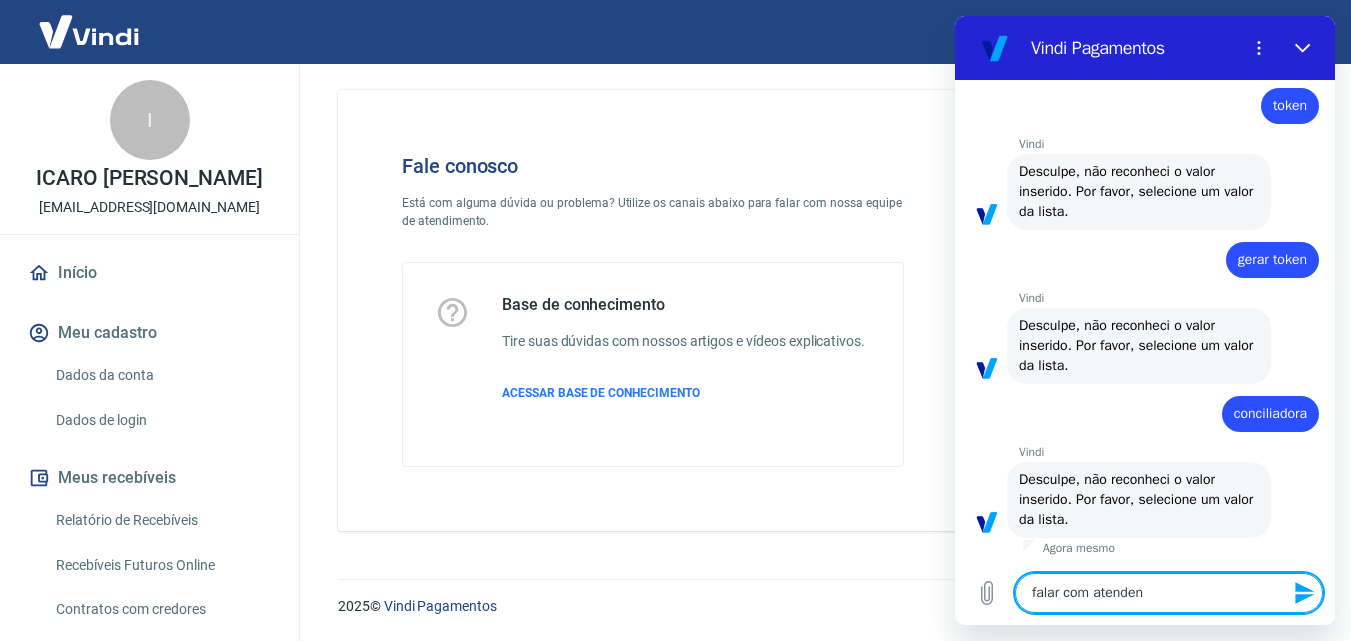 type on "falar com atendent" 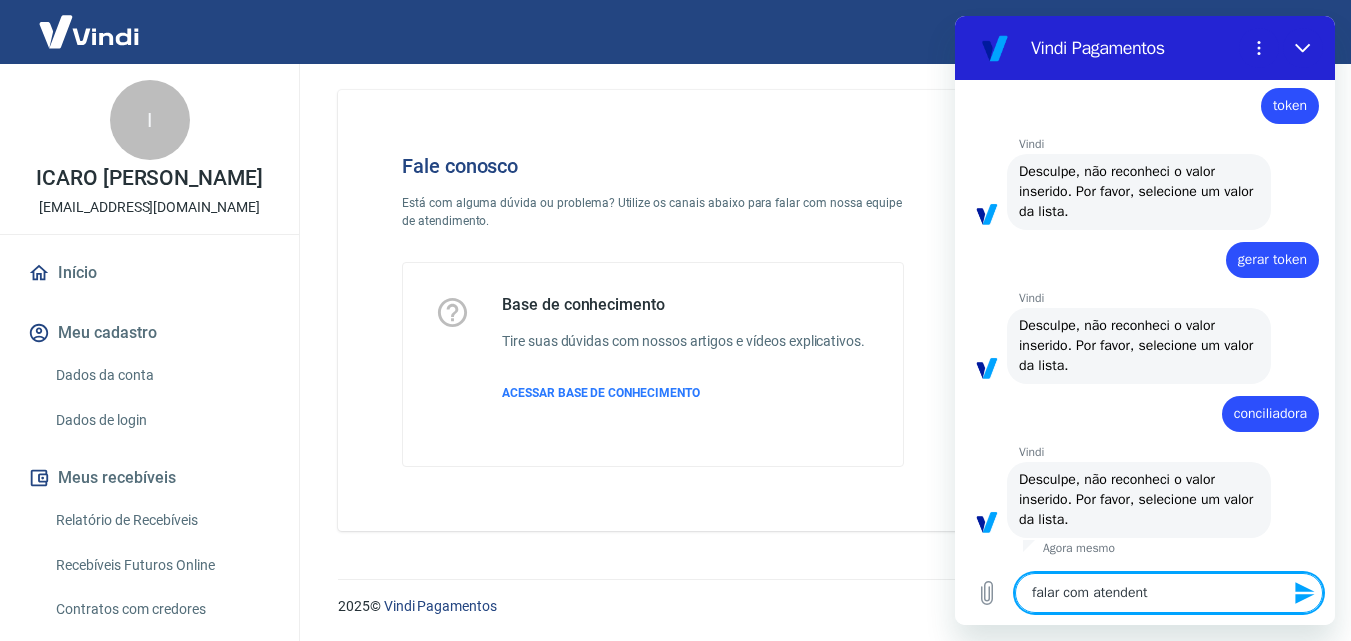 type on "falar com atendente" 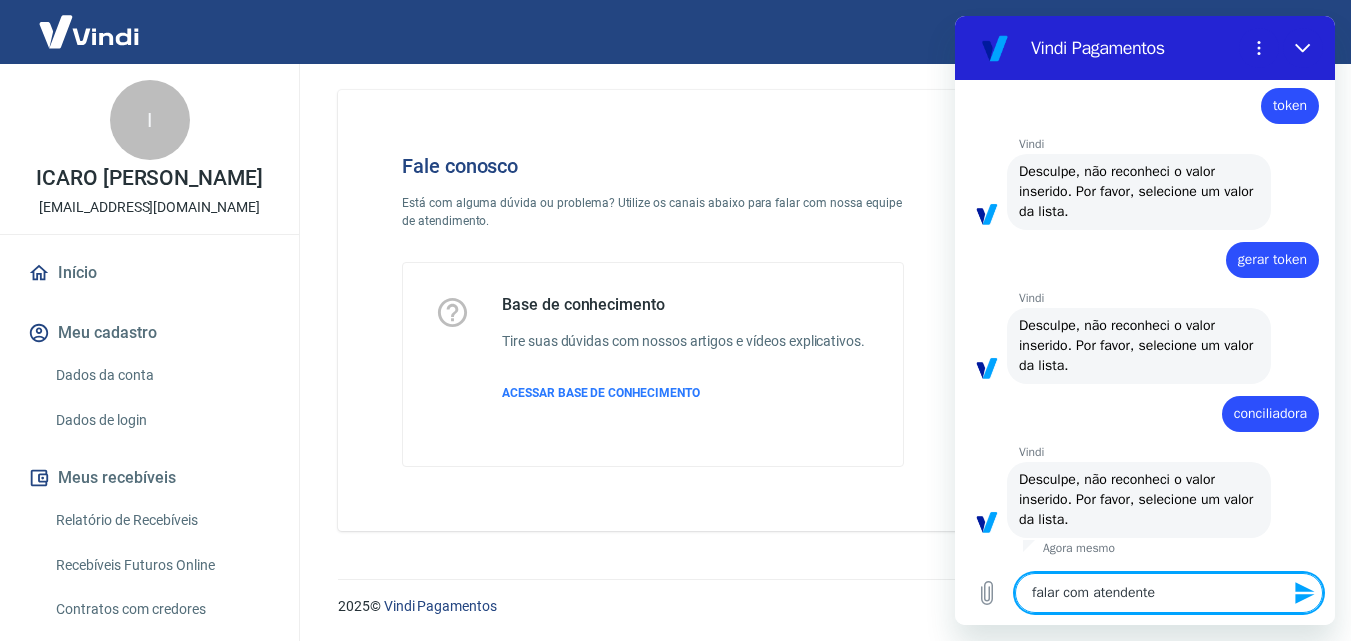 type 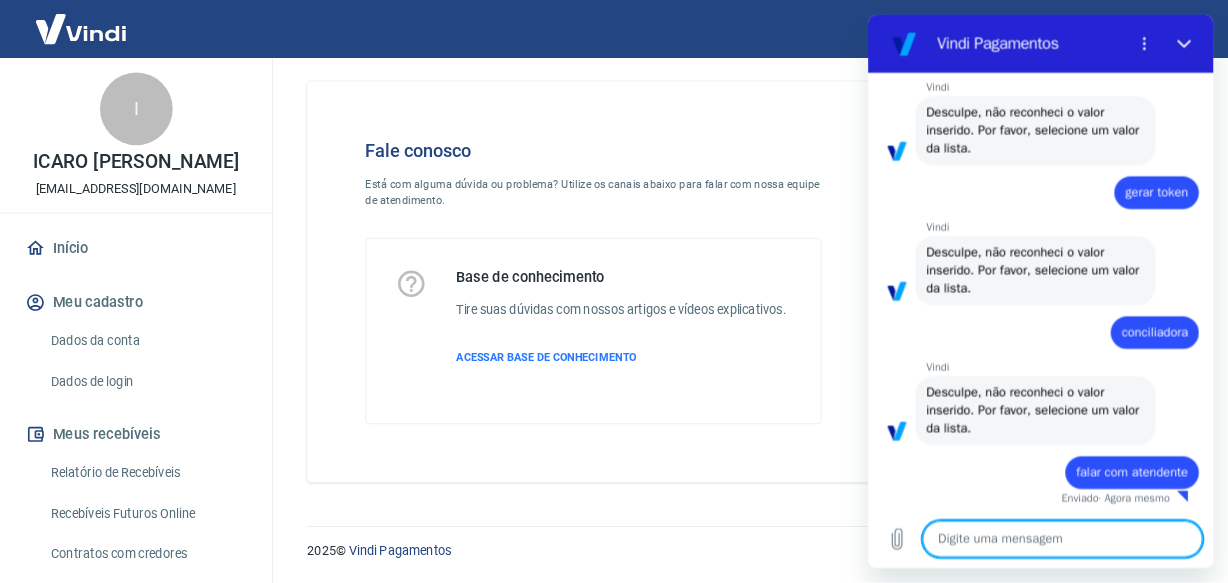 scroll, scrollTop: 13, scrollLeft: 0, axis: vertical 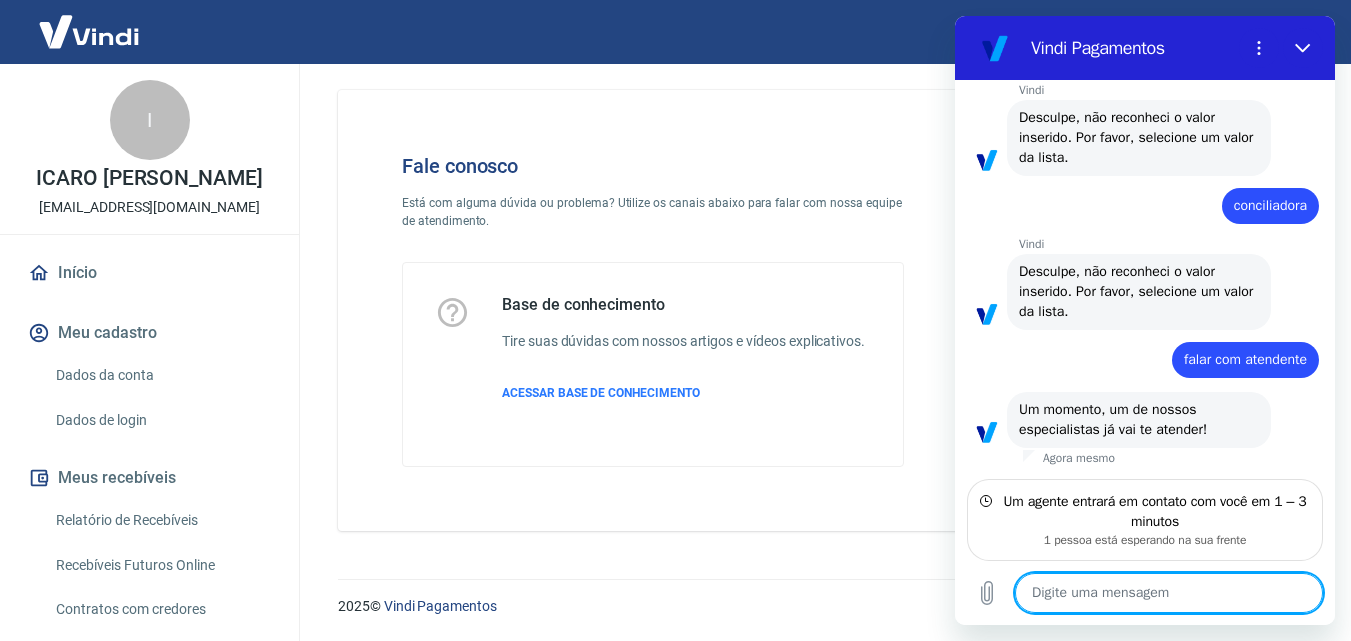click at bounding box center (1169, 593) 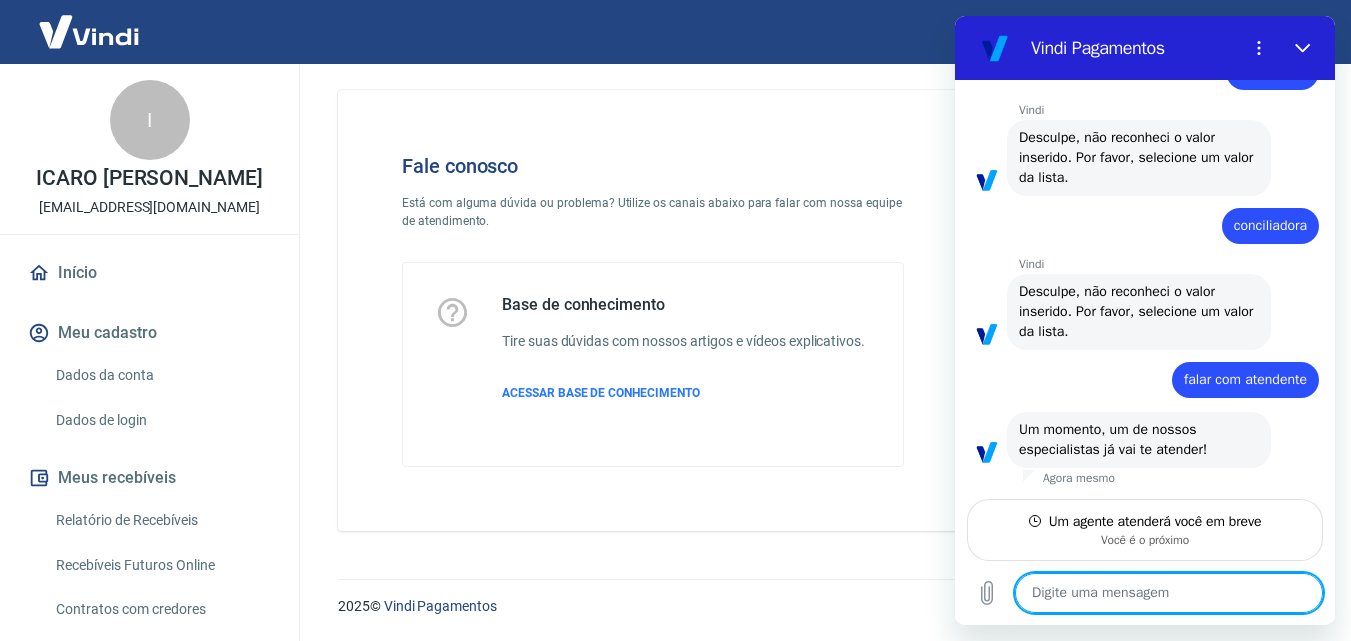 click at bounding box center (1169, 593) 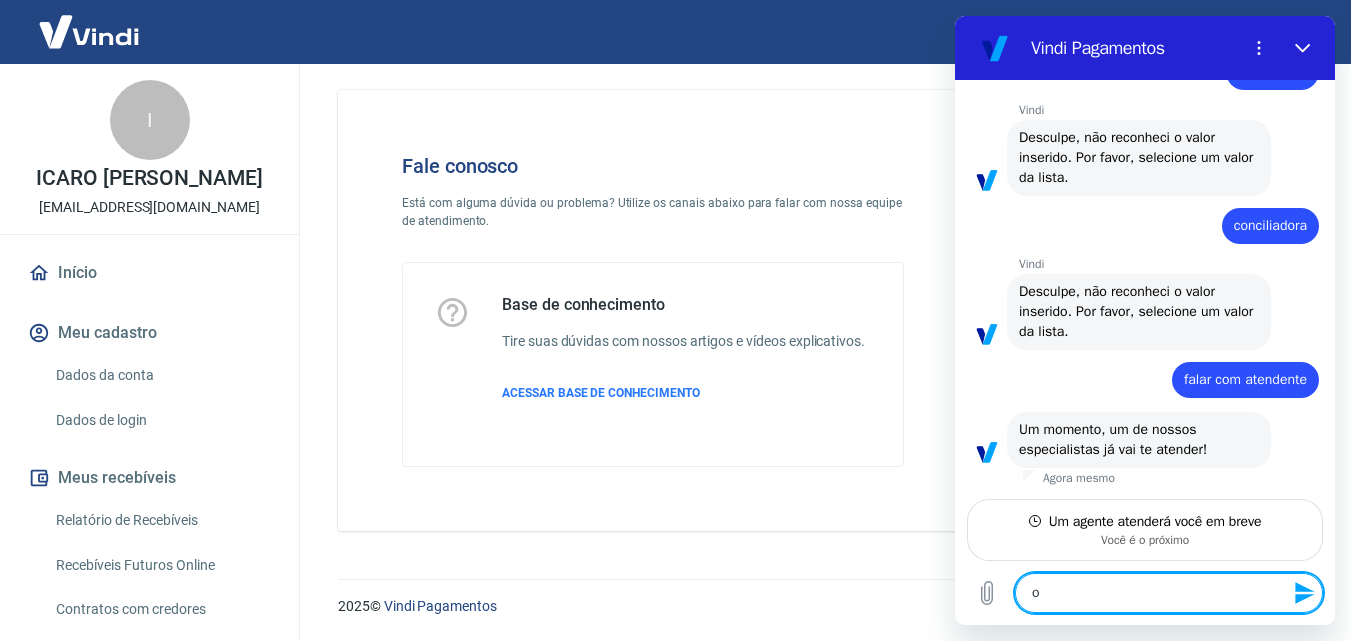 type on "ok" 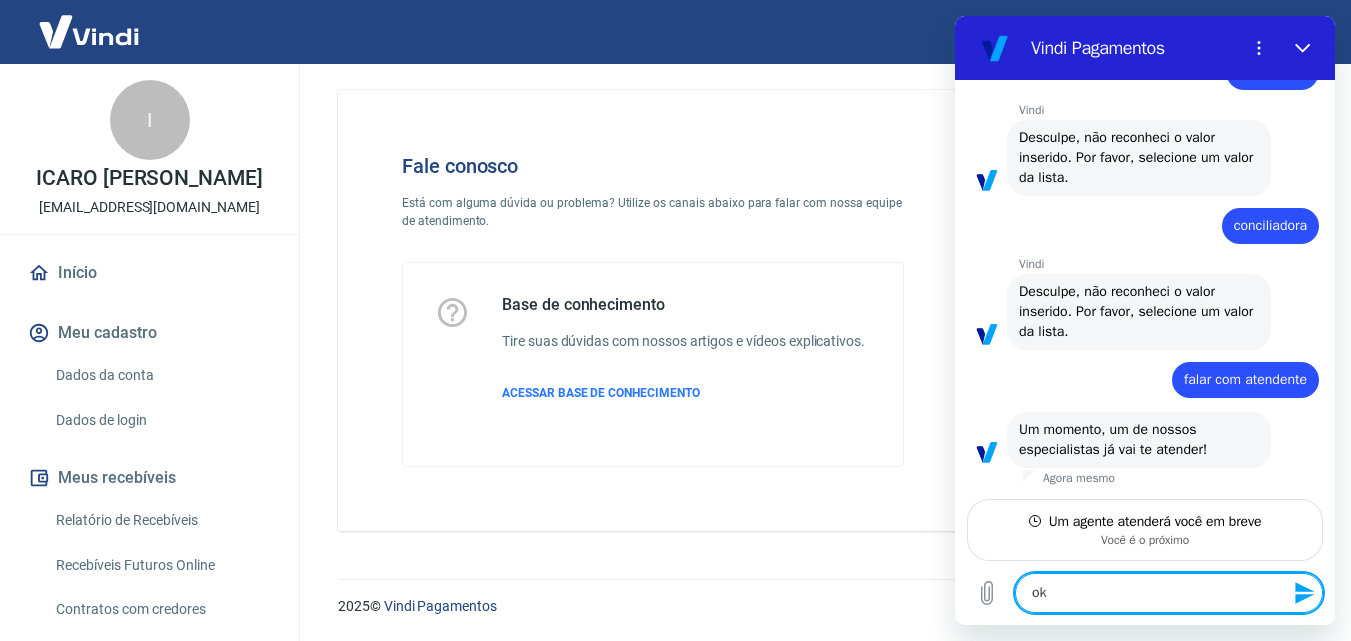 type on "o" 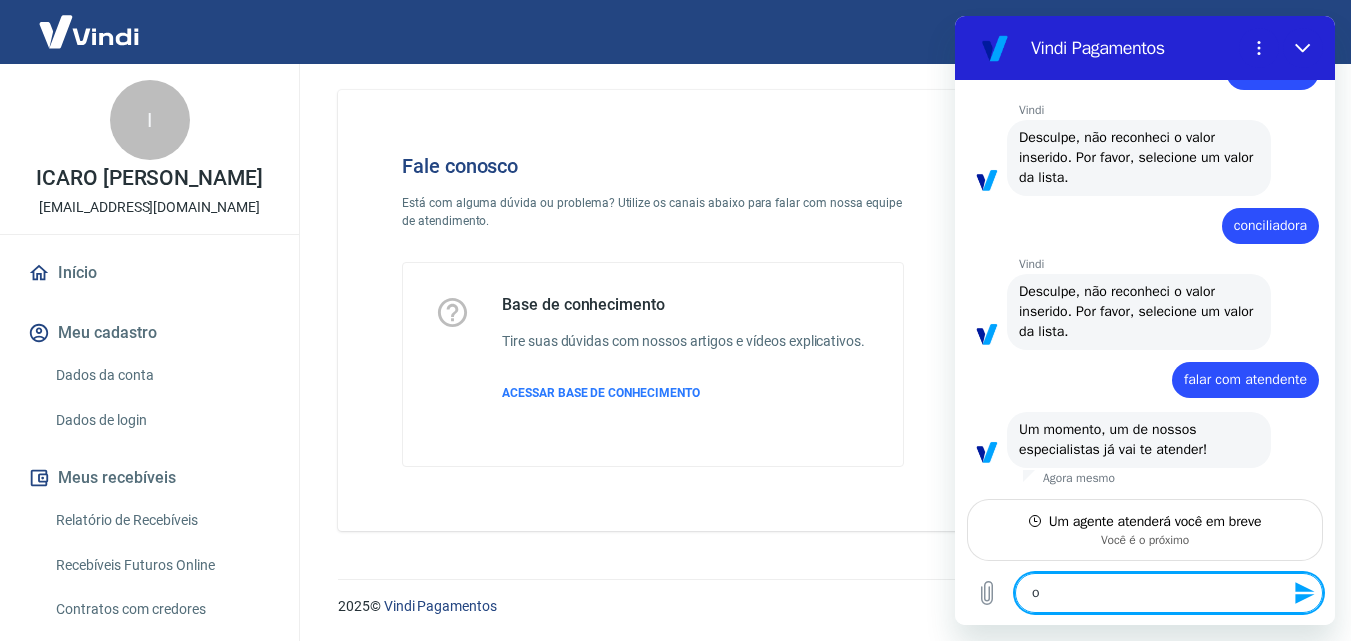 type 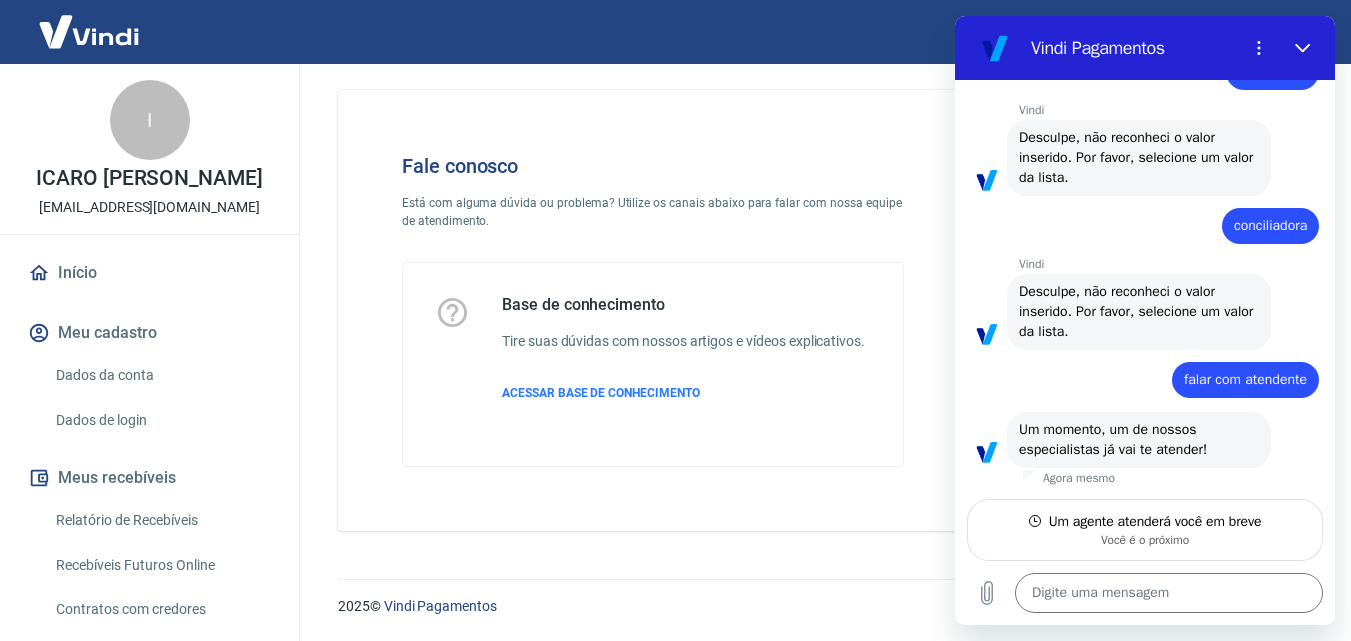 type on "x" 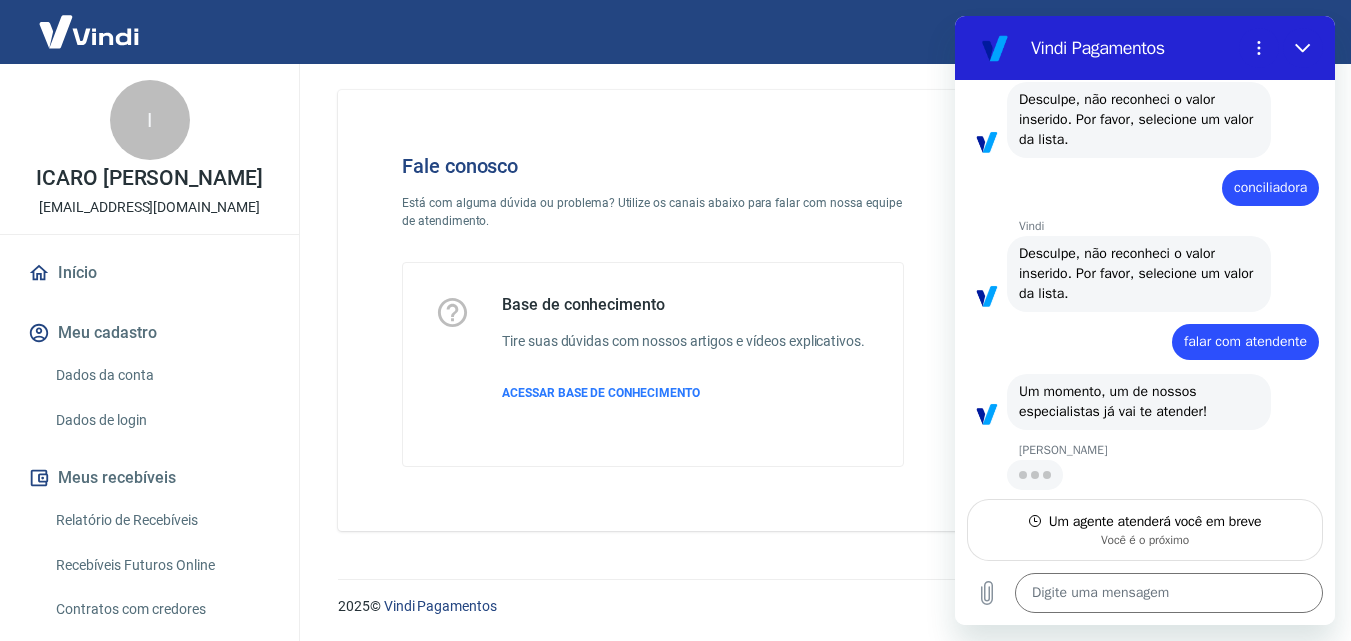 scroll, scrollTop: 412, scrollLeft: 0, axis: vertical 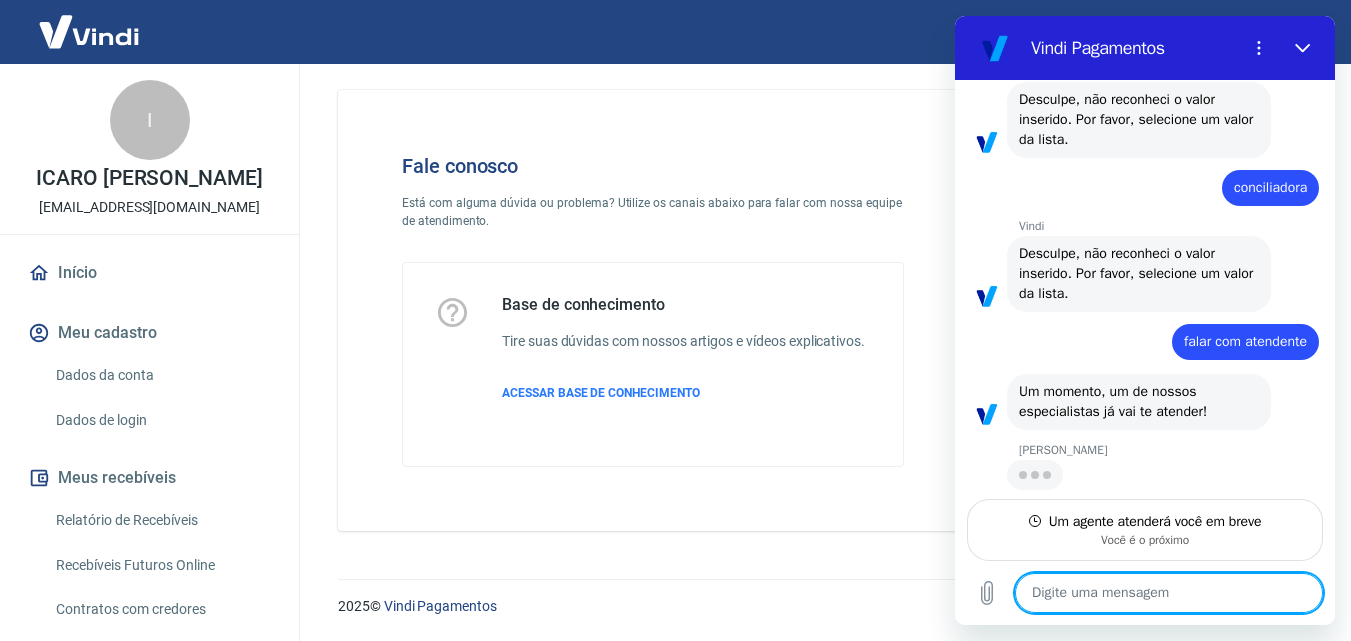 click at bounding box center (1169, 593) 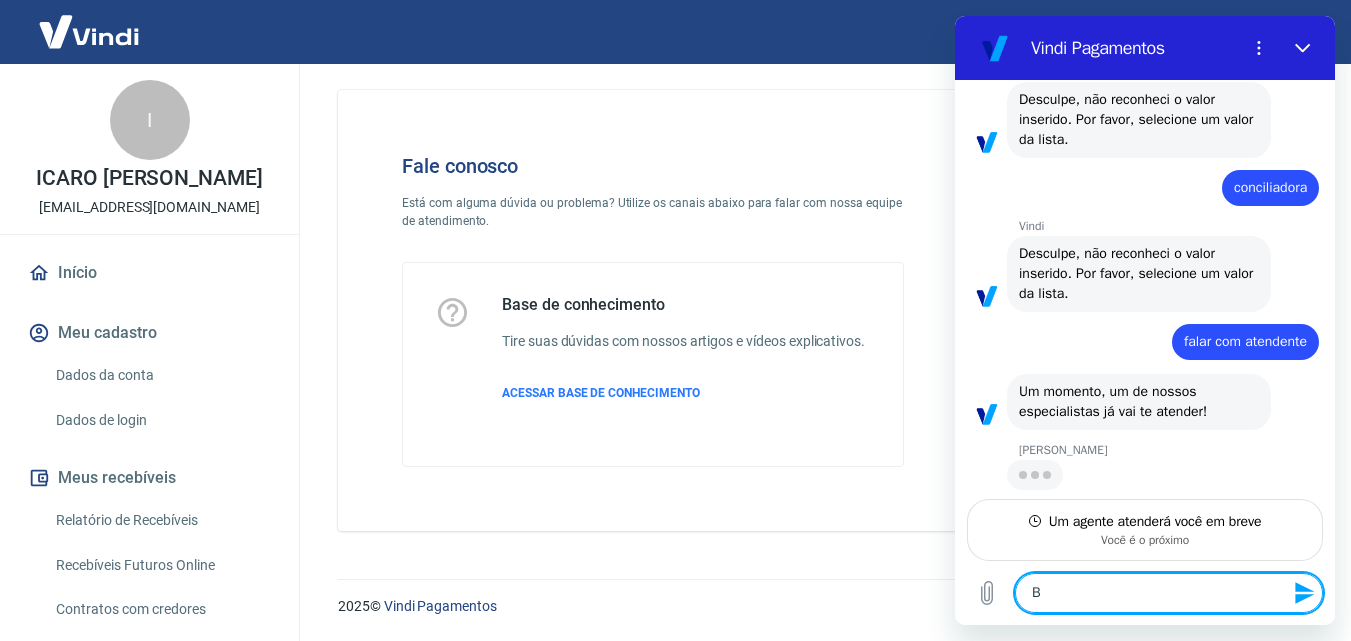 type on "Bo" 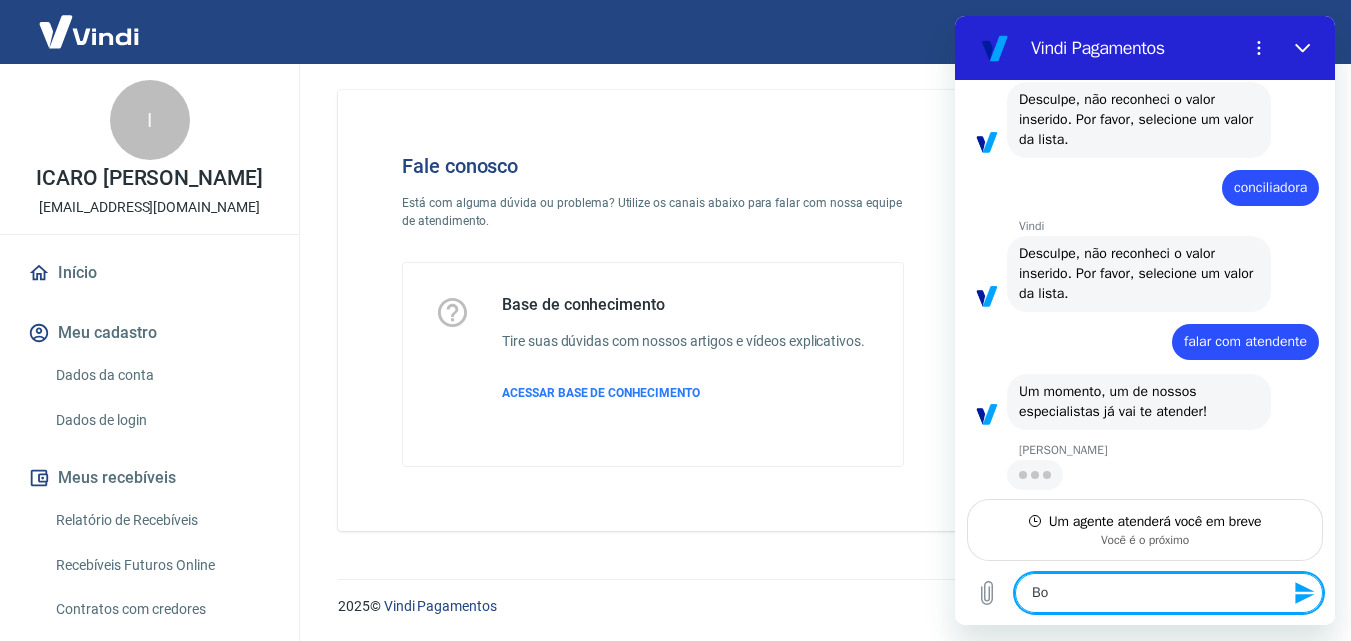 type on "Boa" 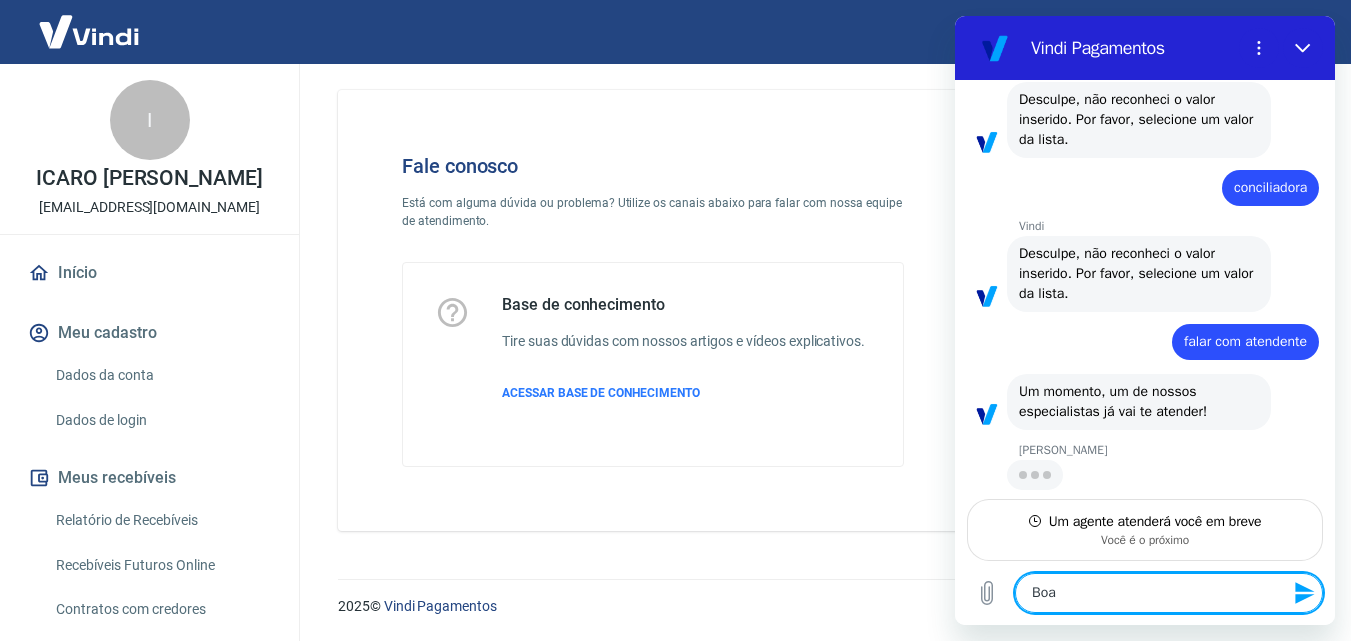 type on "Boa" 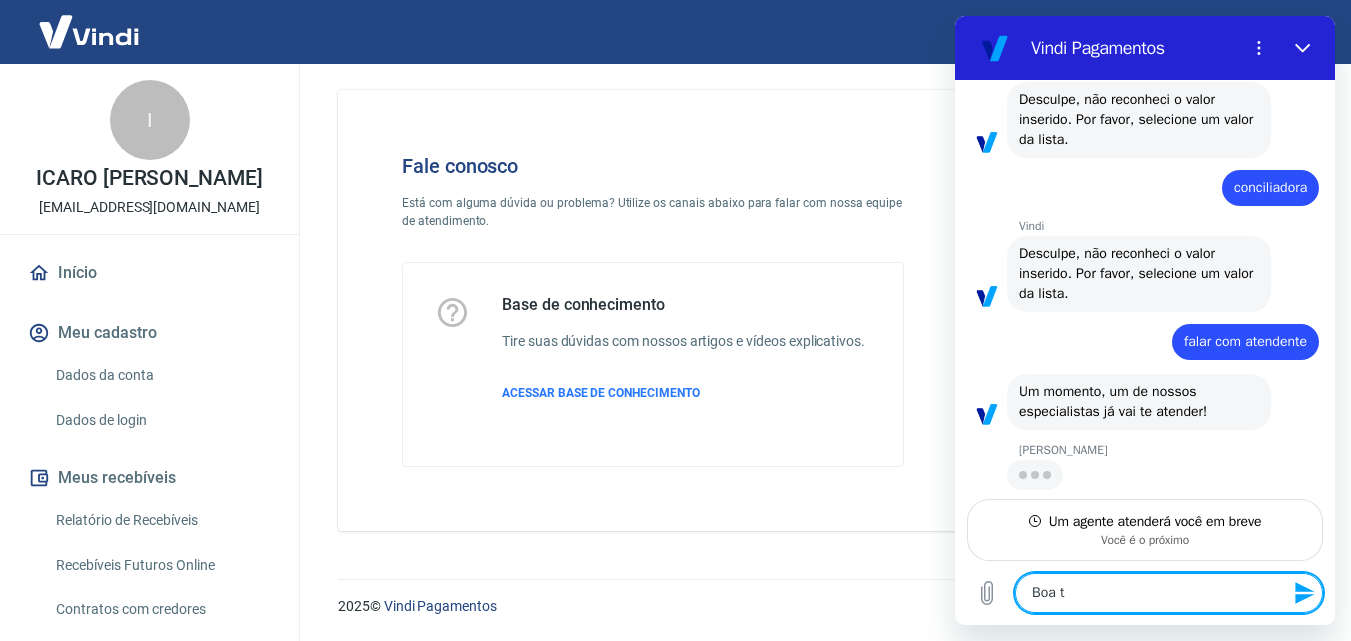 type on "Boa ta" 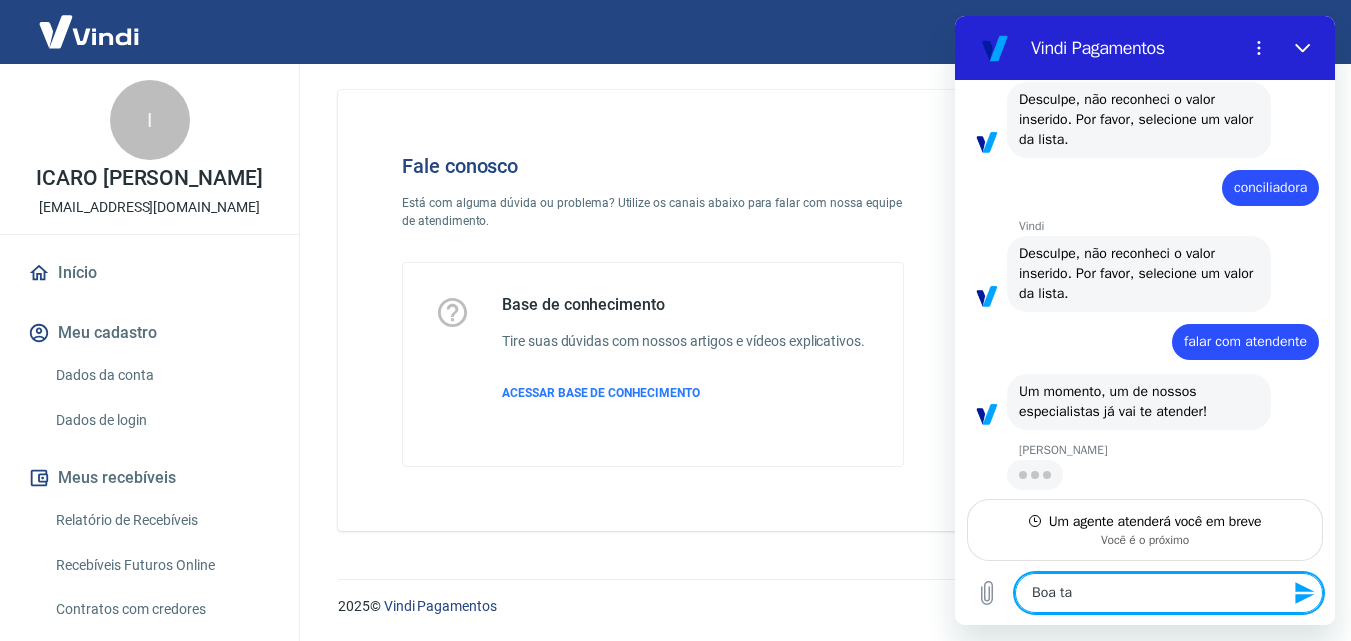 type on "x" 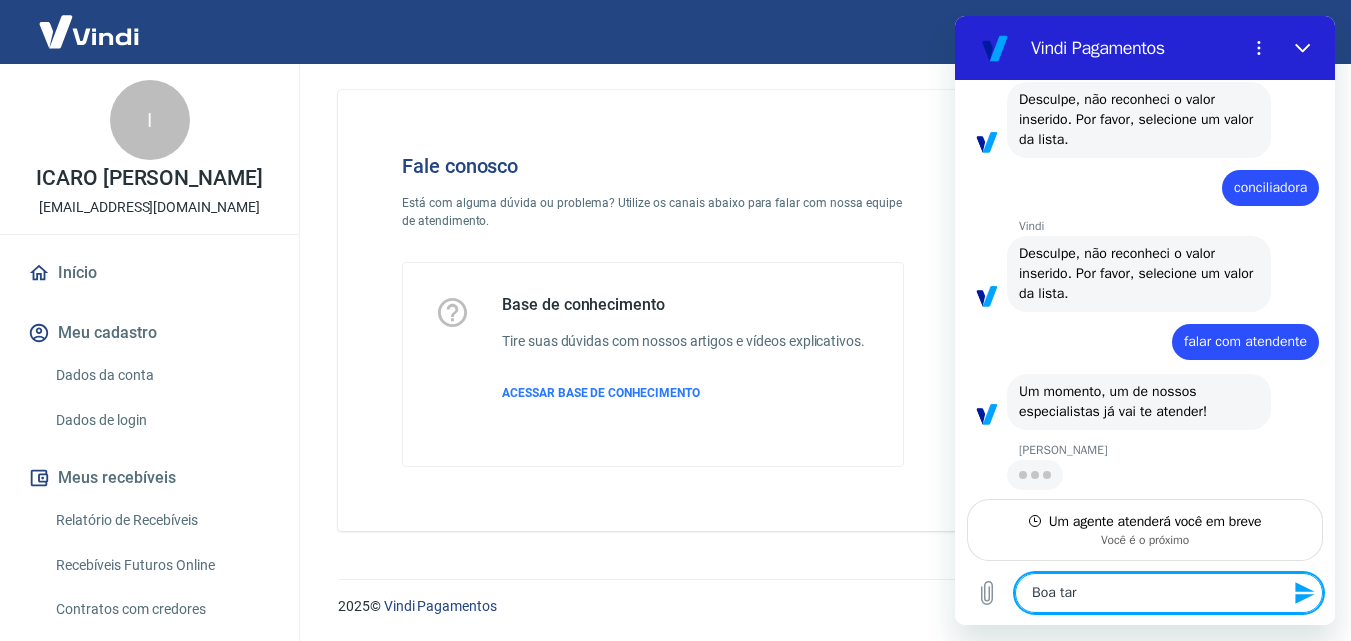 type on "Boa tard" 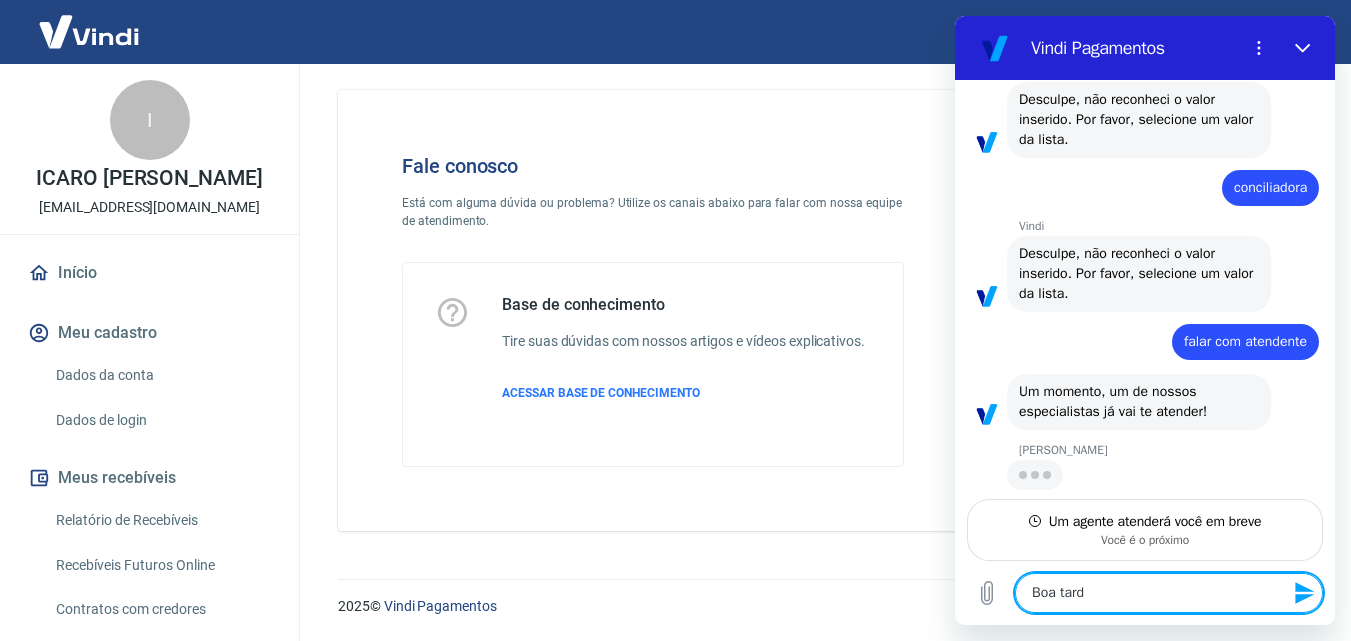 type on "Boa tarde" 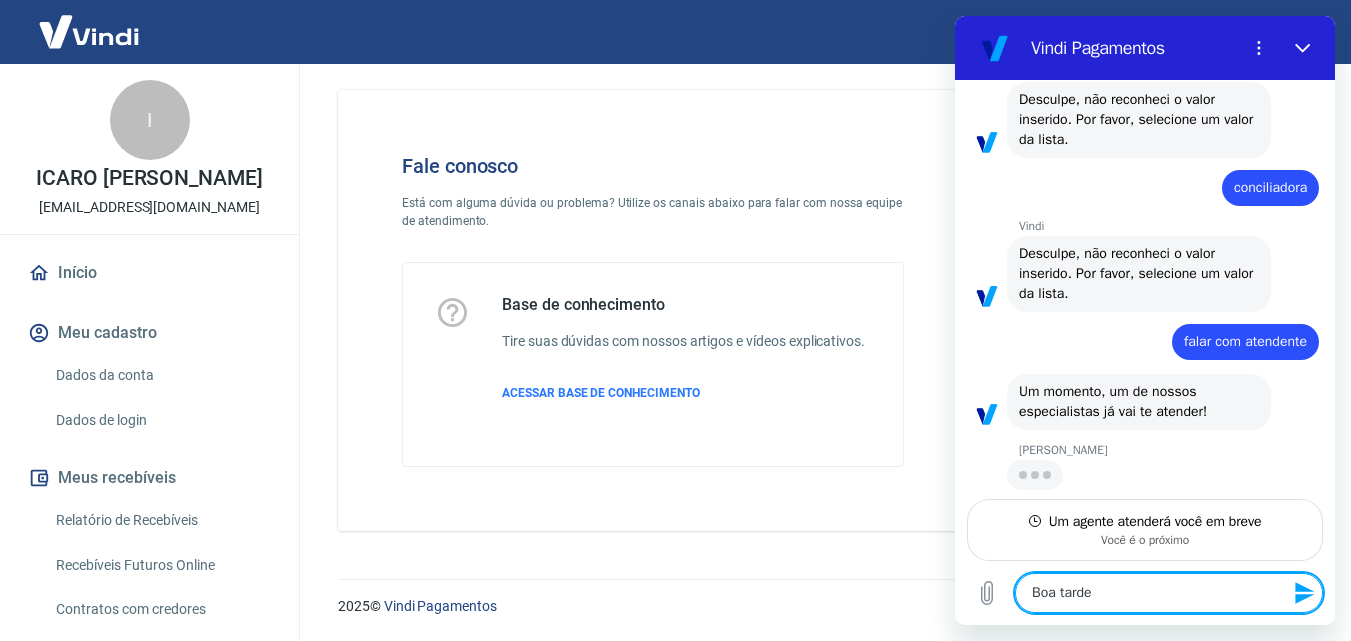 type on "Boa tarde" 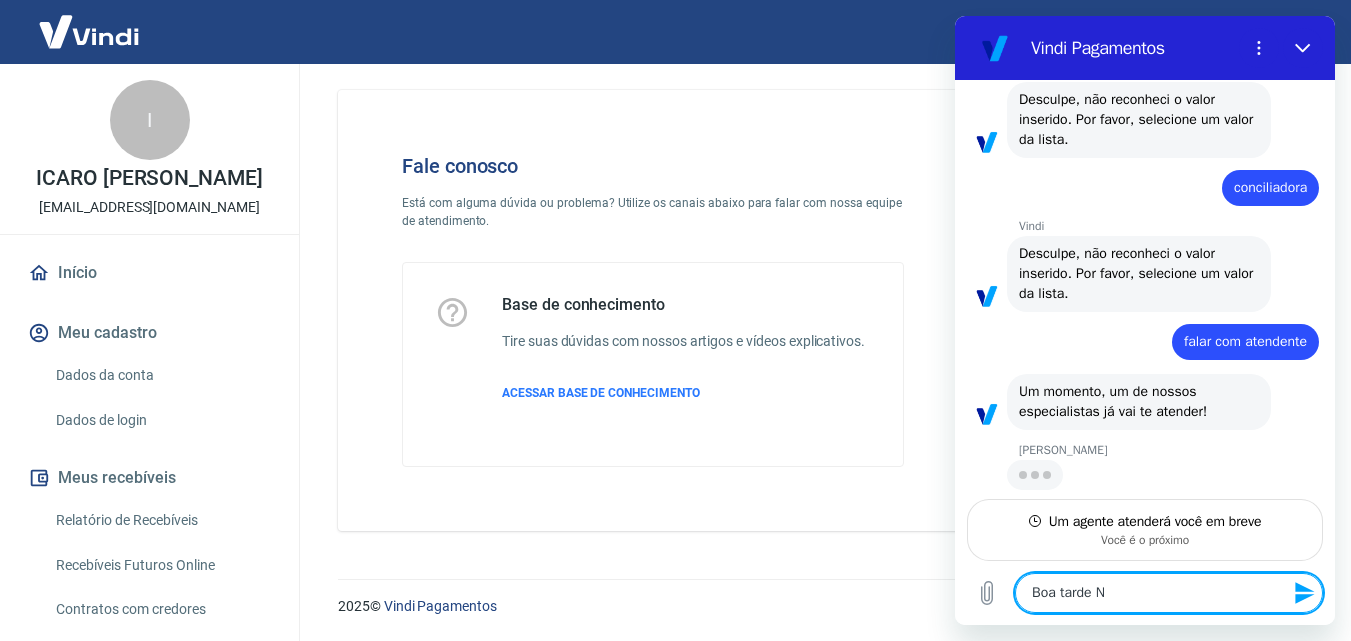 type on "Boa tarde Na" 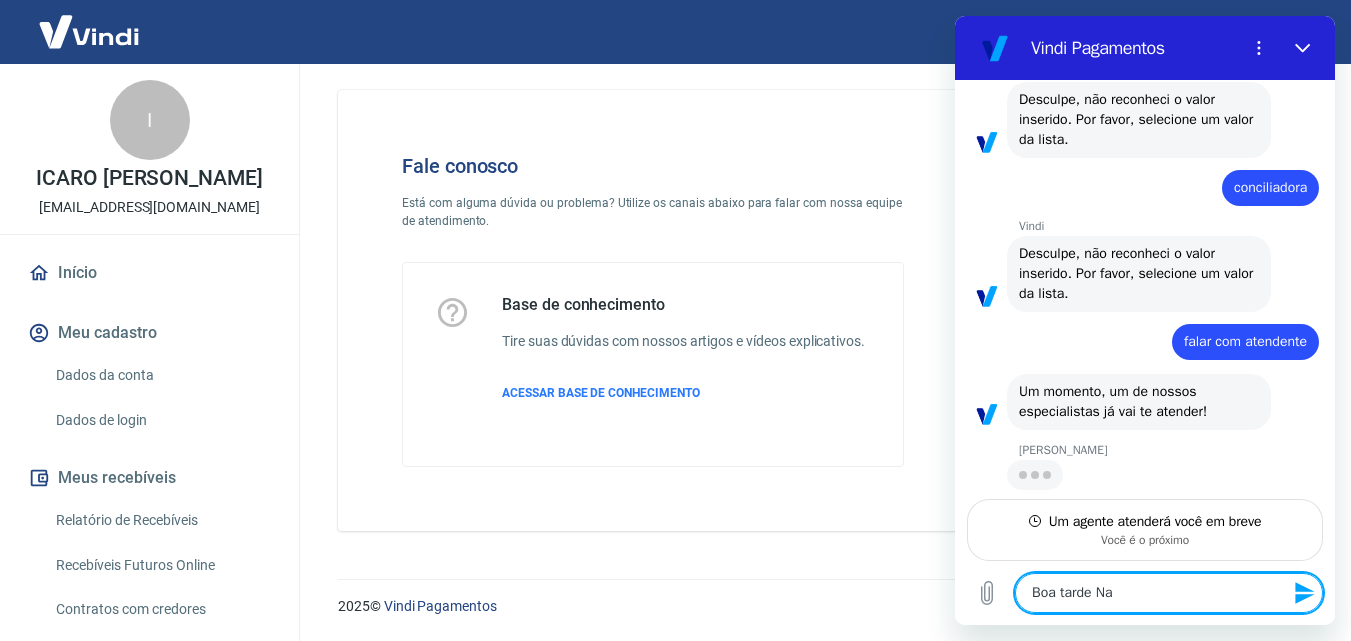 type on "Boa tarde Nan" 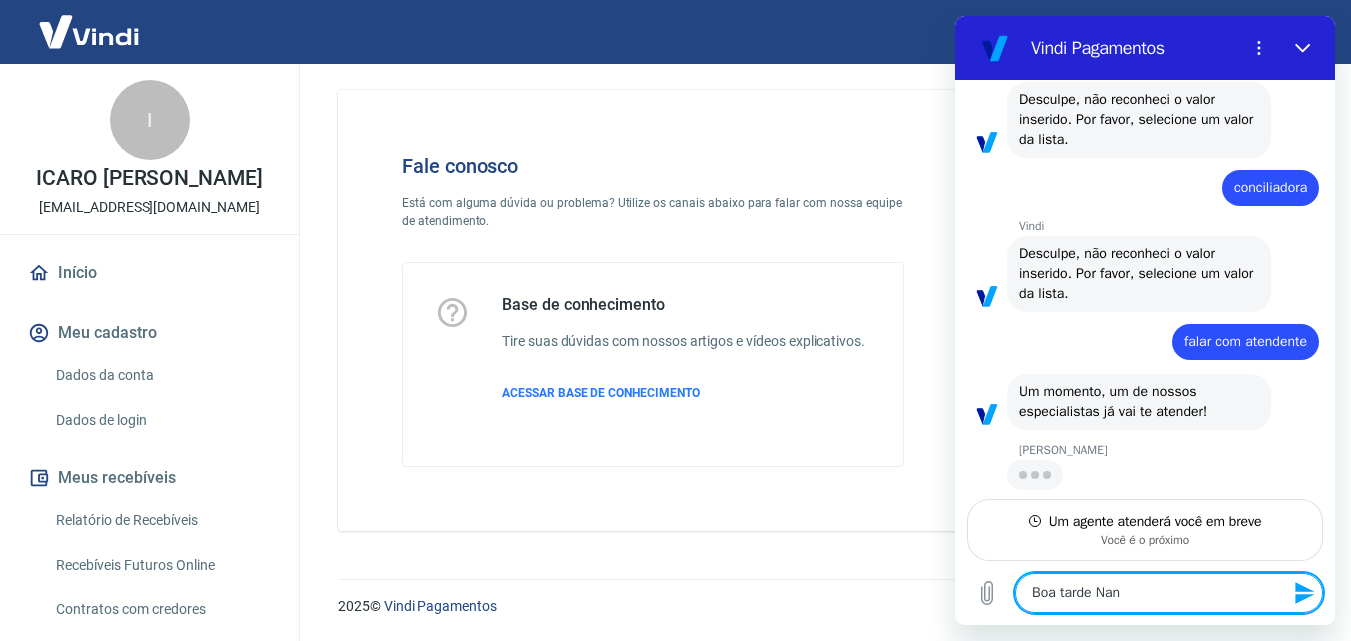 type on "Boa tarde Nani" 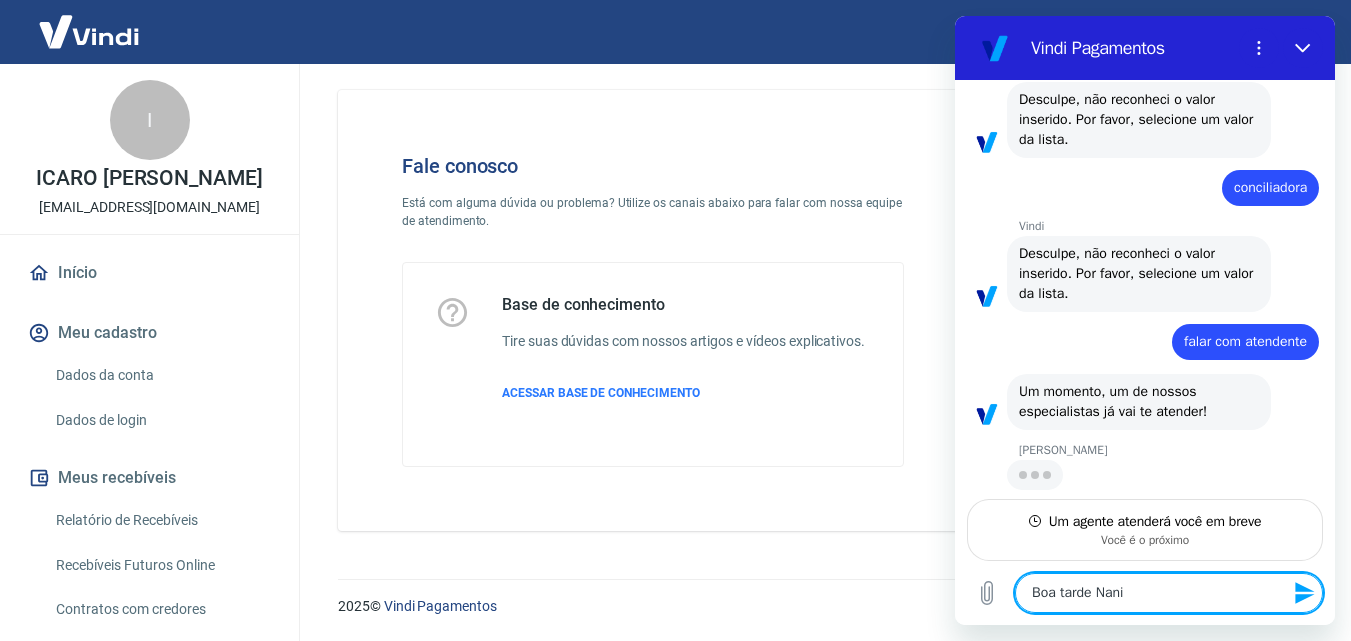 type on "Boa tarde [PERSON_NAME]," 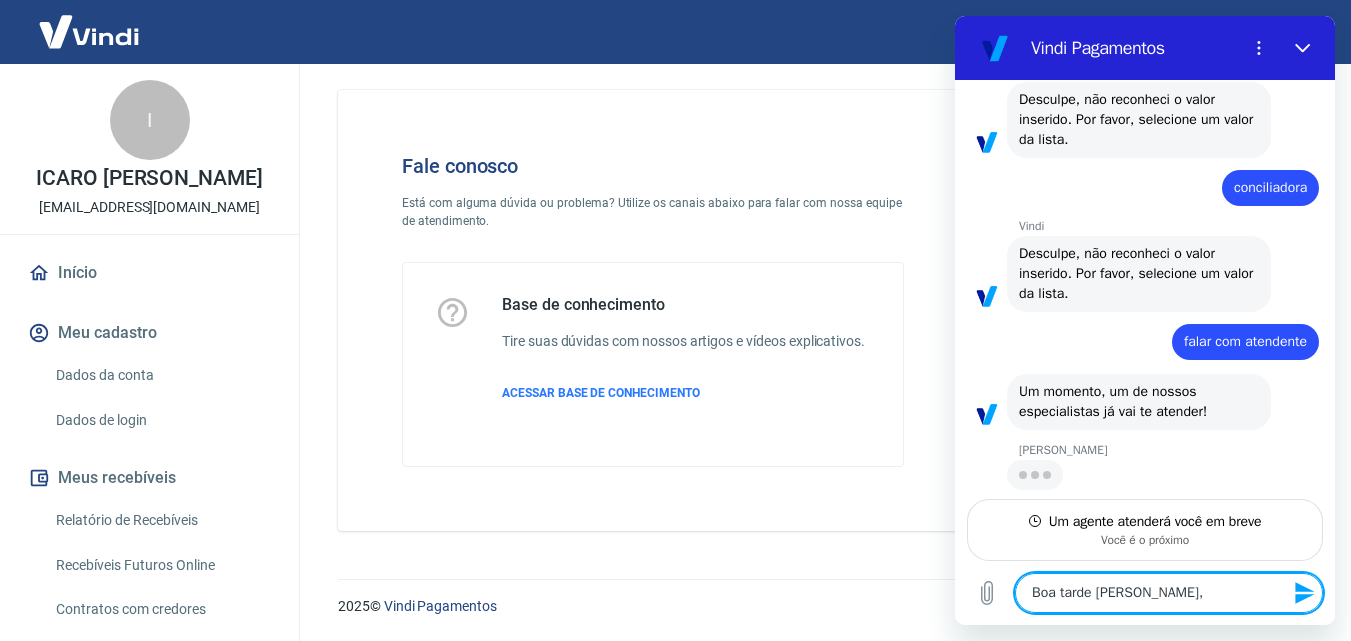 type on "Boa tarde [PERSON_NAME]," 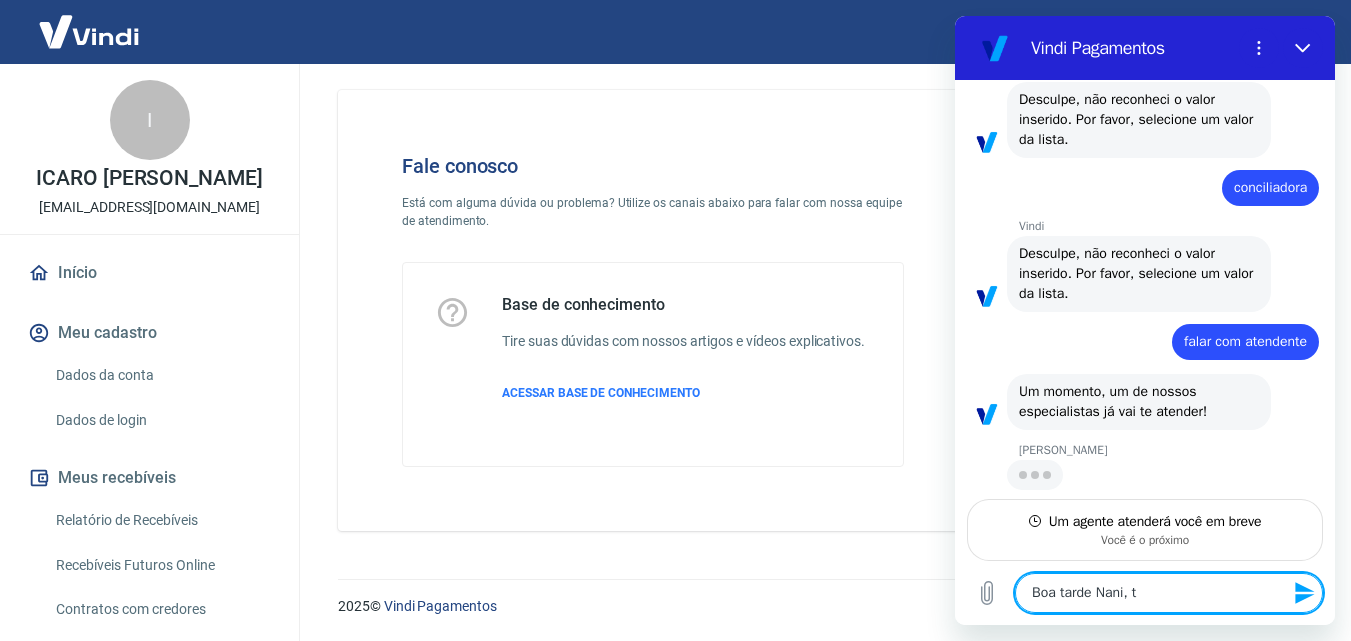 type on "Boa tarde Nani, tu" 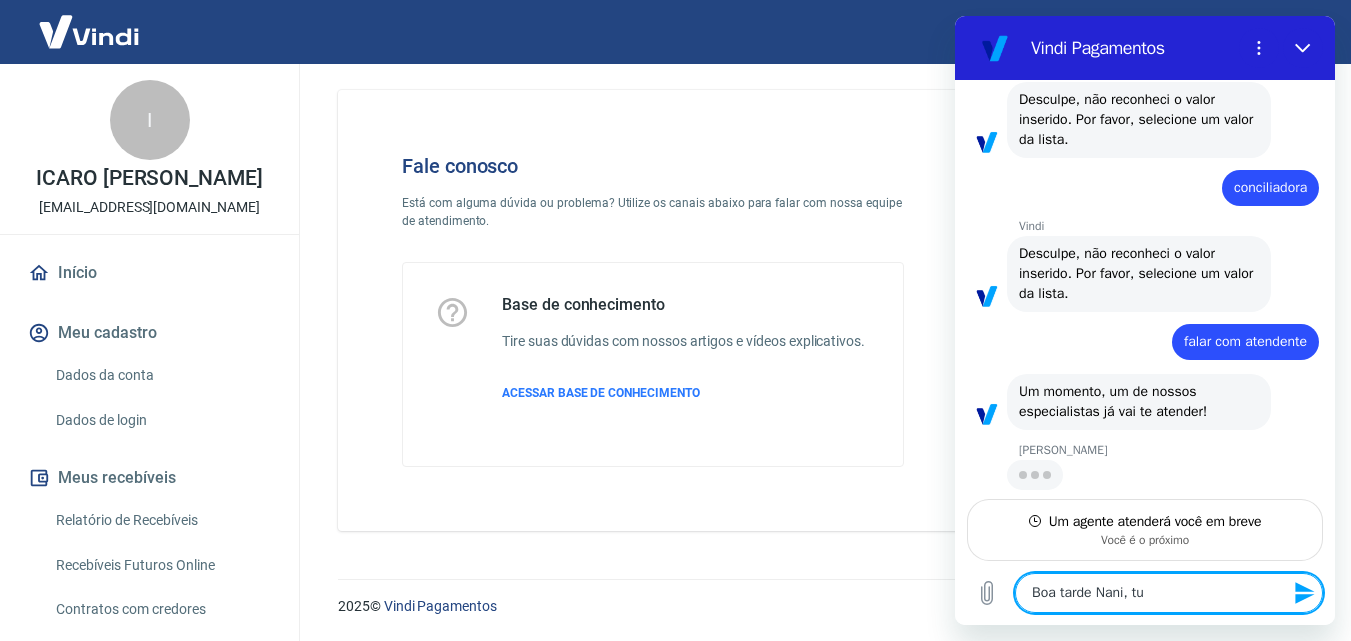 type on "Boa tarde Nani, tud" 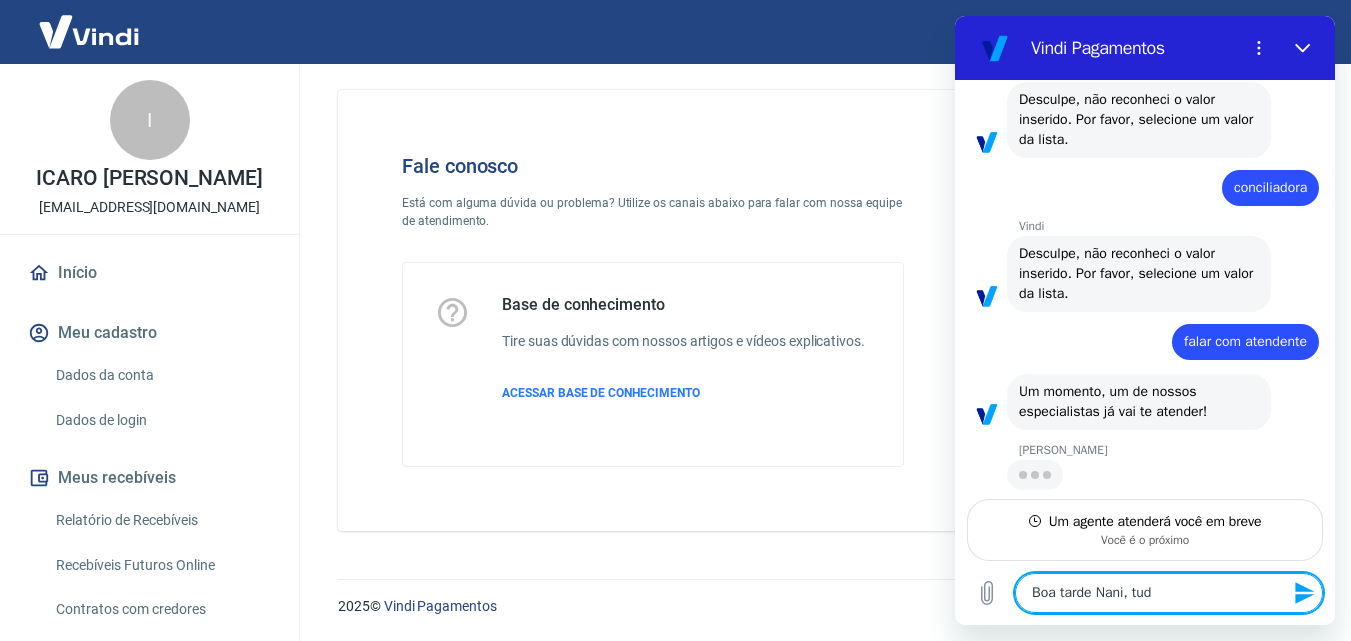 type on "Boa tarde Nani, tudo" 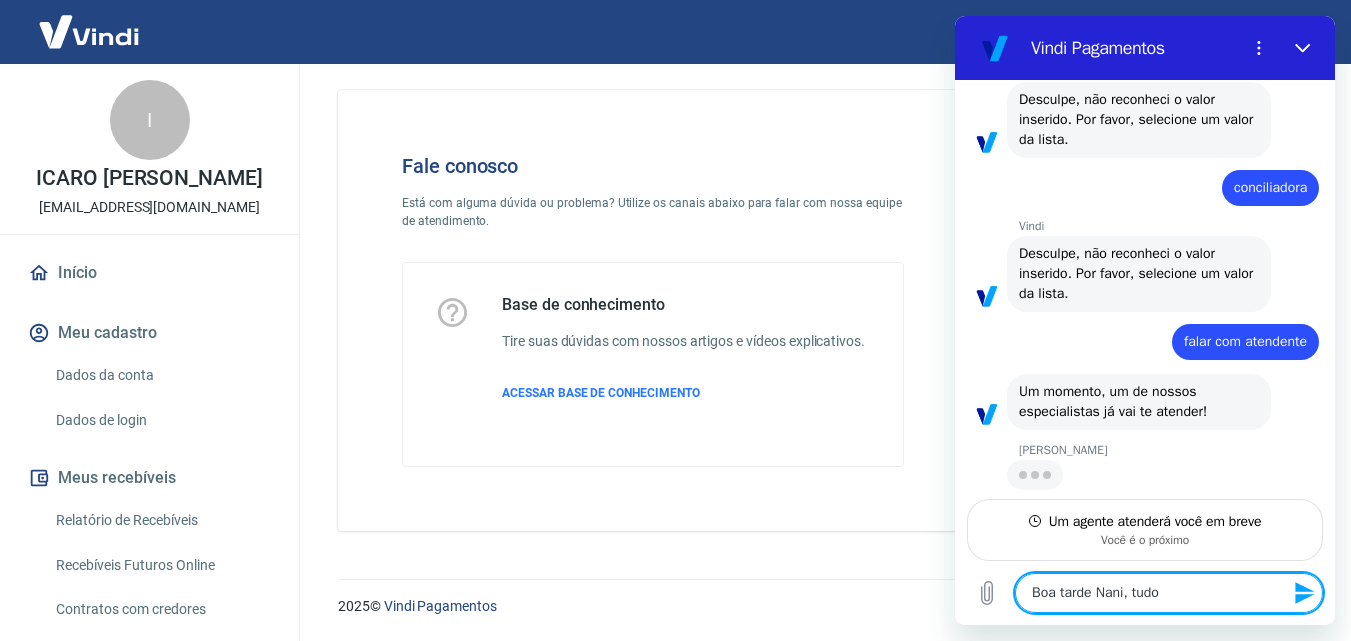 type on "Boa tarde Nani, tudo" 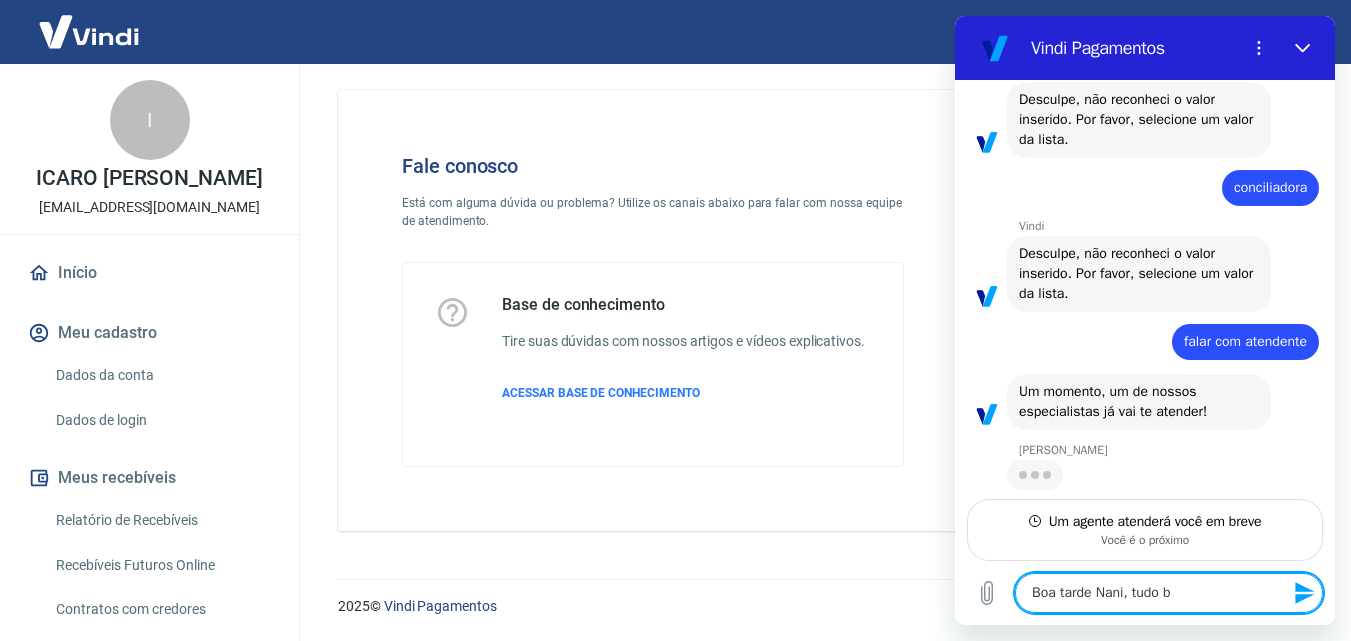 type on "Boa tarde Nani, tudo be" 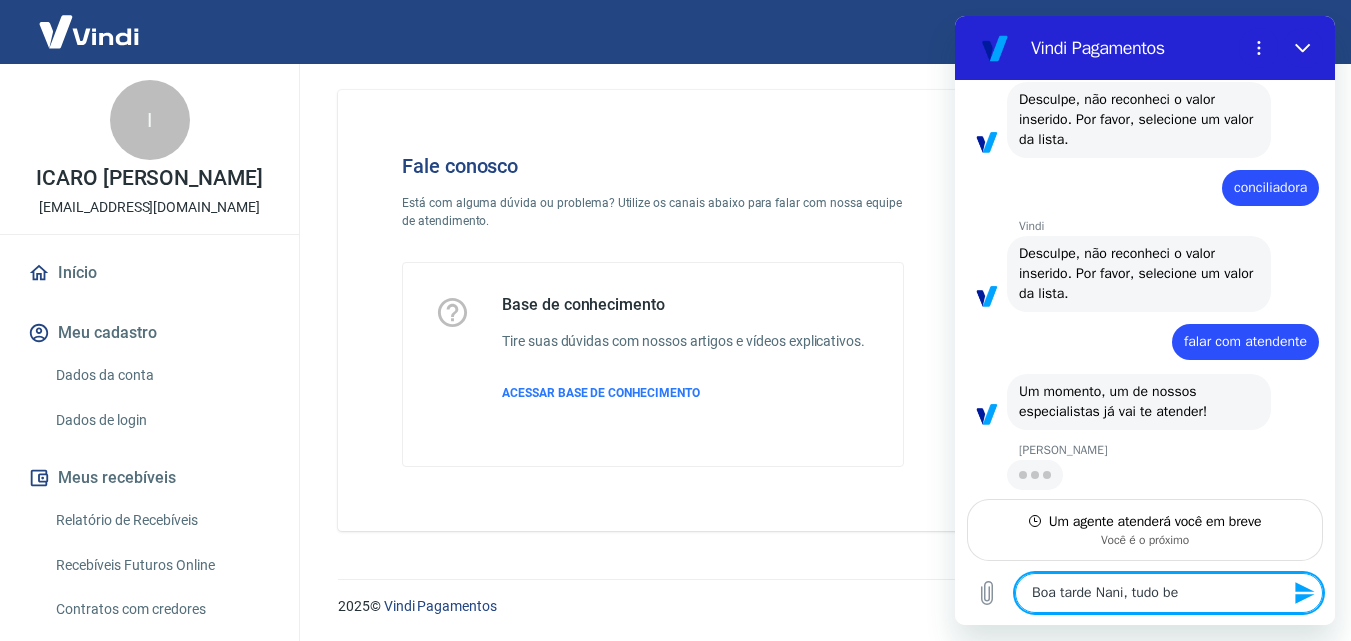 type on "Boa tarde Nani, tudo bem" 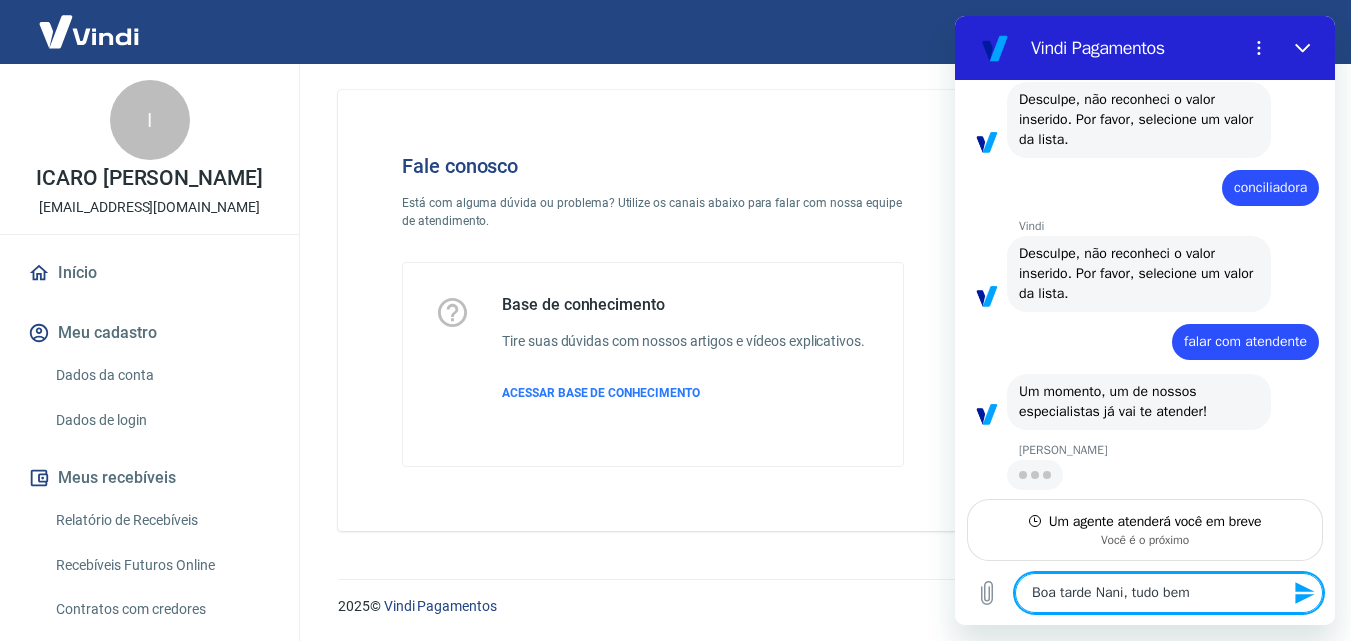type on "Boa tarde Nani, tudo bem" 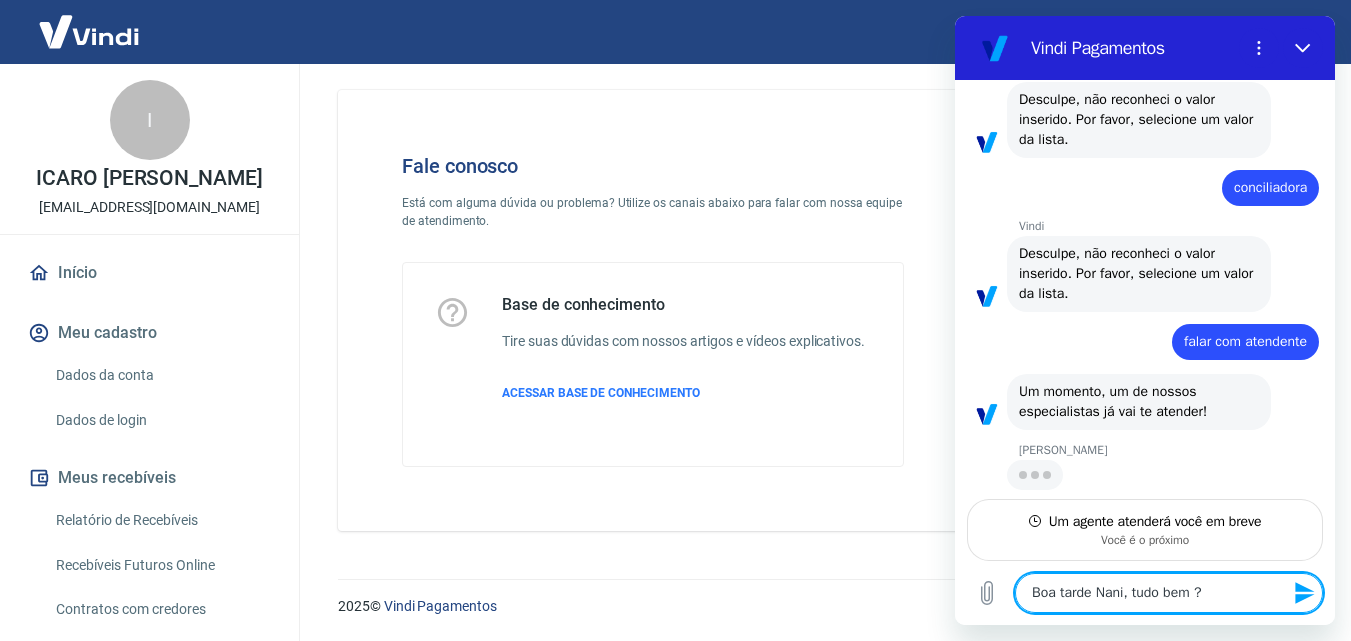 type on "x" 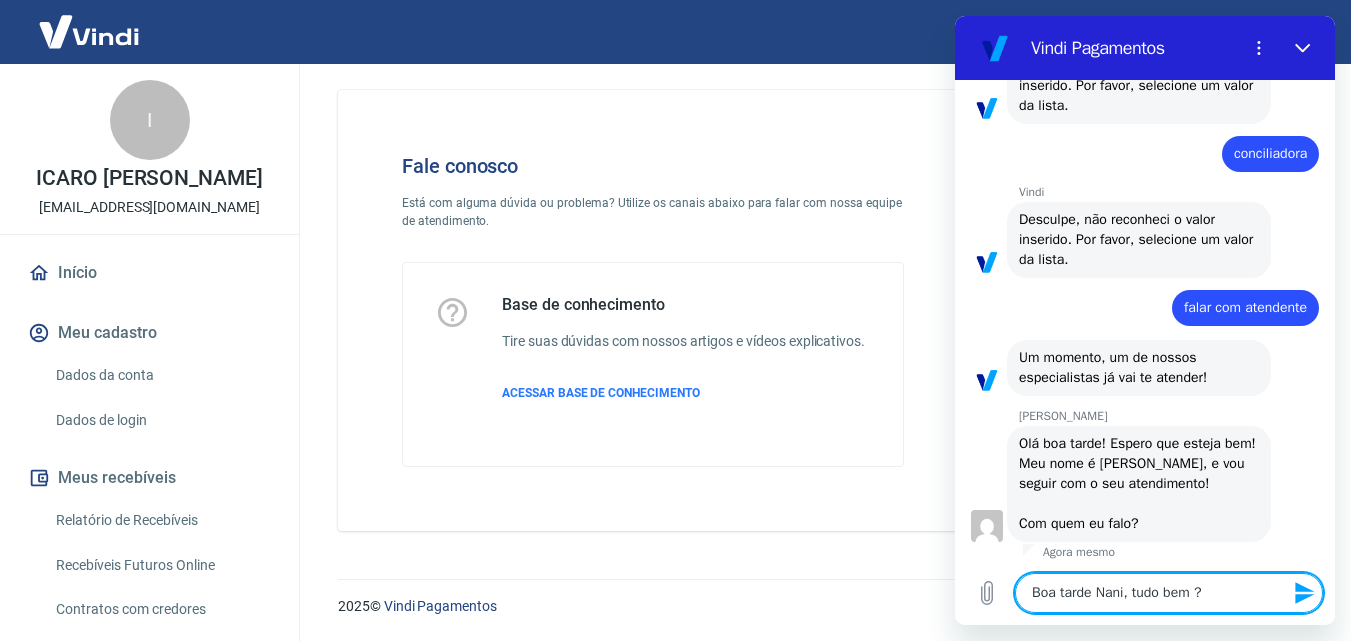 scroll, scrollTop: 470, scrollLeft: 0, axis: vertical 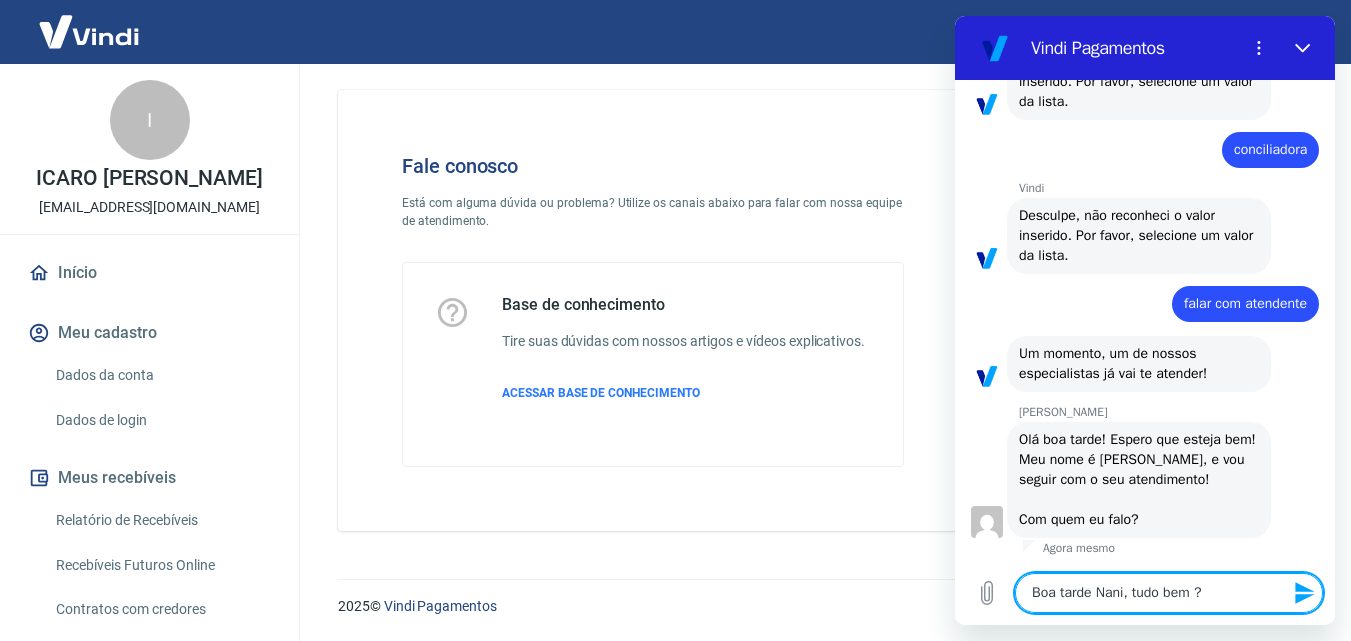 type 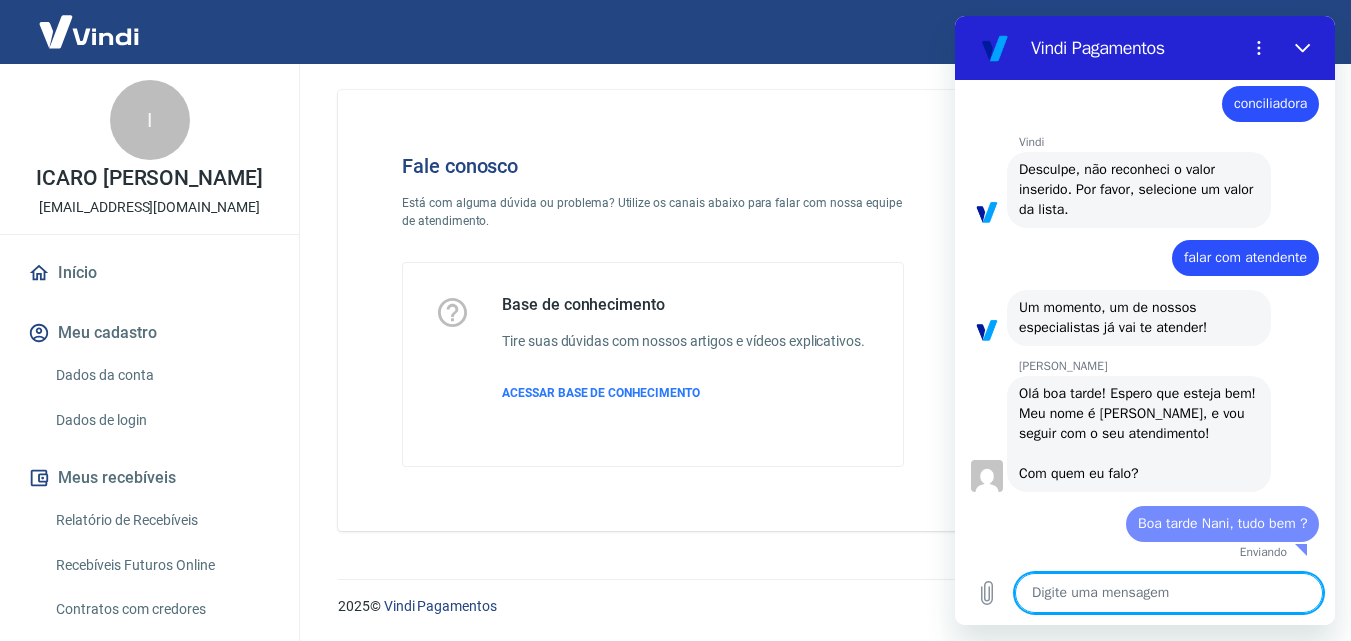 type on "x" 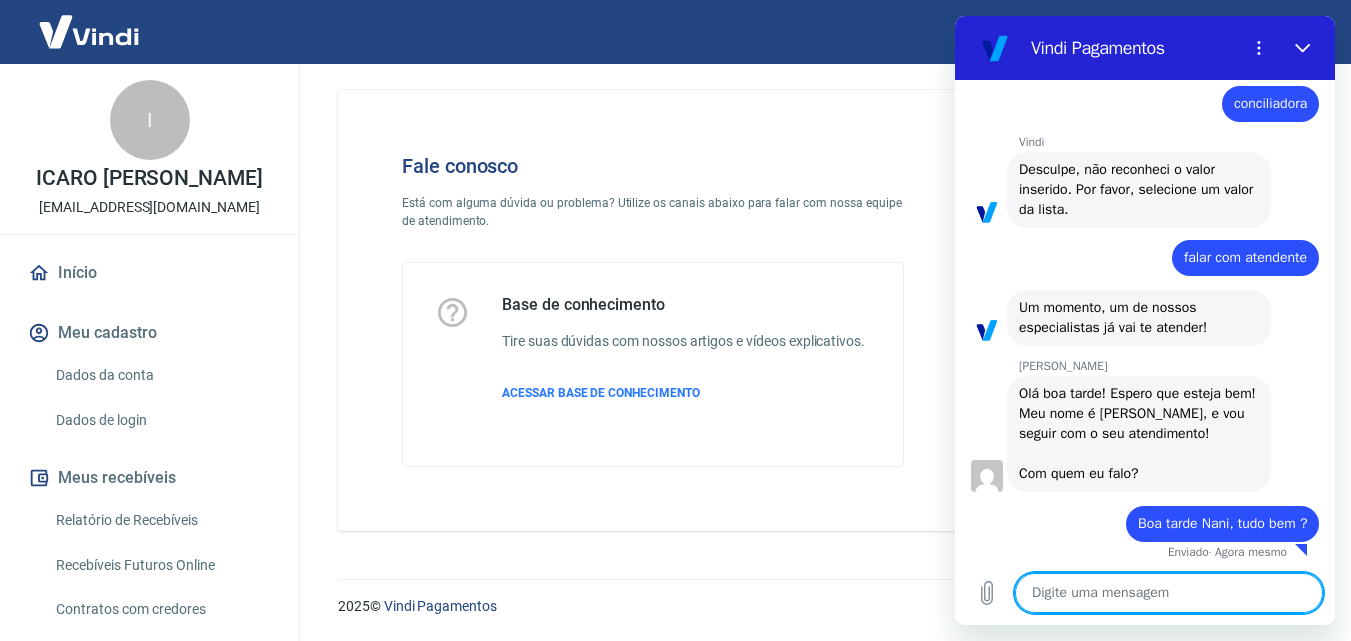 type on "m" 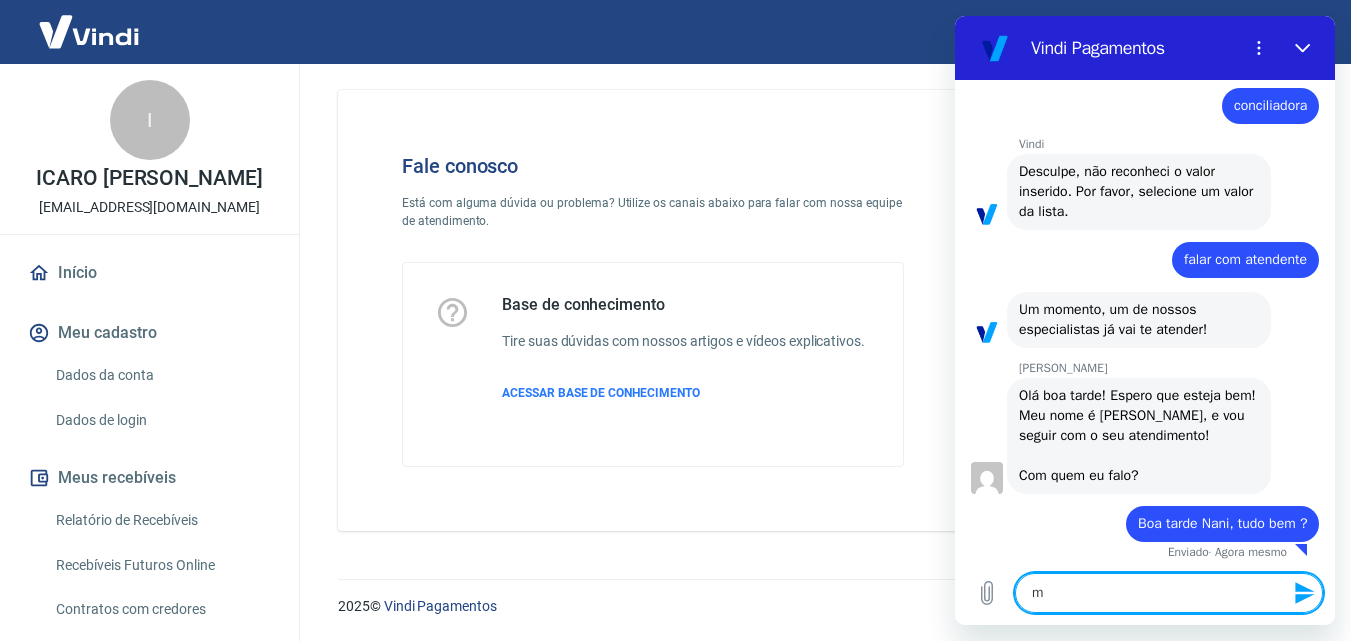type on "me" 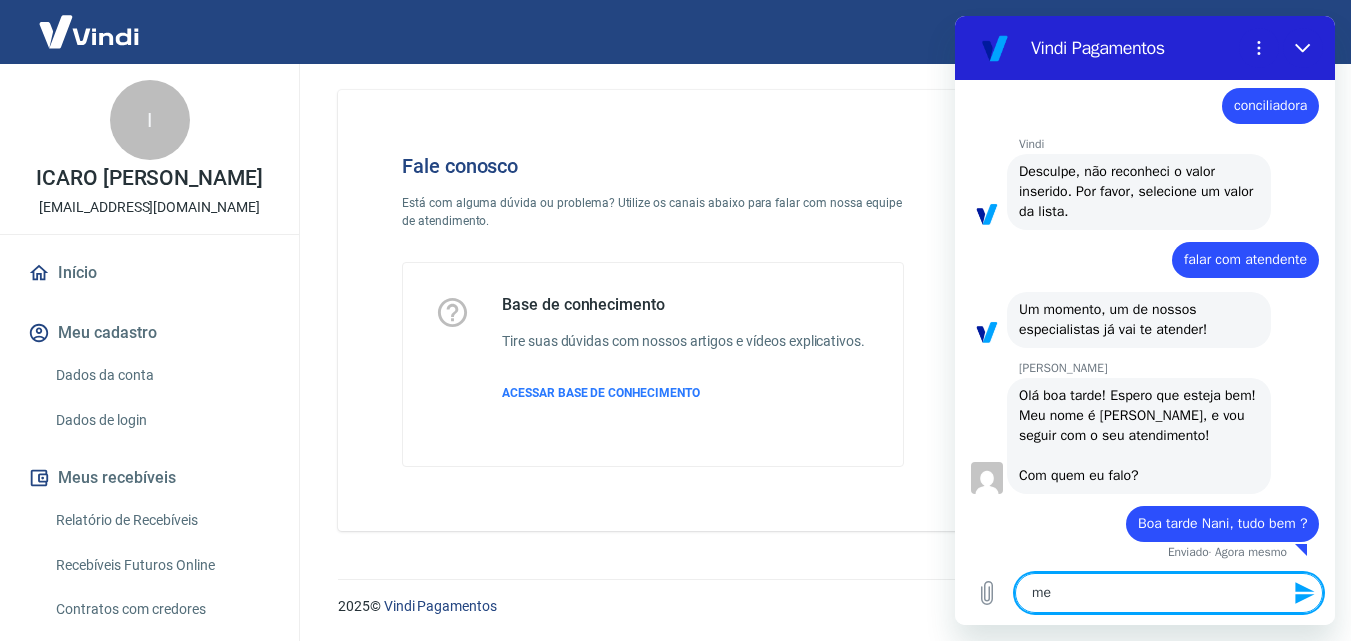 type on "meu" 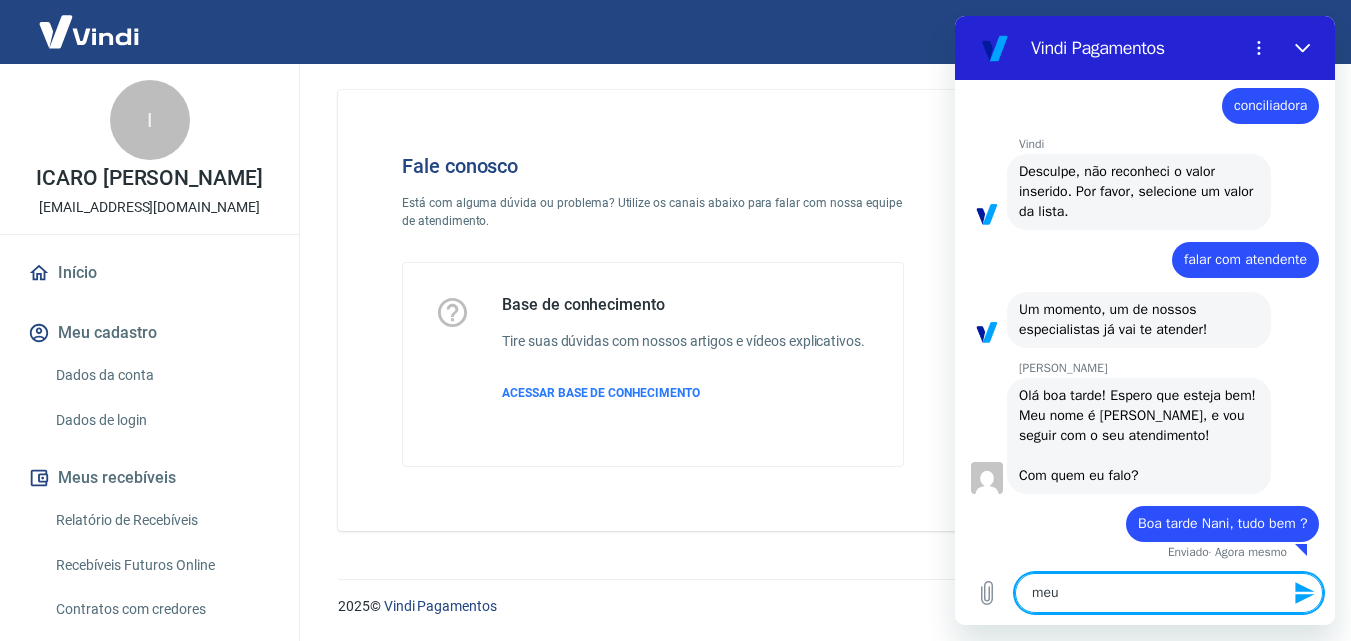 type on "meu" 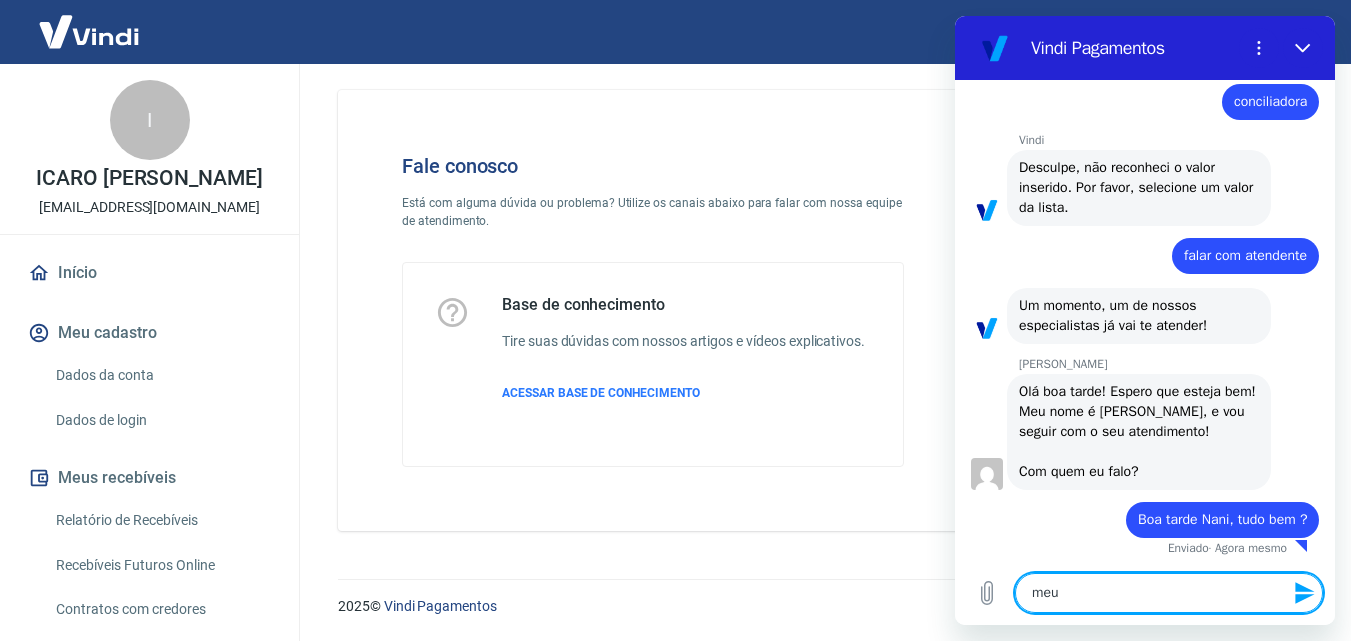 scroll, scrollTop: 518, scrollLeft: 0, axis: vertical 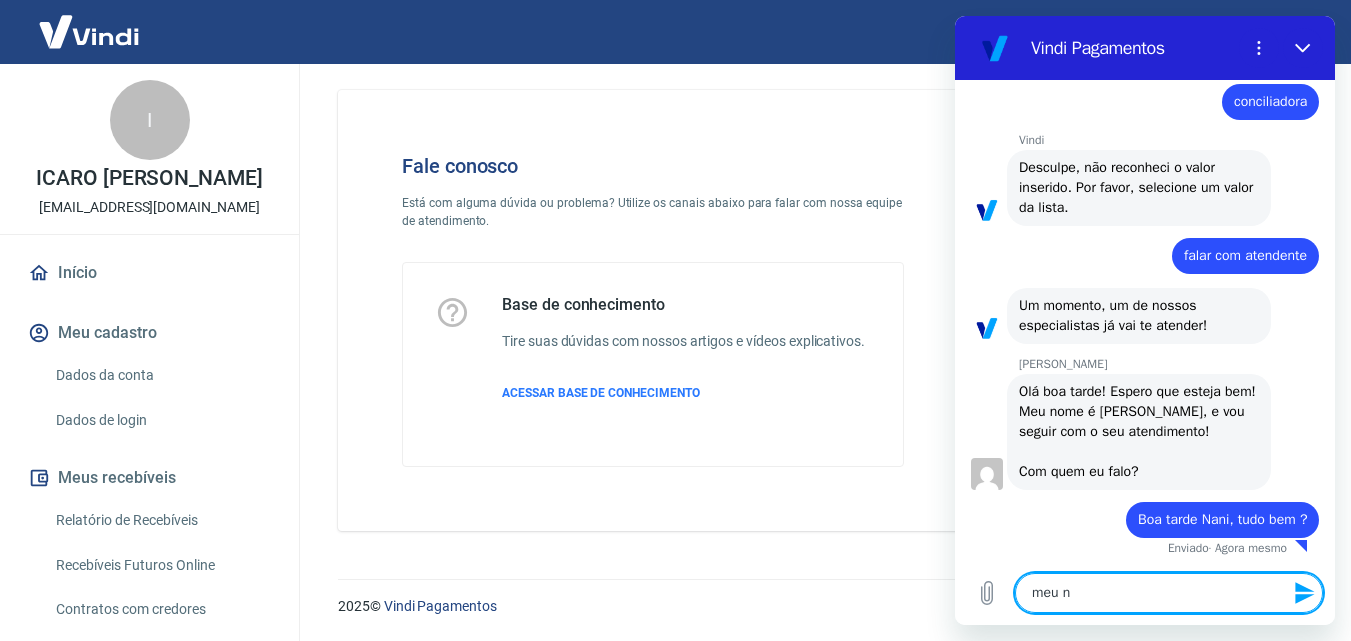 type on "meu no" 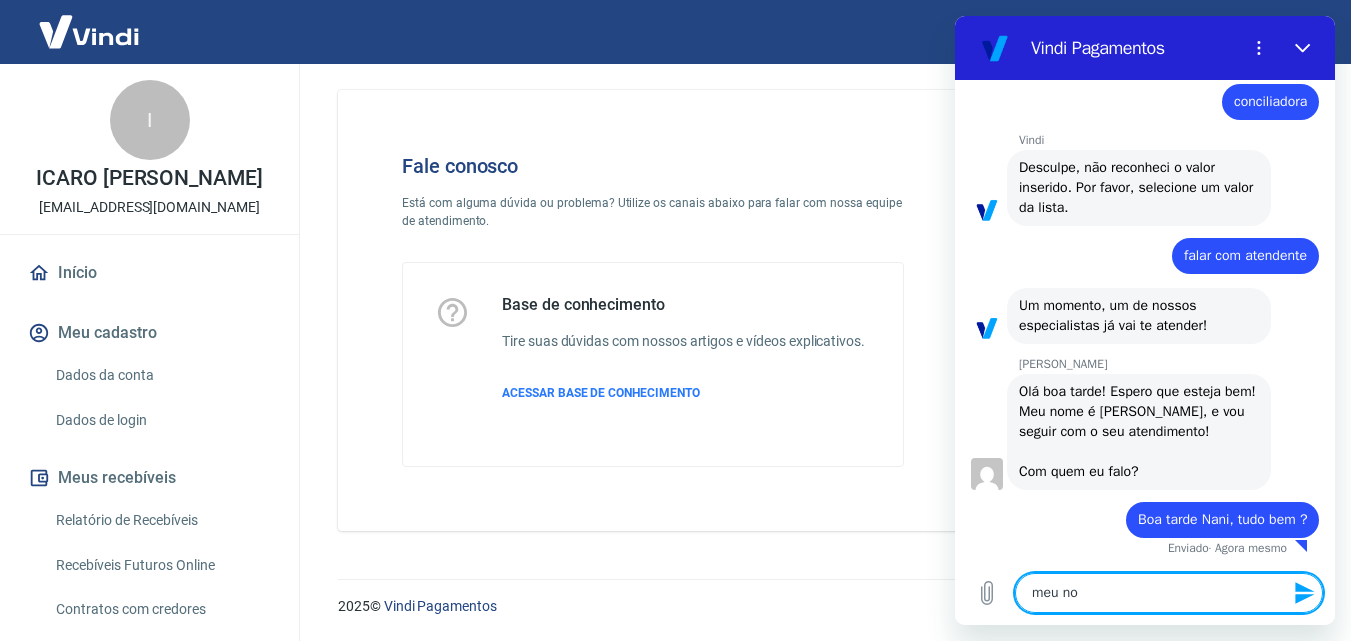 type 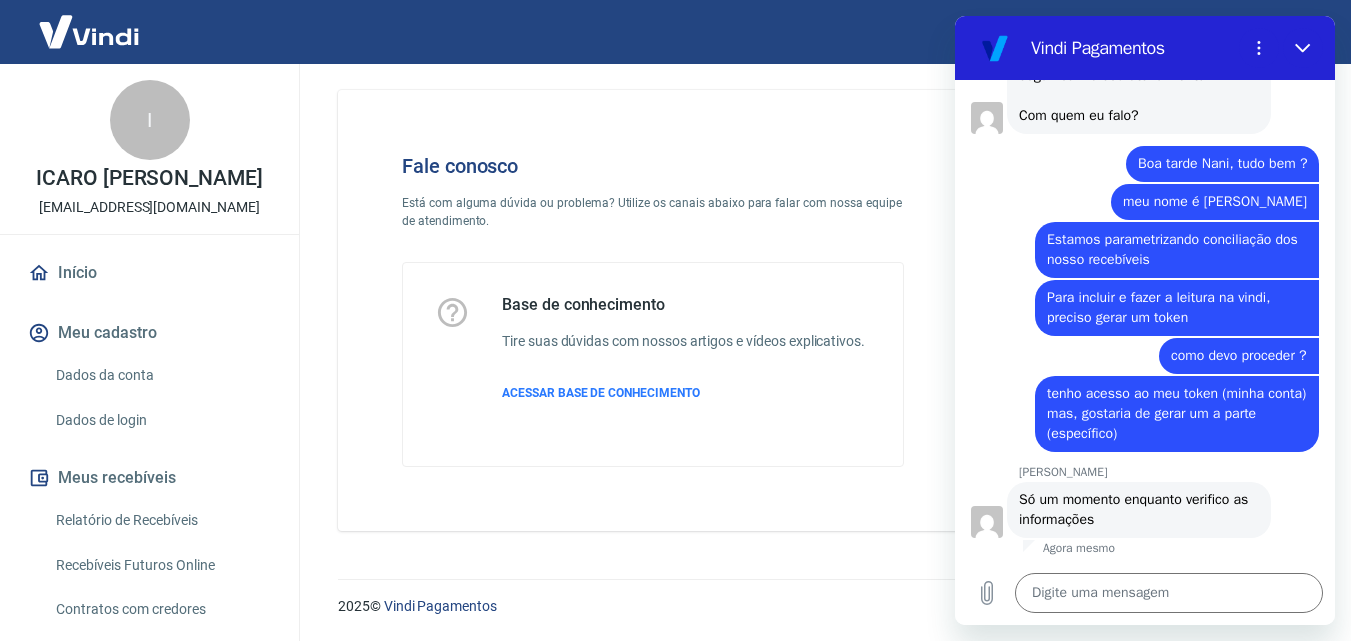 scroll, scrollTop: 874, scrollLeft: 0, axis: vertical 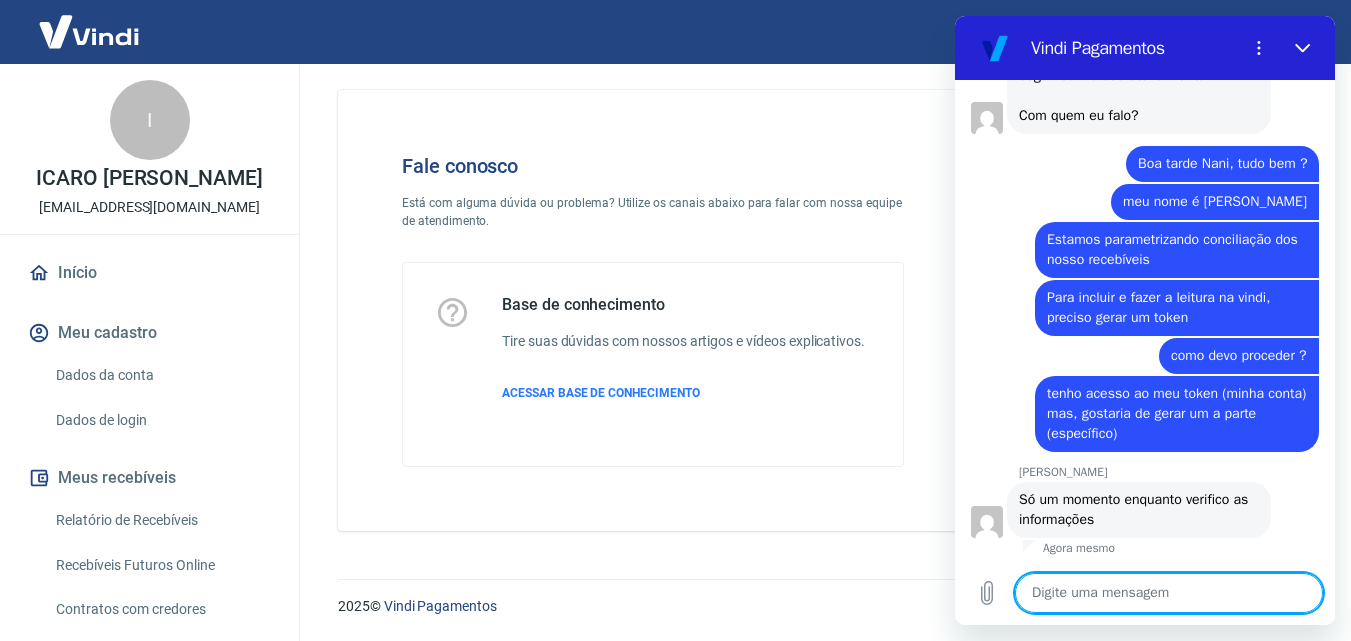 click at bounding box center [1169, 593] 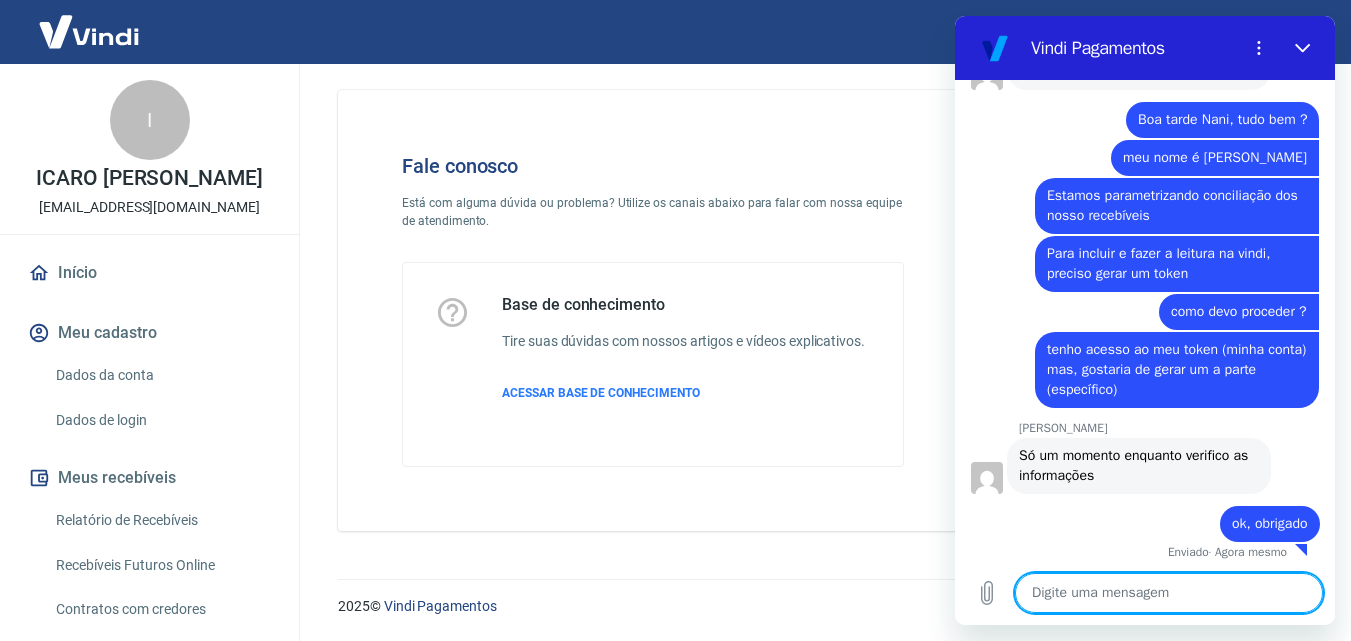 scroll, scrollTop: 922, scrollLeft: 0, axis: vertical 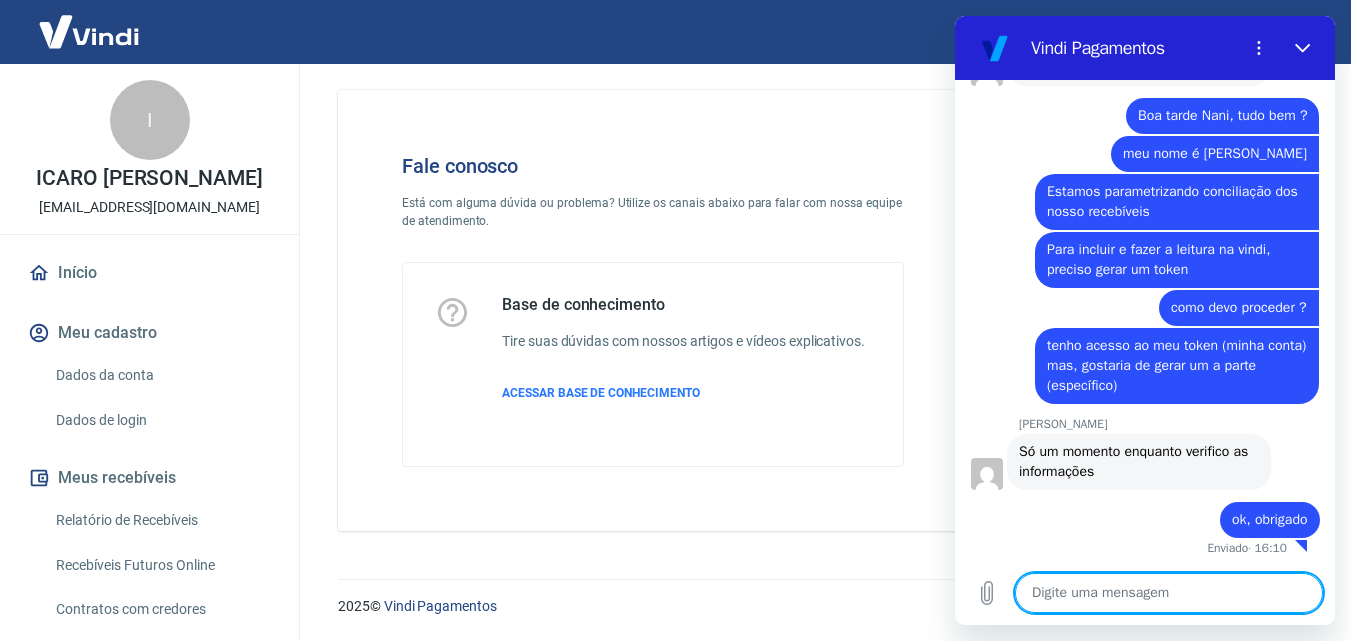 click at bounding box center [1169, 593] 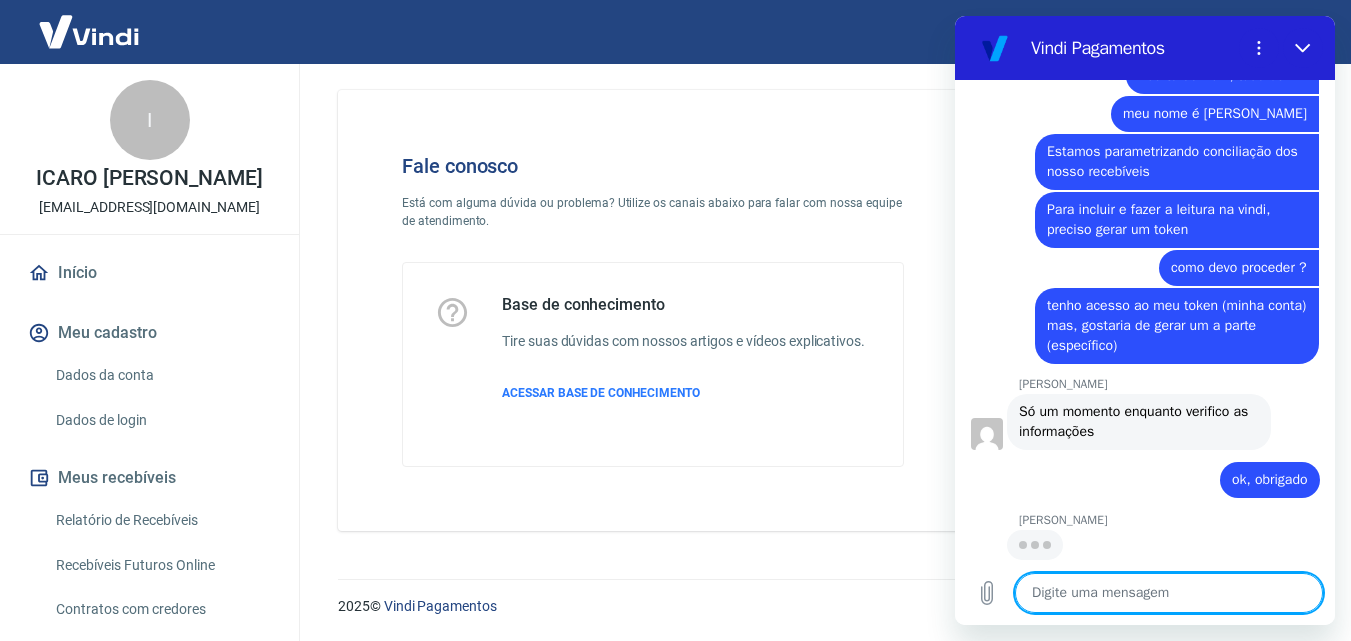 scroll, scrollTop: 960, scrollLeft: 0, axis: vertical 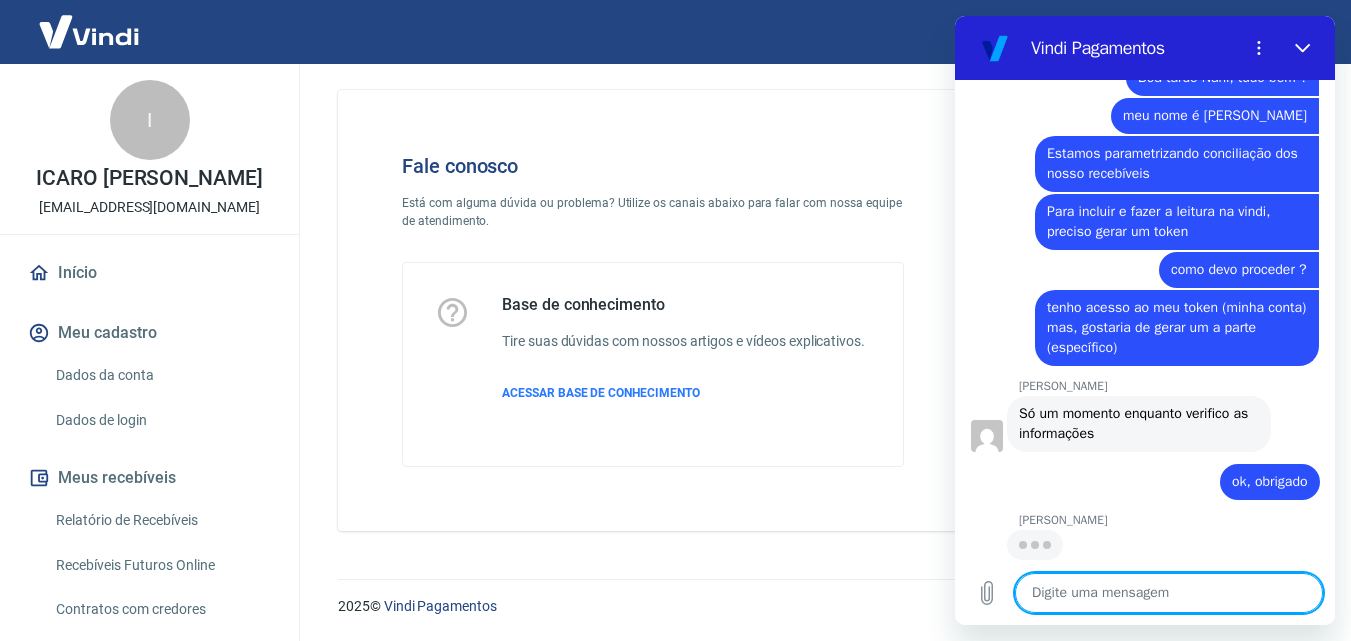 click at bounding box center [1169, 593] 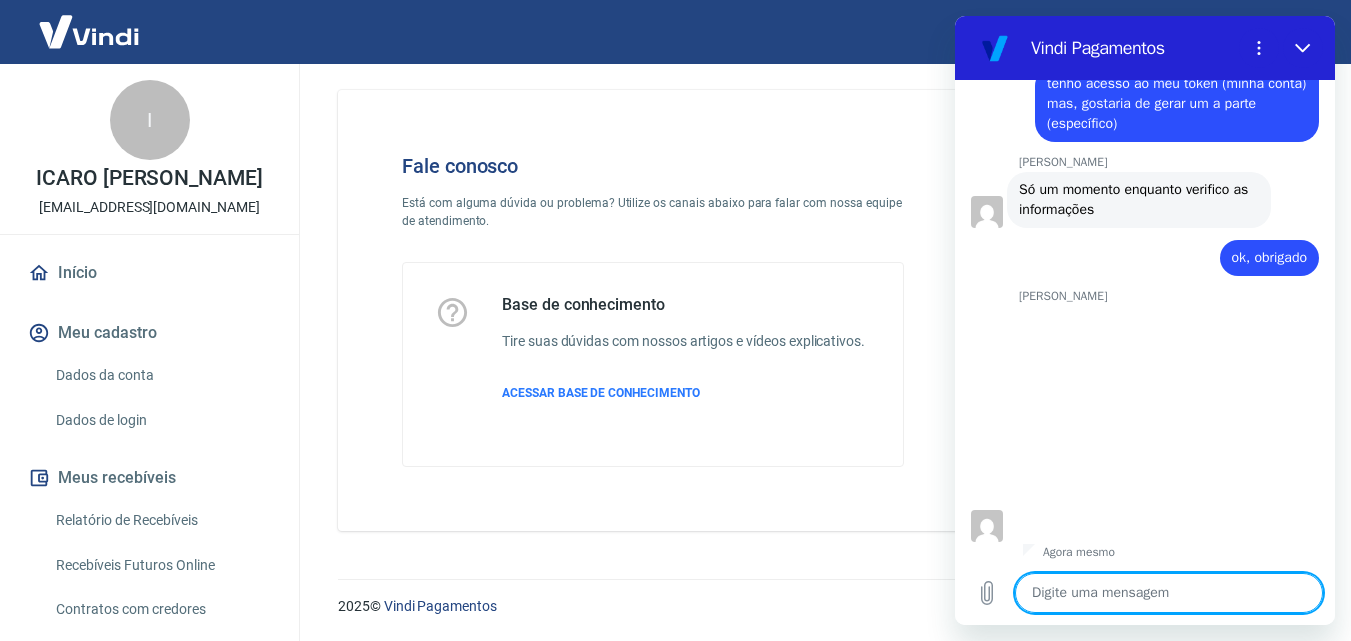 scroll, scrollTop: 1208, scrollLeft: 0, axis: vertical 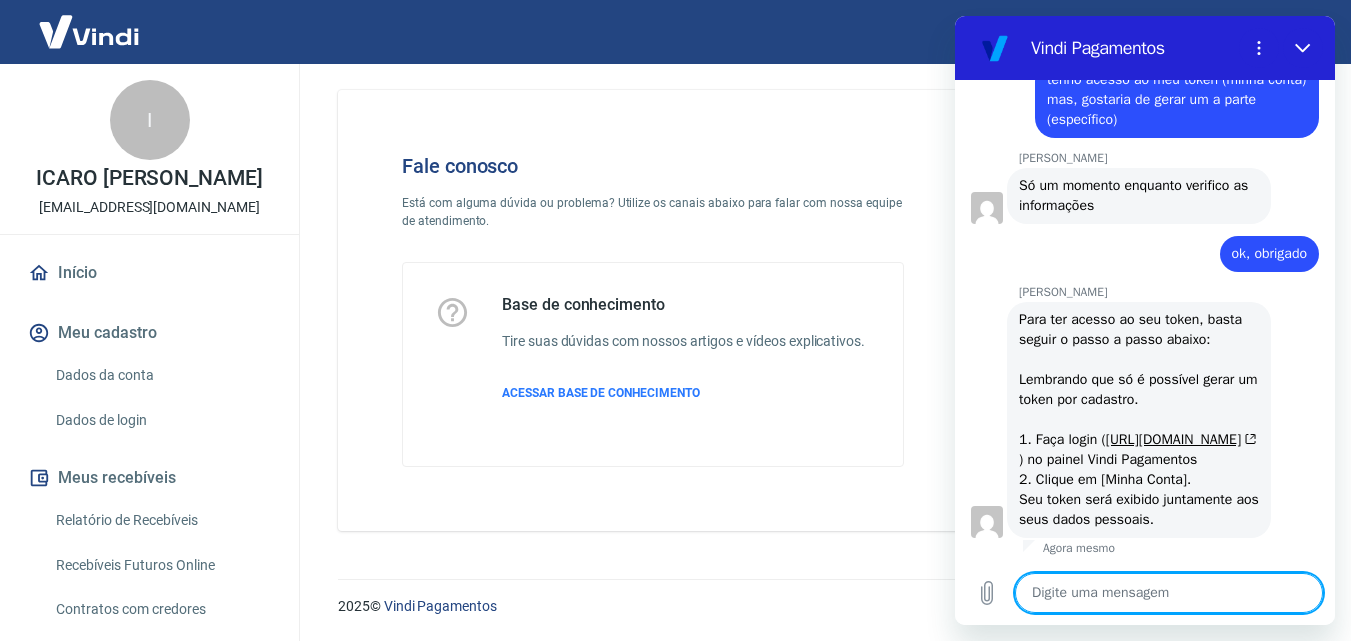 click at bounding box center [1169, 593] 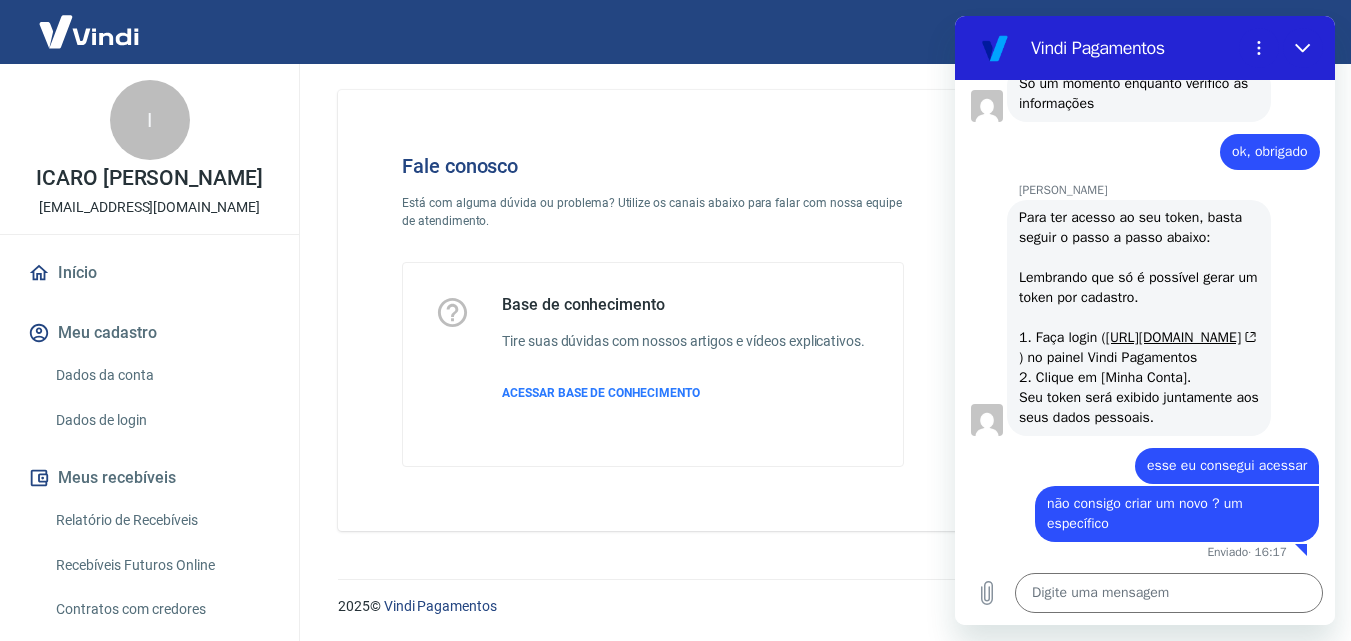 scroll, scrollTop: 1314, scrollLeft: 0, axis: vertical 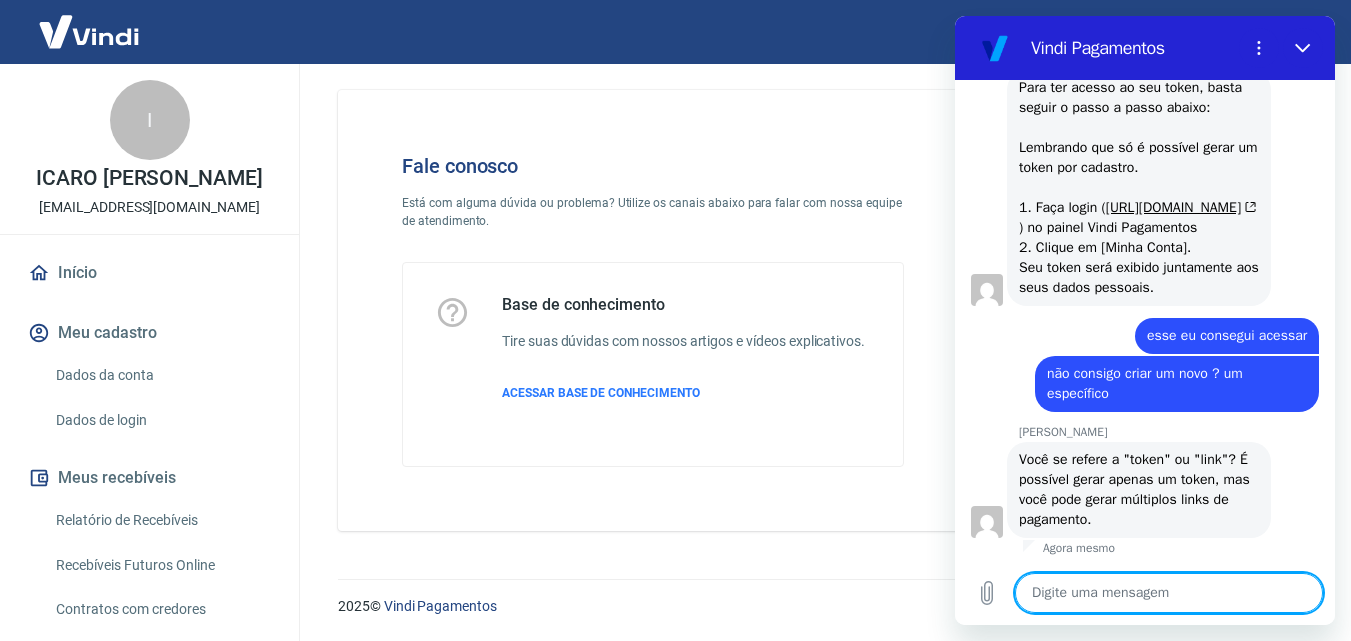 click at bounding box center (1169, 593) 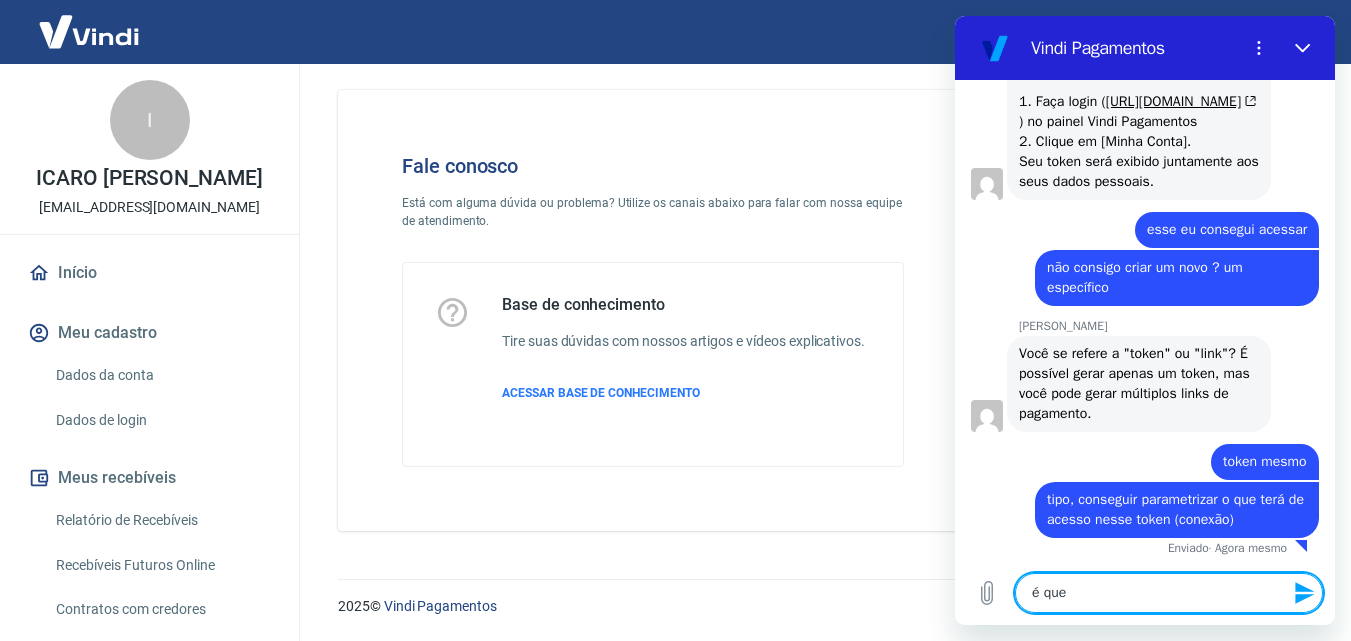 scroll, scrollTop: 1546, scrollLeft: 0, axis: vertical 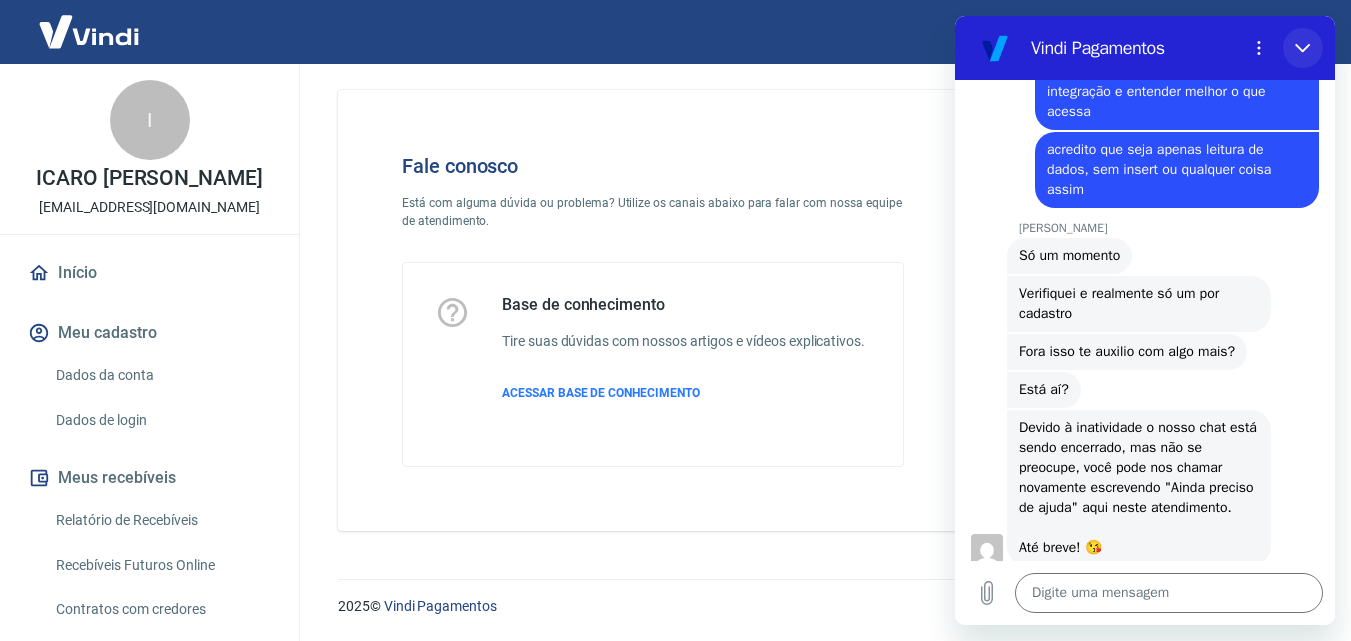 drag, startPoint x: 1308, startPoint y: 47, endPoint x: 1672, endPoint y: 17, distance: 365.23416 